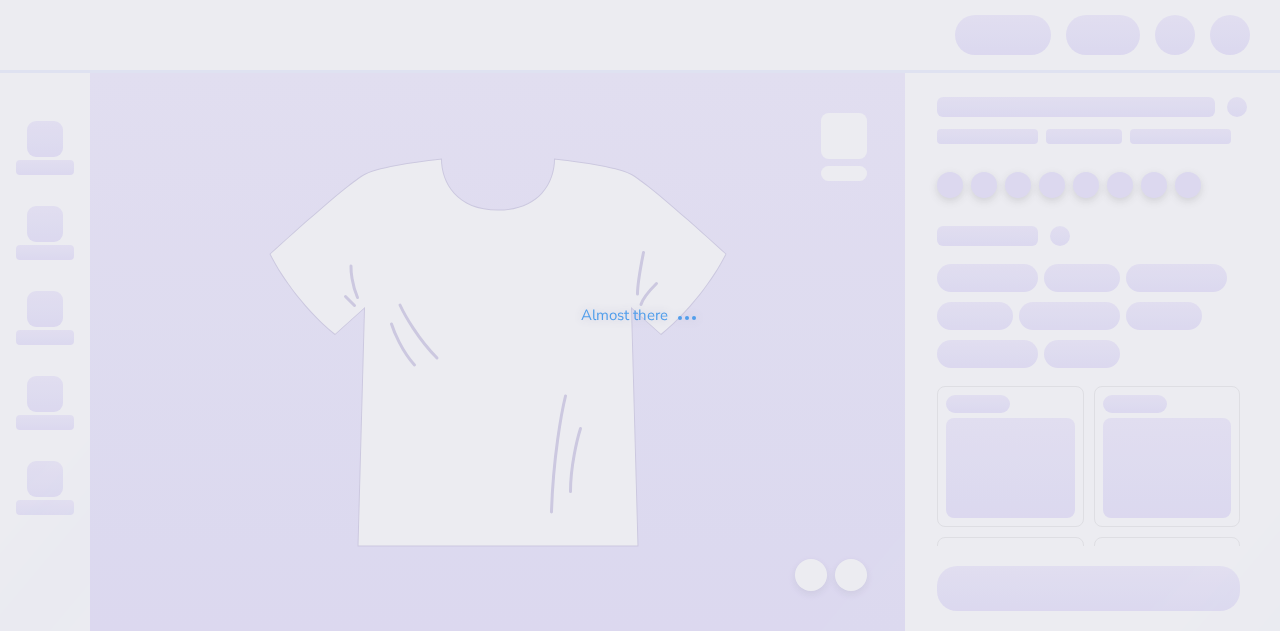 scroll, scrollTop: 0, scrollLeft: 0, axis: both 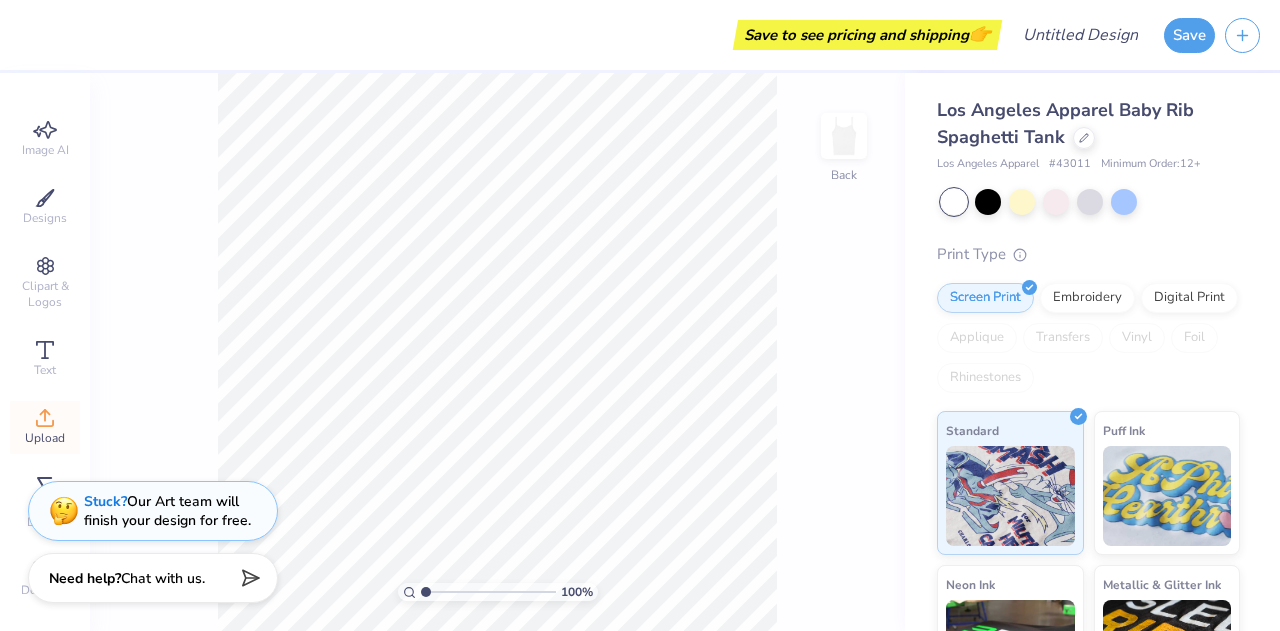 click on "Upload" at bounding box center [45, 438] 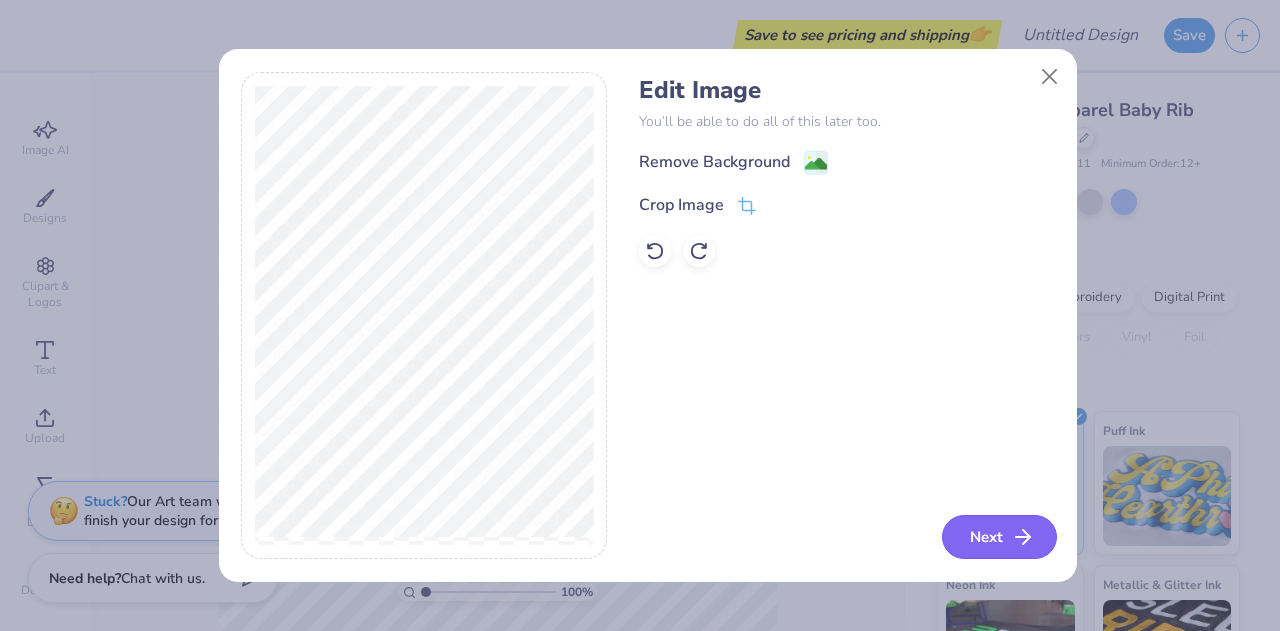 click on "Next" at bounding box center (999, 537) 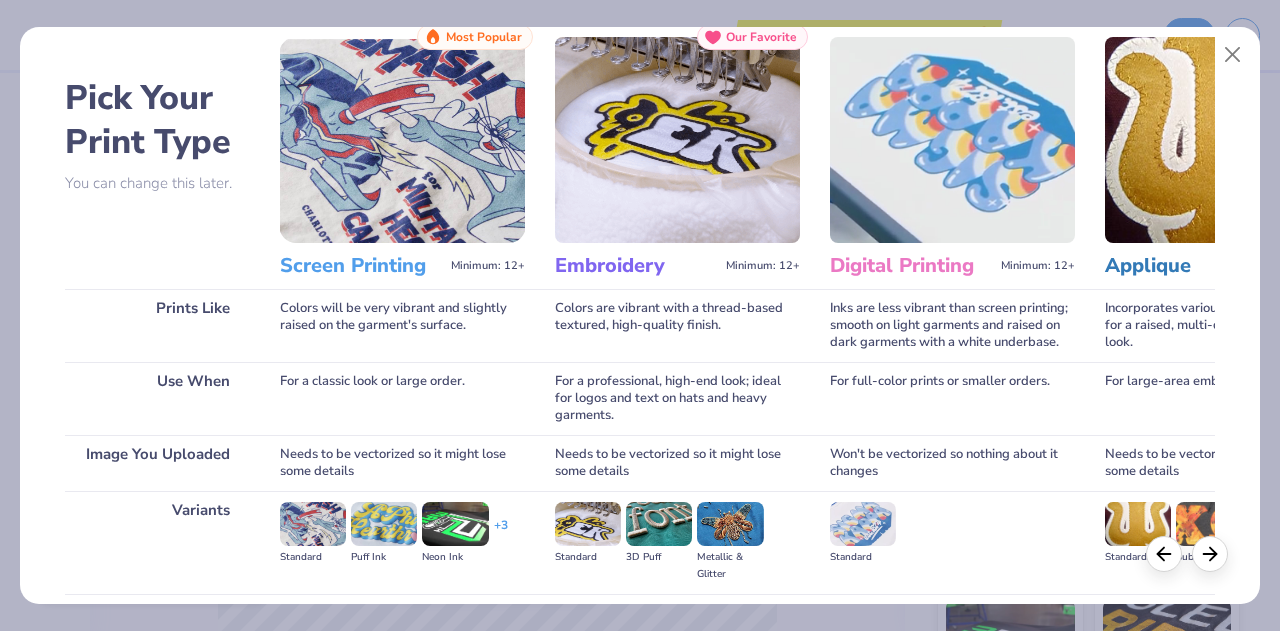 scroll, scrollTop: 0, scrollLeft: 0, axis: both 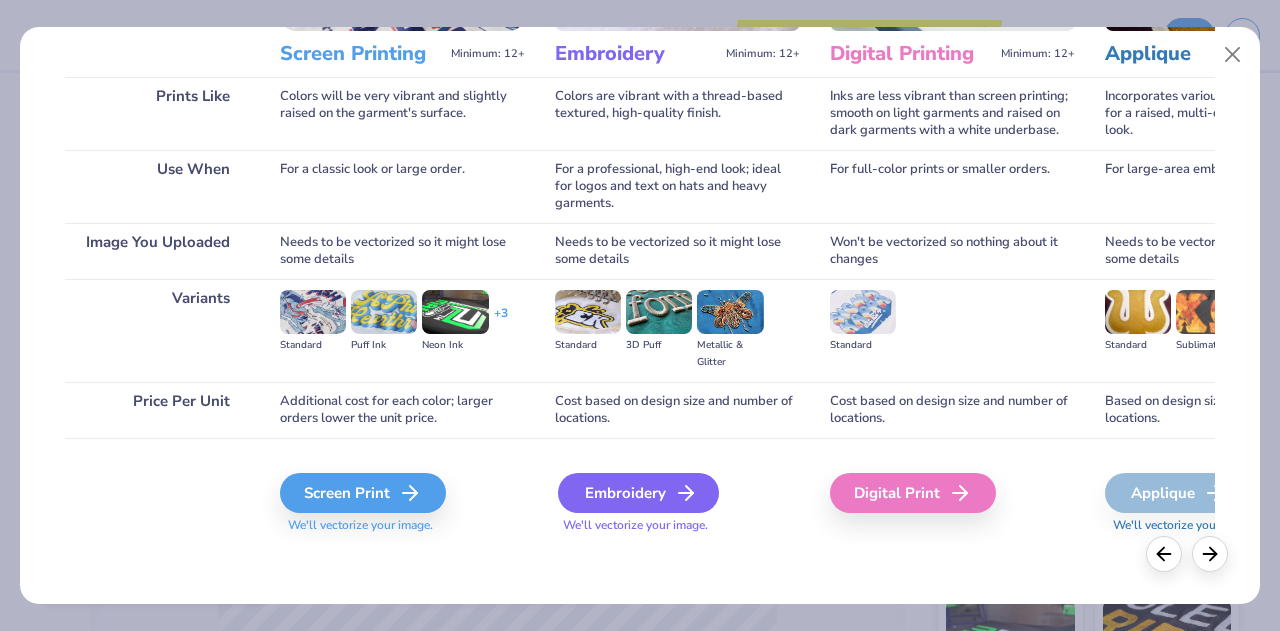 click on "Embroidery" at bounding box center [638, 493] 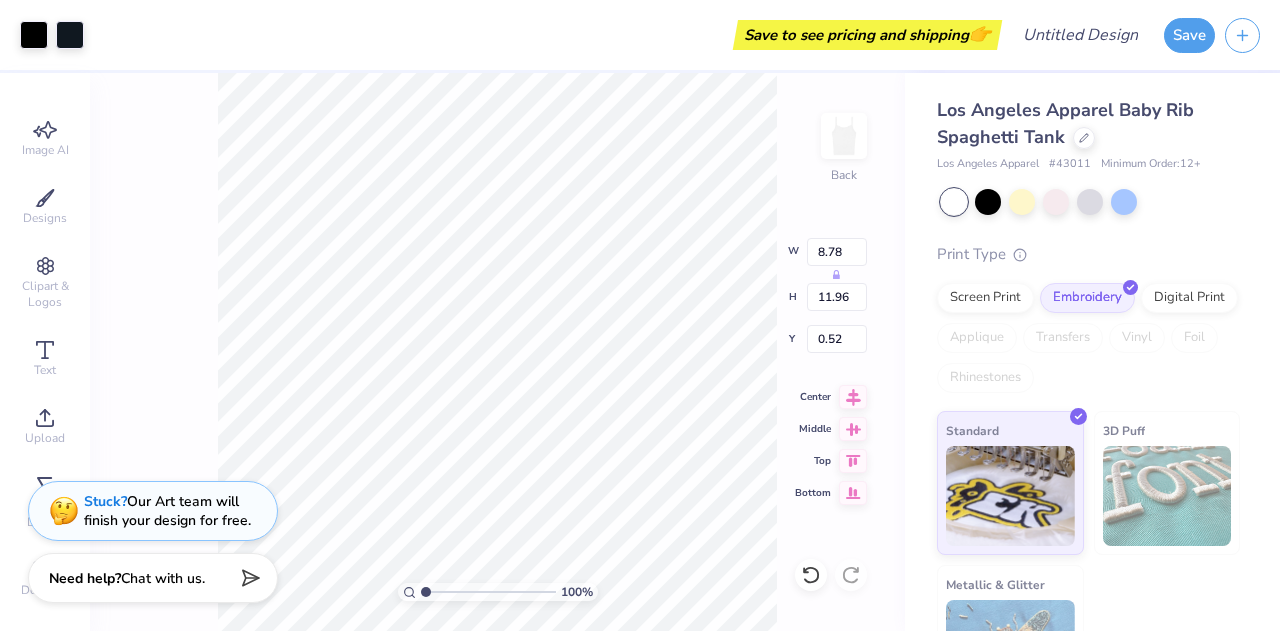 type on "2.34" 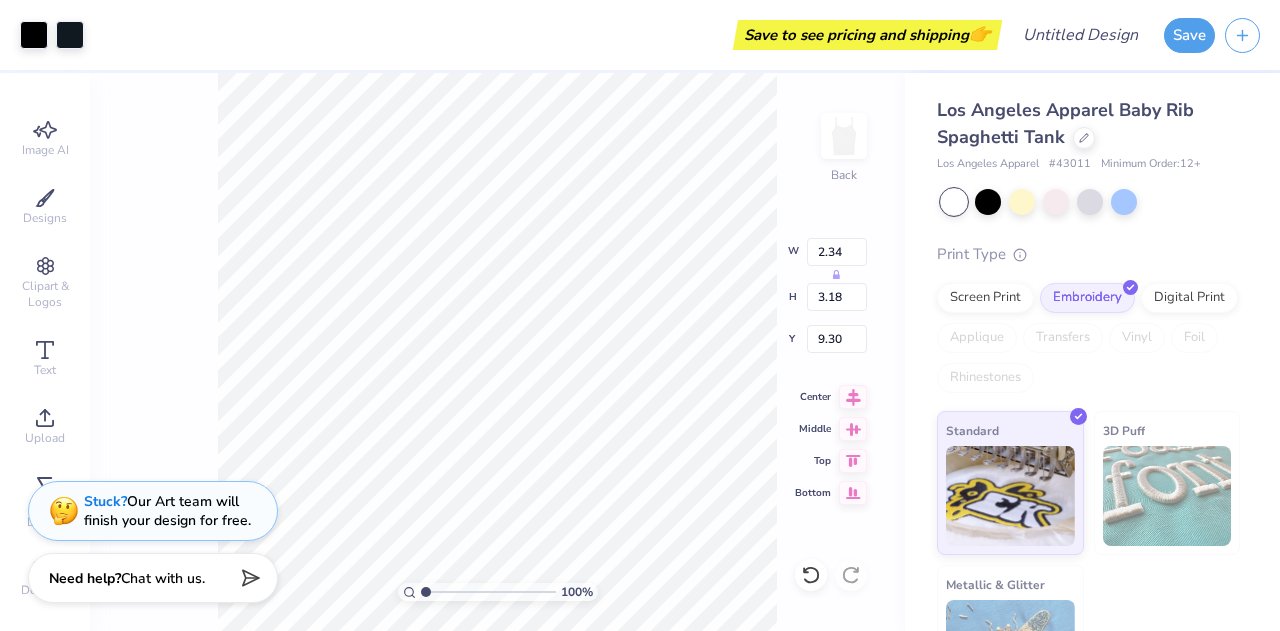 type on "1.00" 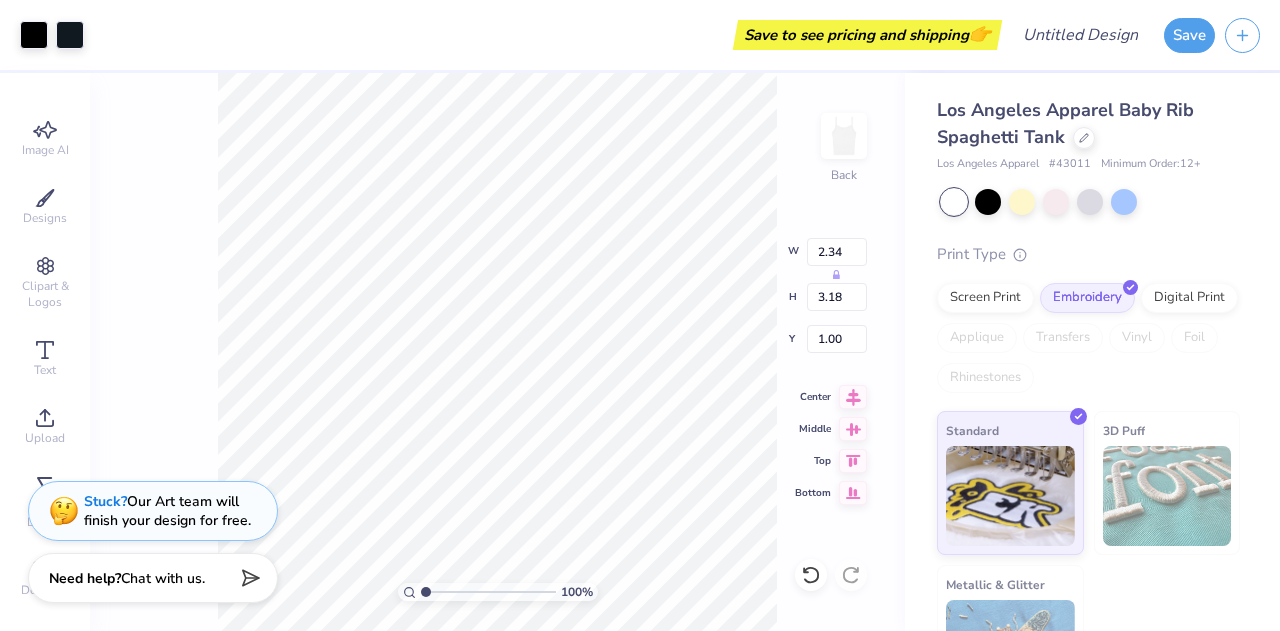 type on "3.02" 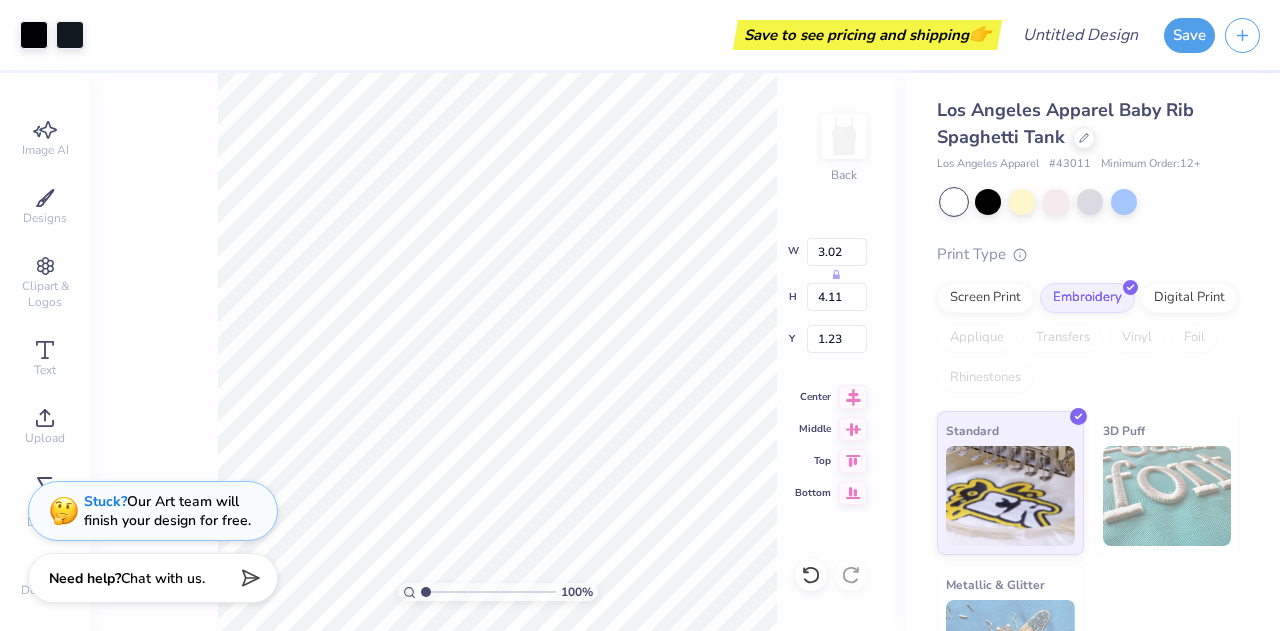 type on "1.23" 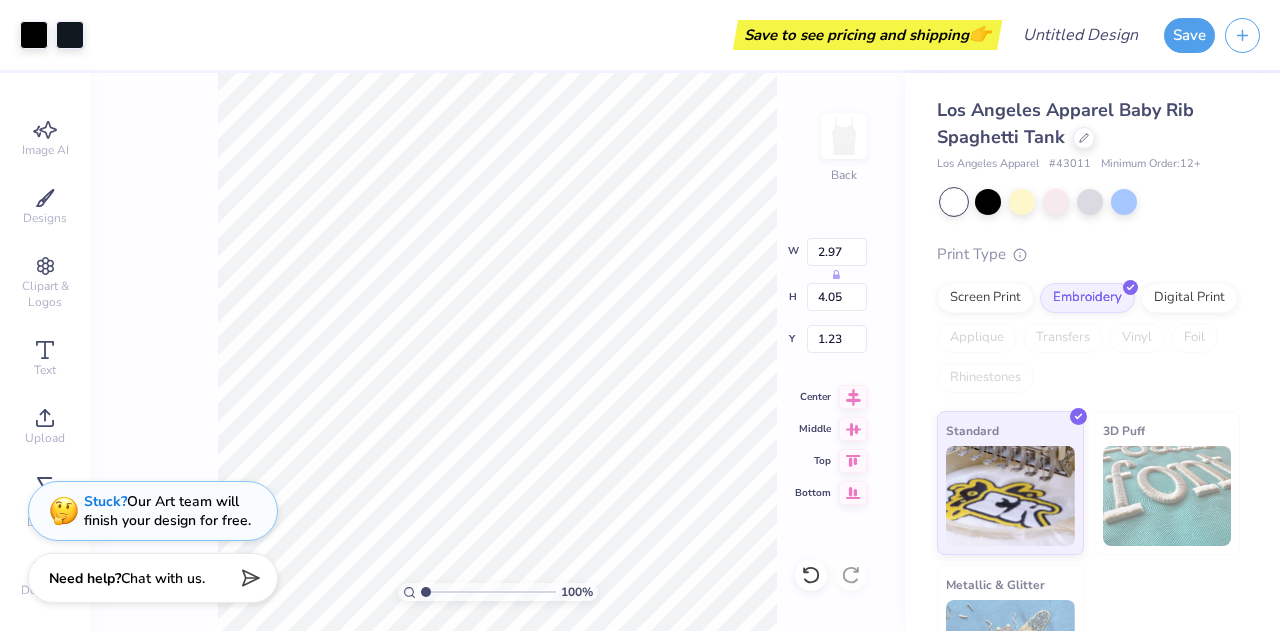 type on "2.97" 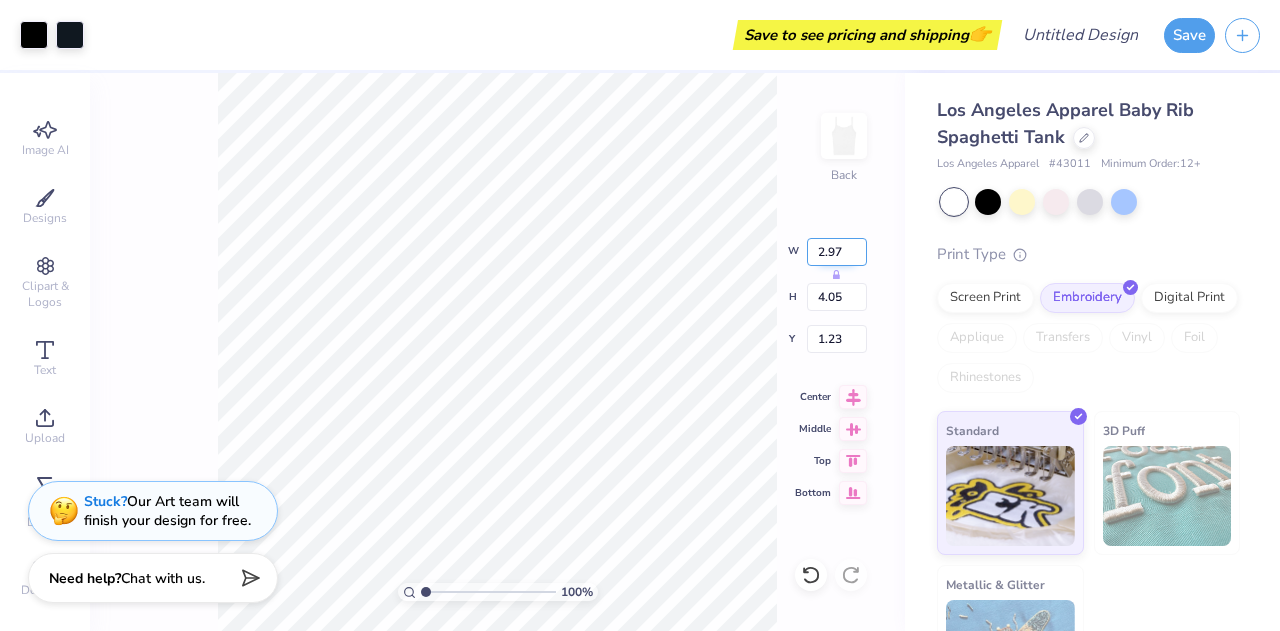 click on "2.97" at bounding box center [837, 252] 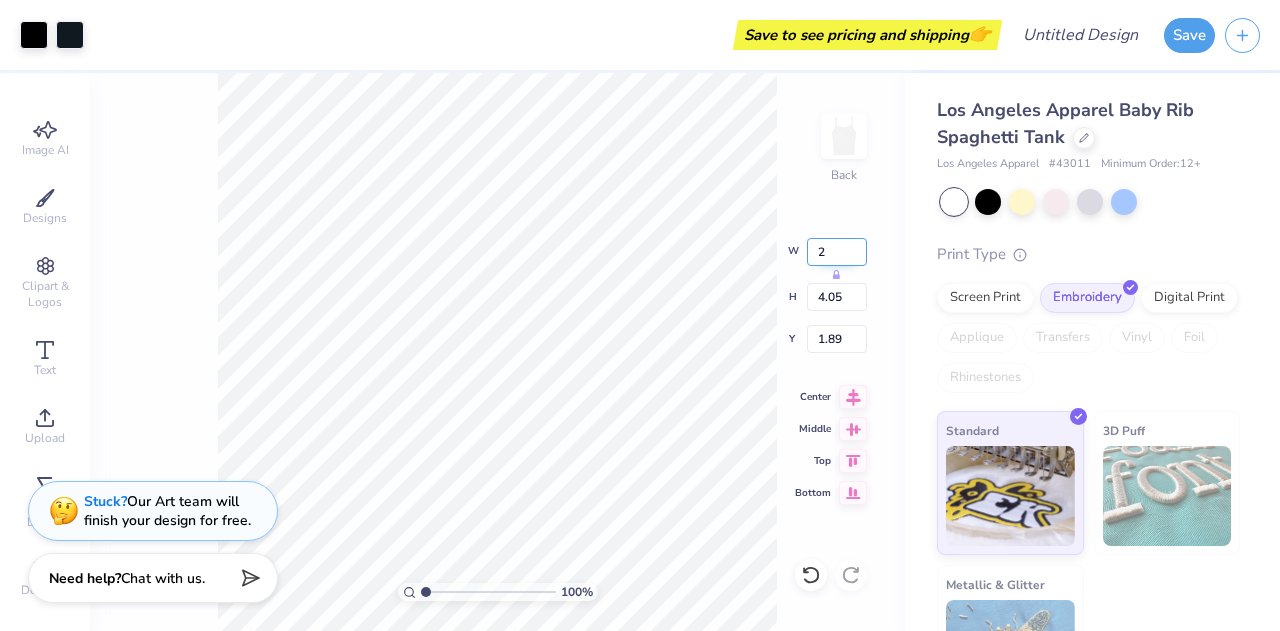 type on "2.00" 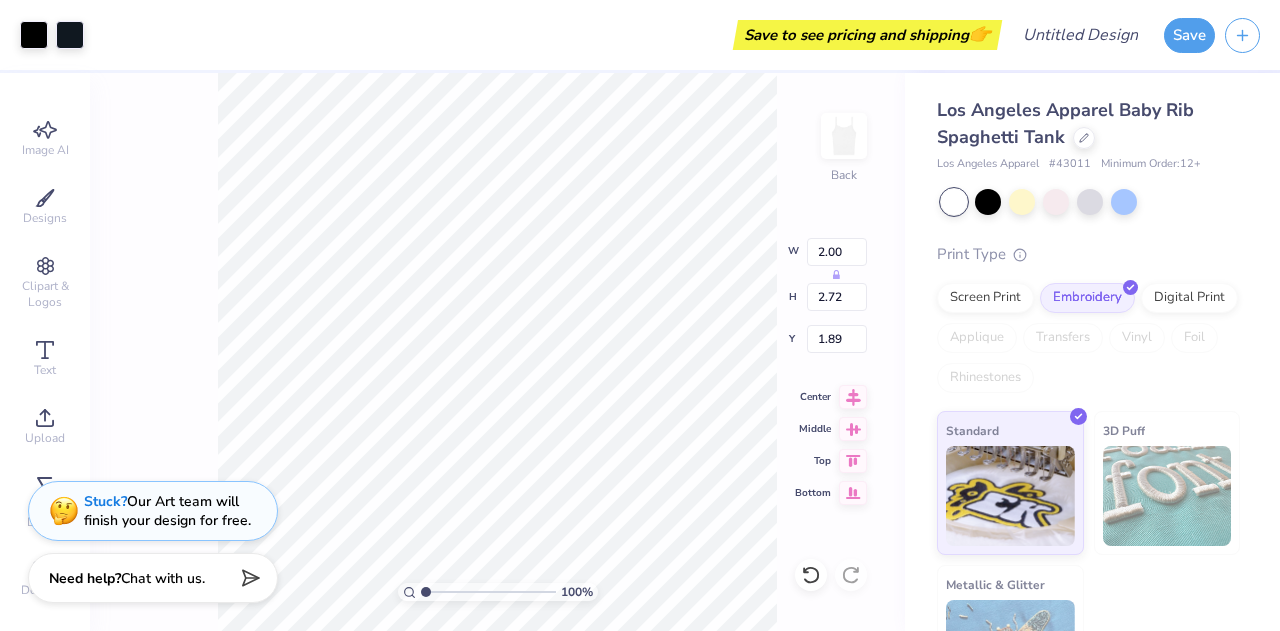 click on "100  % Back W 2.00 H 2.72 Y 1.89 Center Middle Top Bottom" at bounding box center (497, 352) 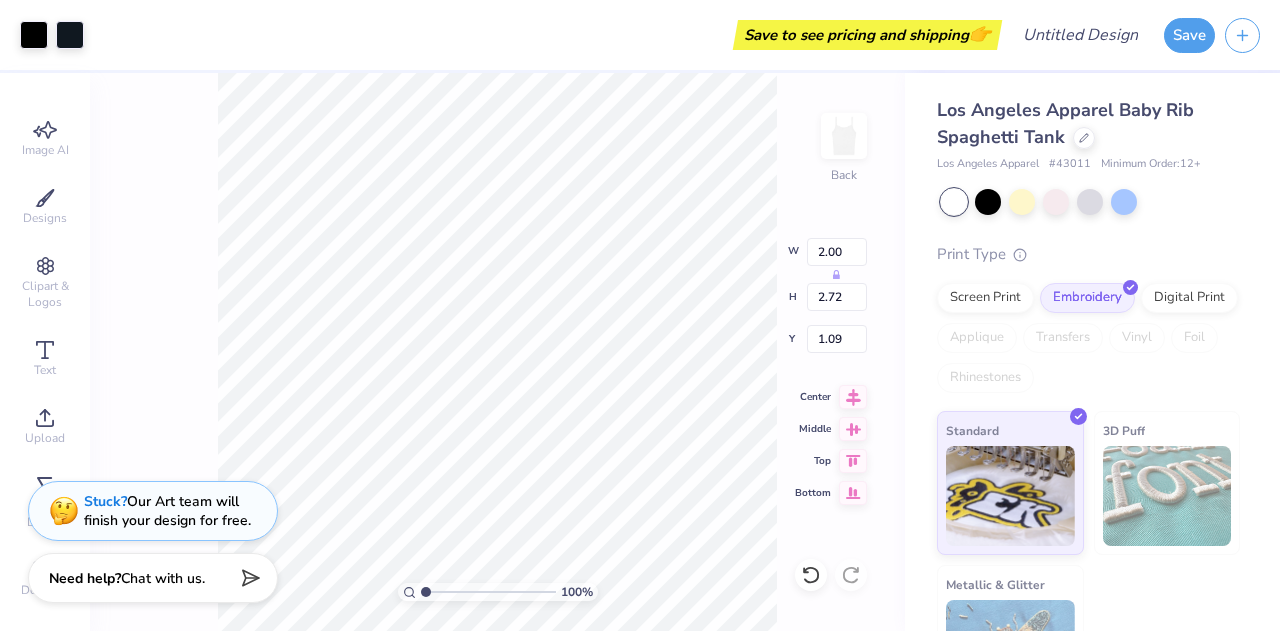 type on "1.09" 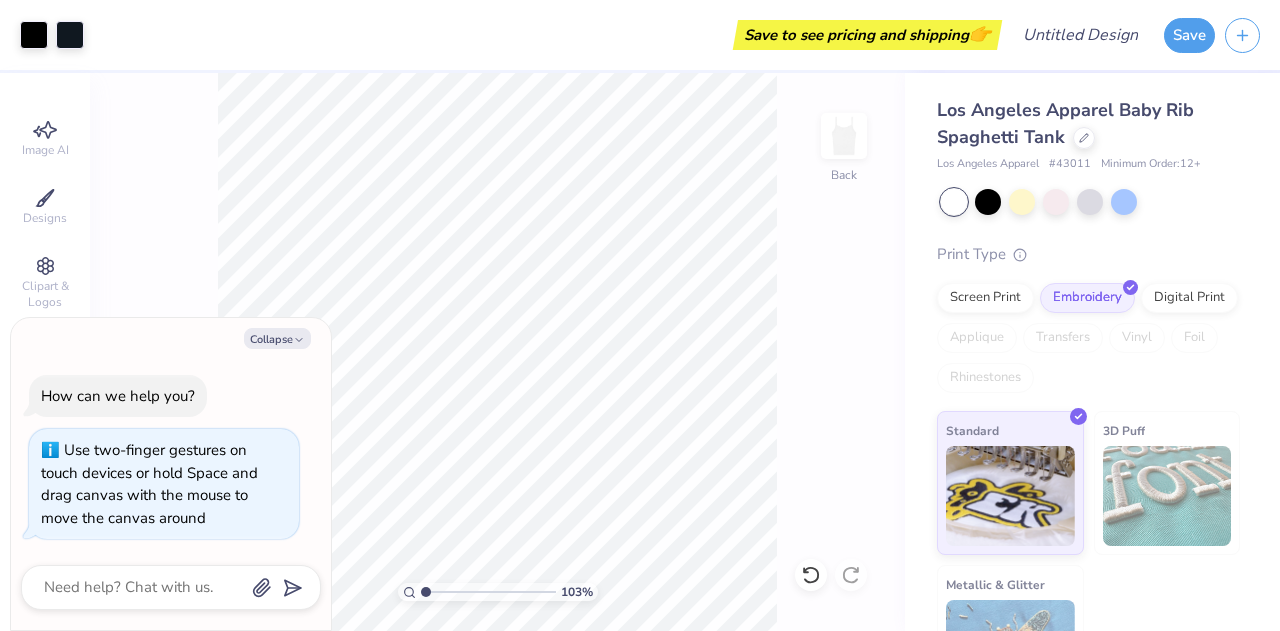 type on "1" 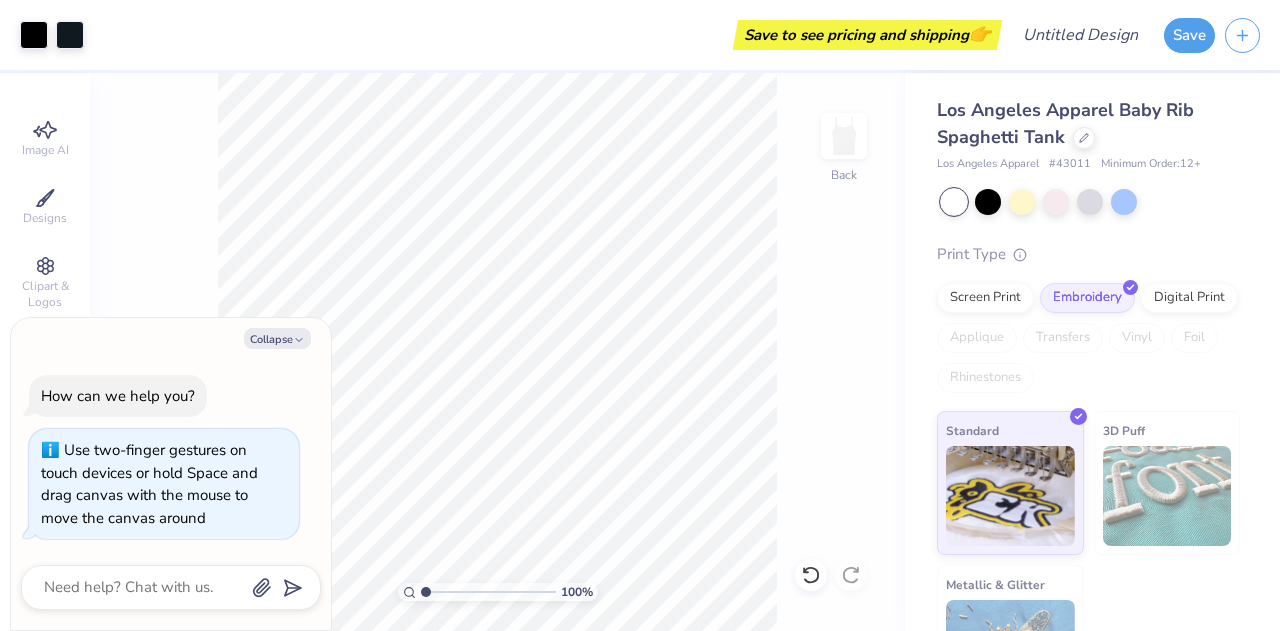 click on "Collapse How can we help you? Use two-finger gestures on touch devices or hold Space and drag canvas with the mouse to move the canvas around" at bounding box center [171, 474] 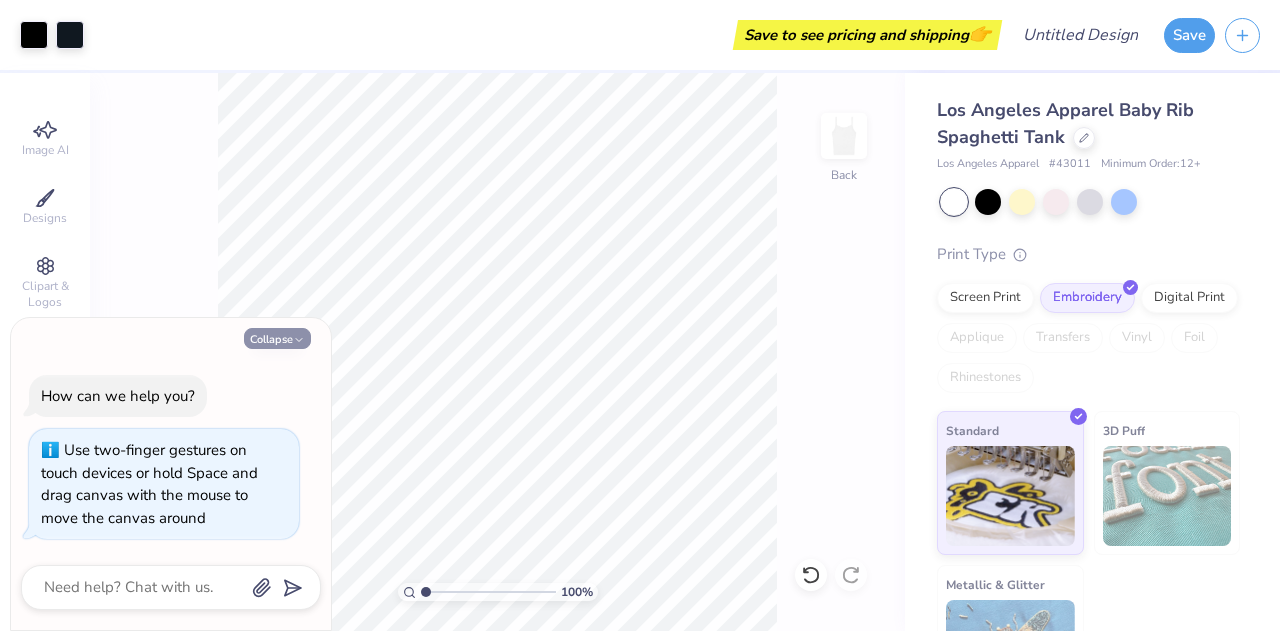 click on "Collapse" at bounding box center (277, 338) 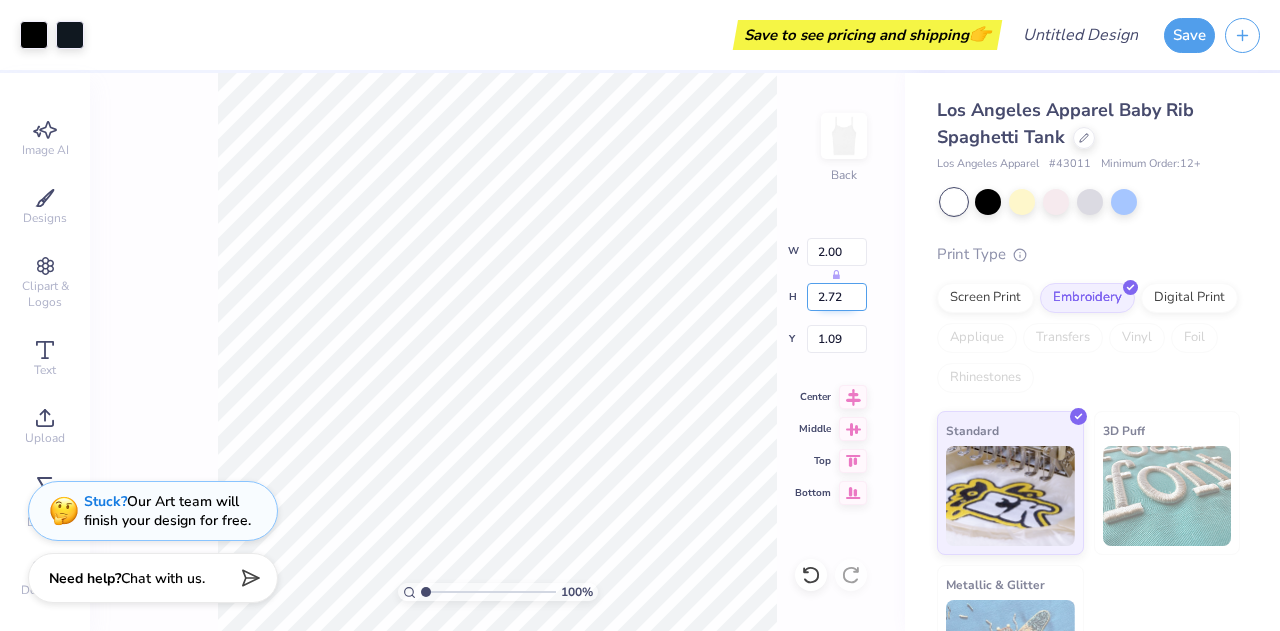 click on "2.72" at bounding box center (837, 297) 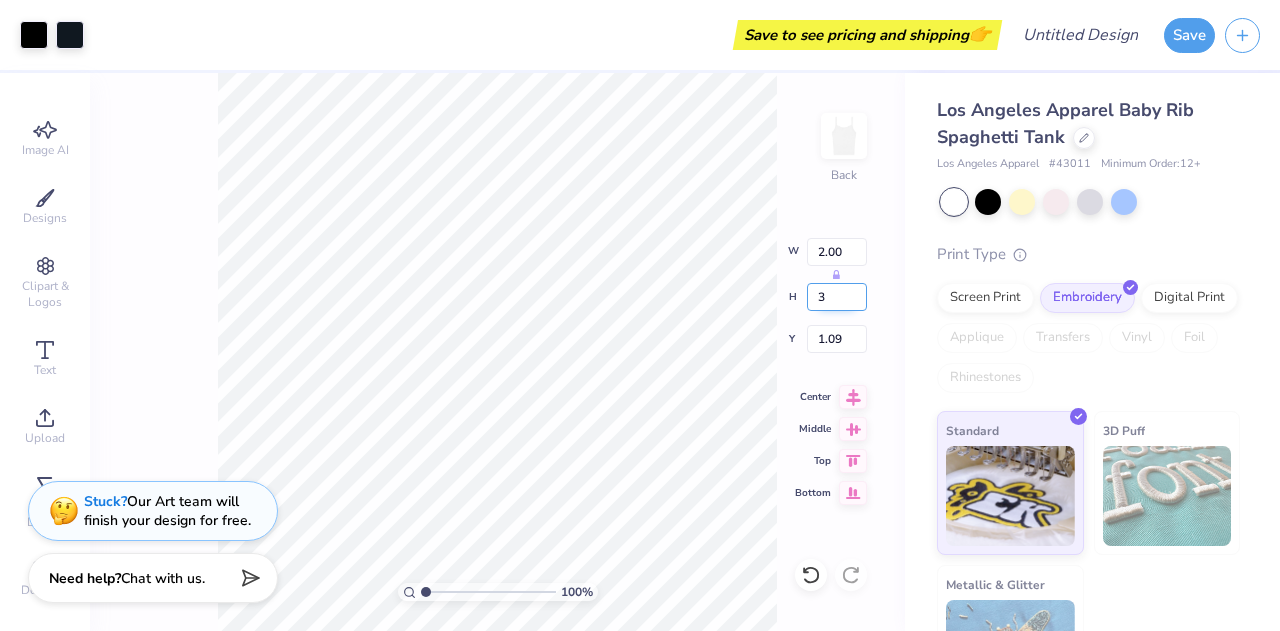 type on "3" 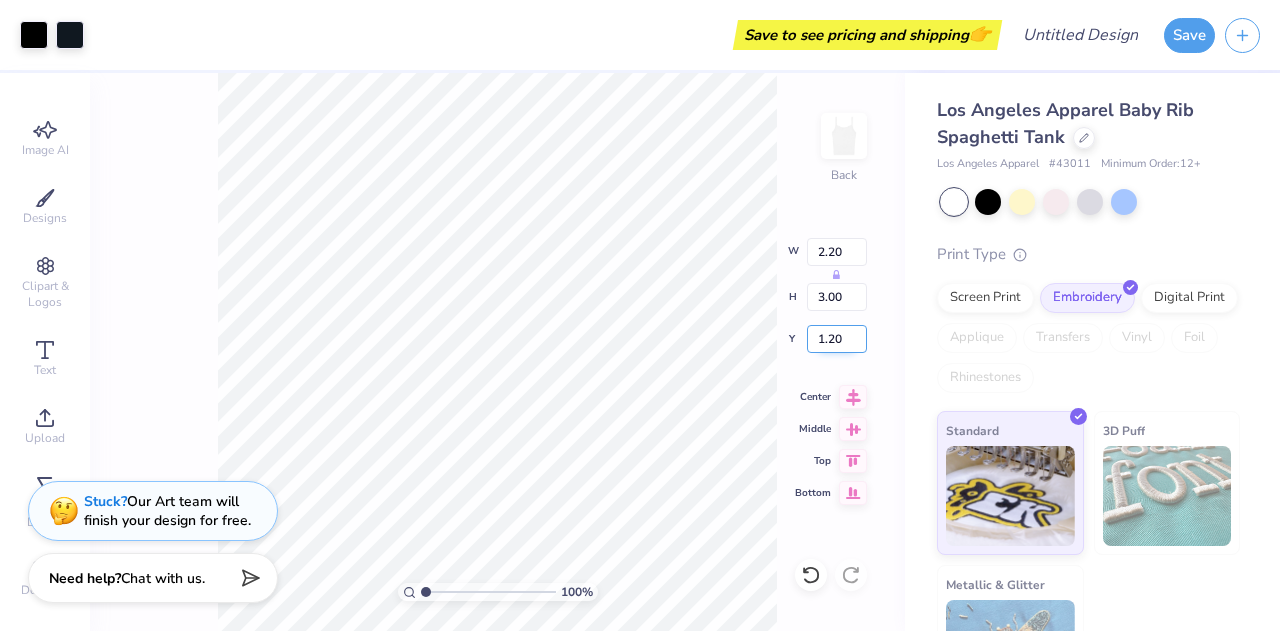 click on "1.20" at bounding box center [837, 339] 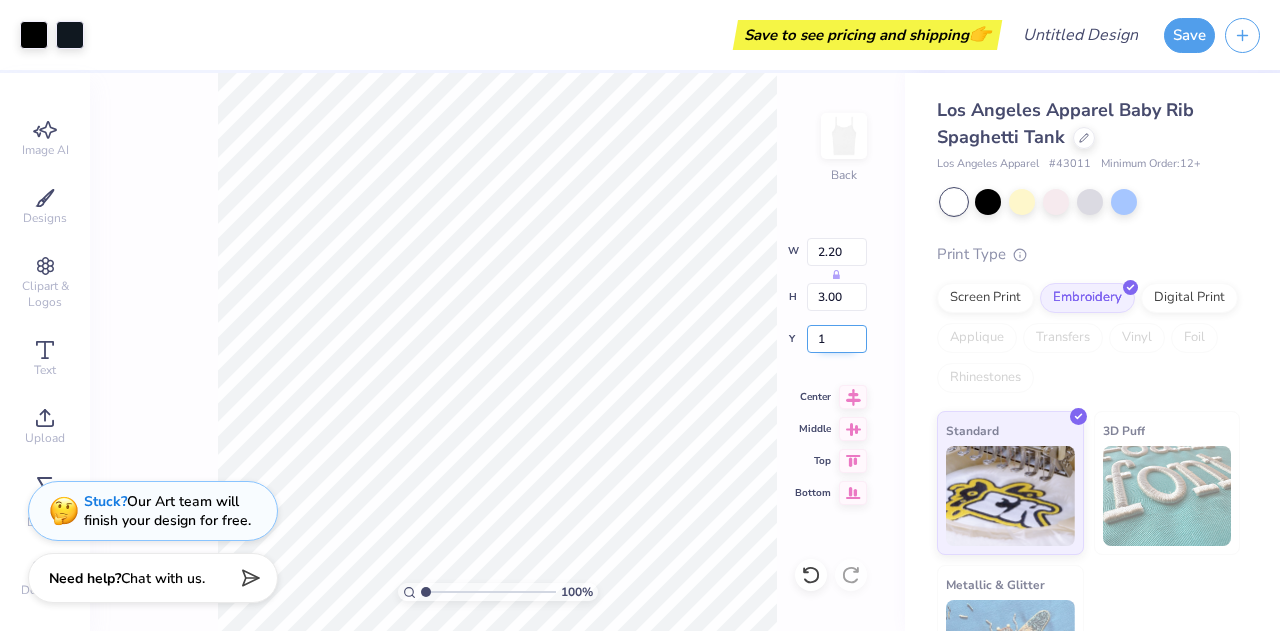 type on "1.00" 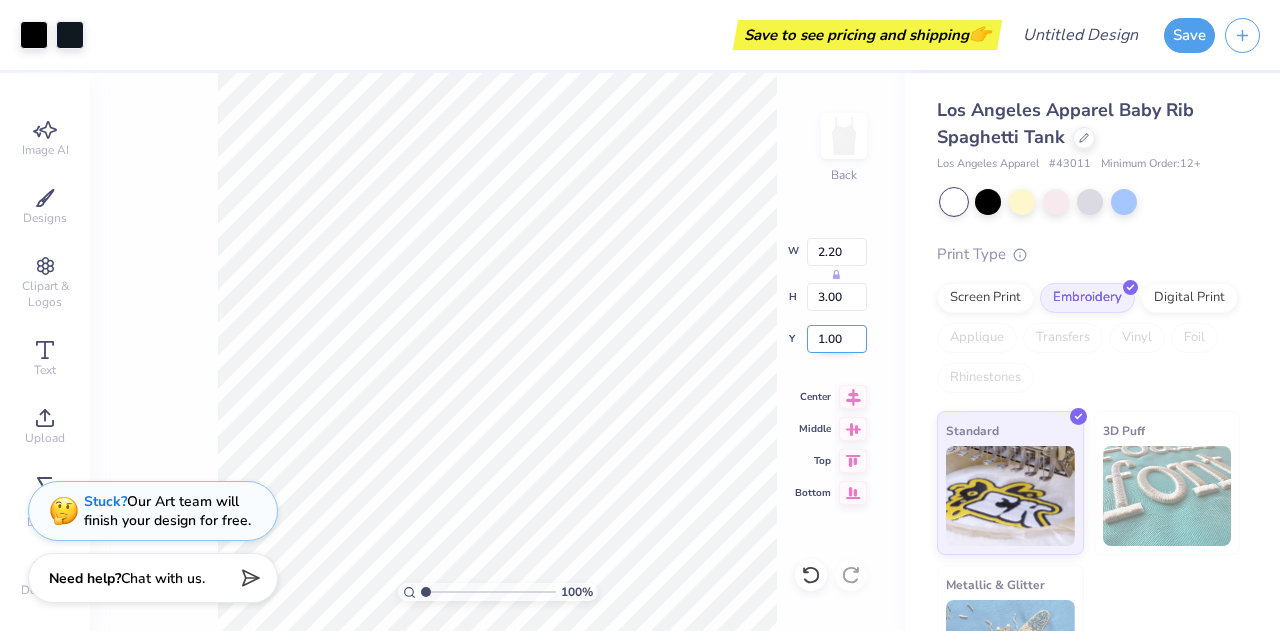 click on "1.00" at bounding box center [837, 339] 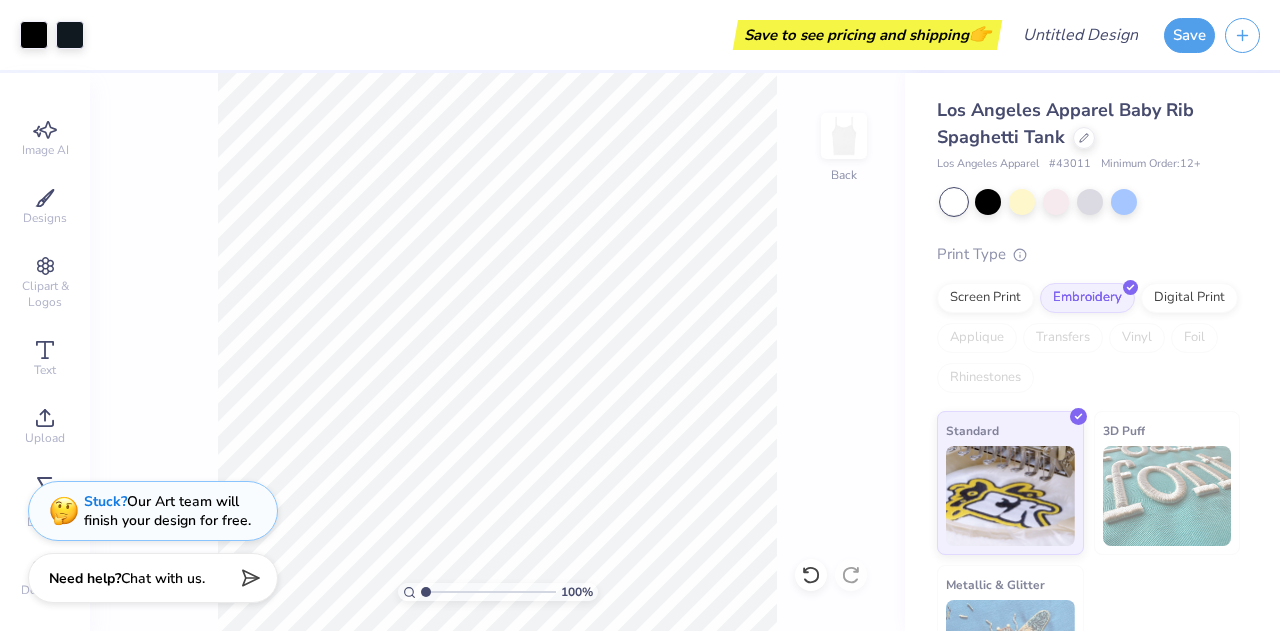 scroll, scrollTop: 77, scrollLeft: 0, axis: vertical 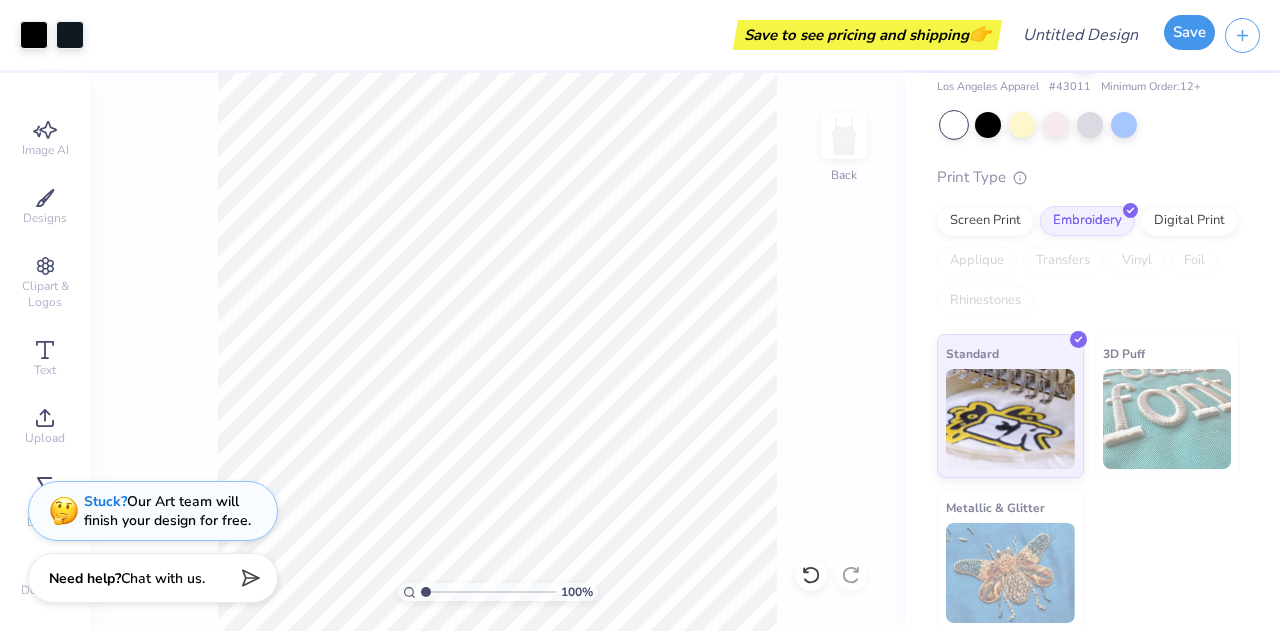 click on "Save" at bounding box center (1189, 32) 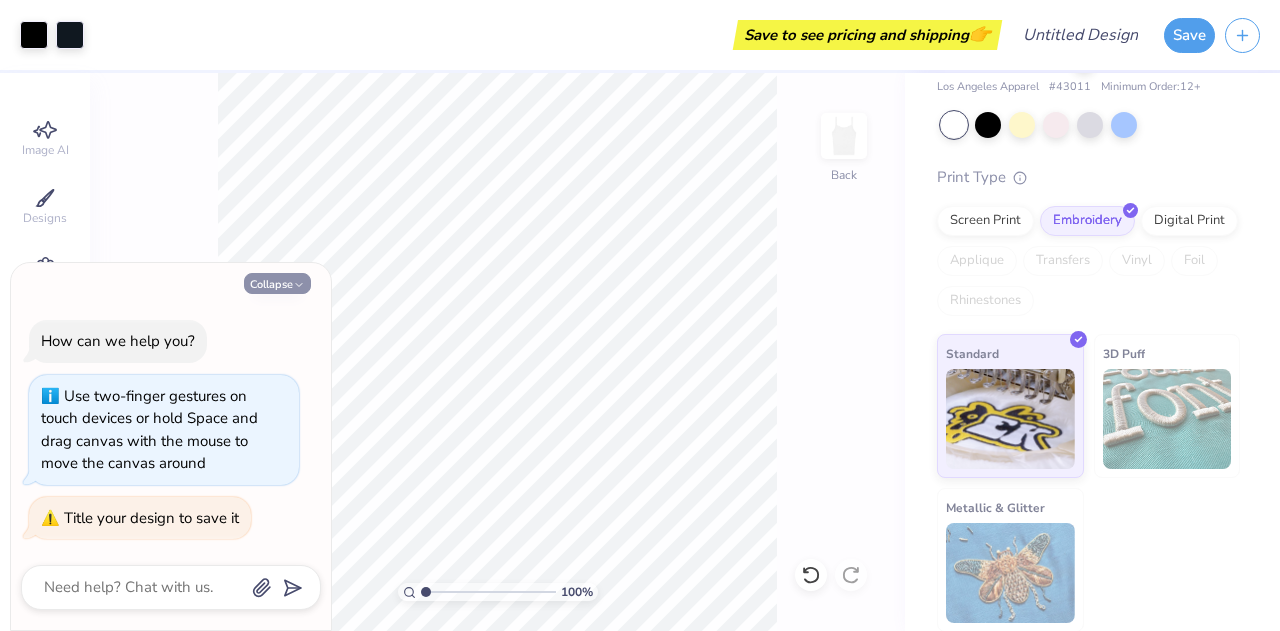 click on "Collapse" at bounding box center [277, 283] 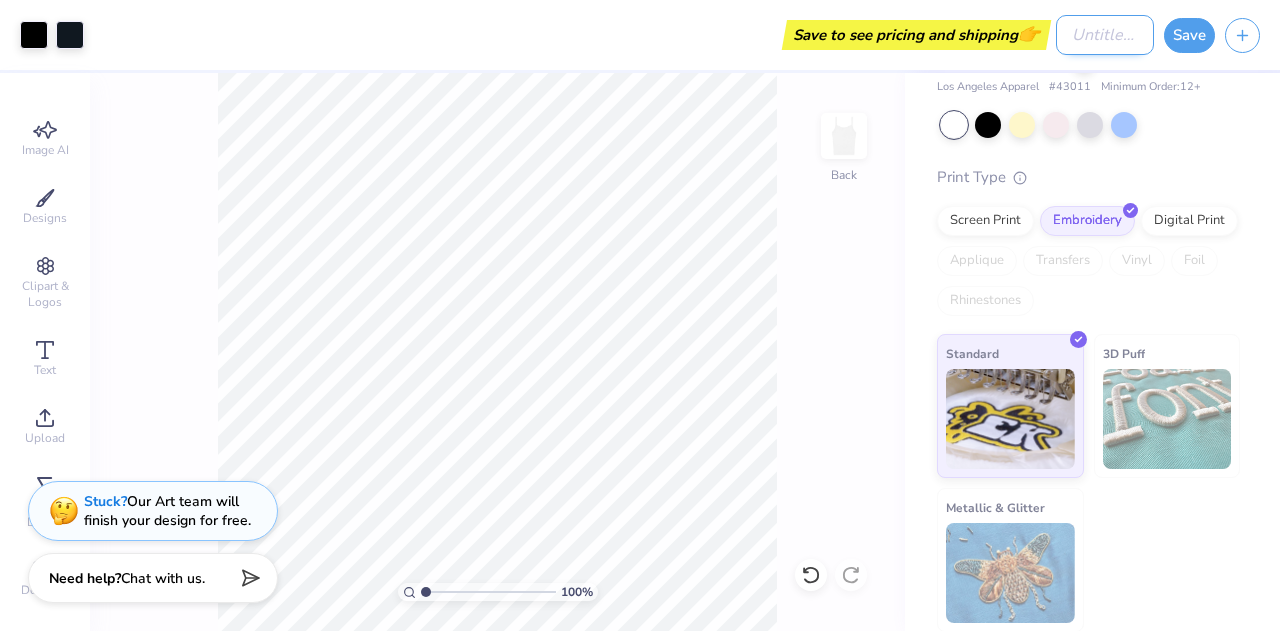 click on "Design Title" at bounding box center [1105, 35] 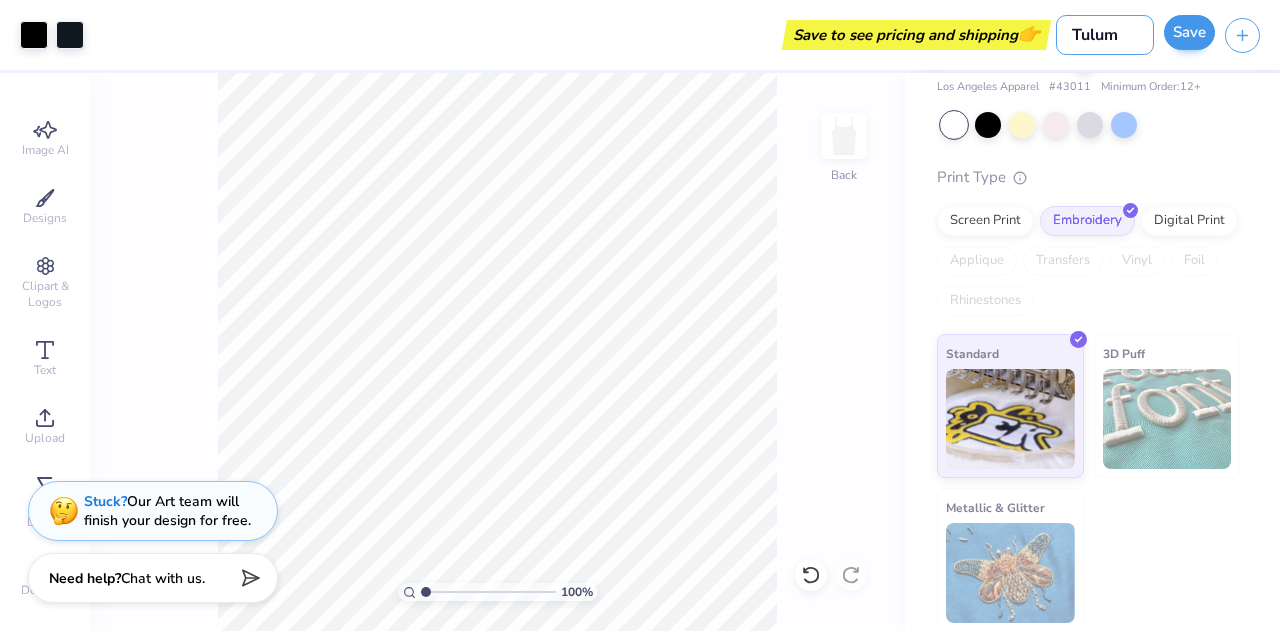 type on "Tulum" 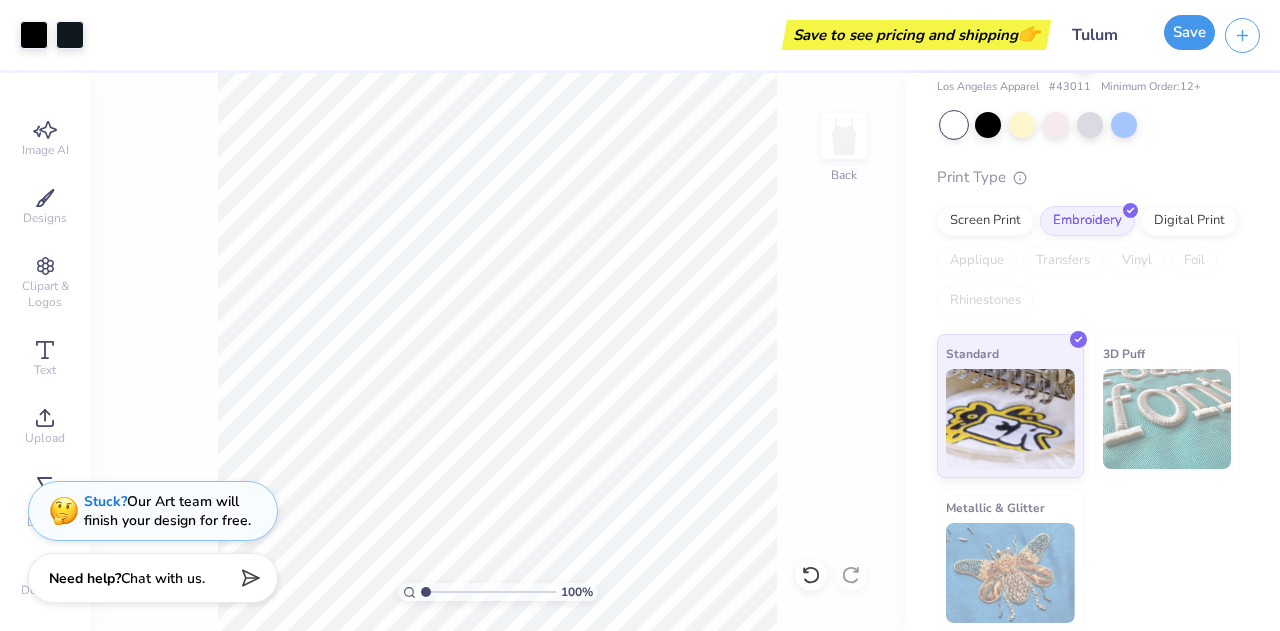 click on "Save" at bounding box center [1189, 32] 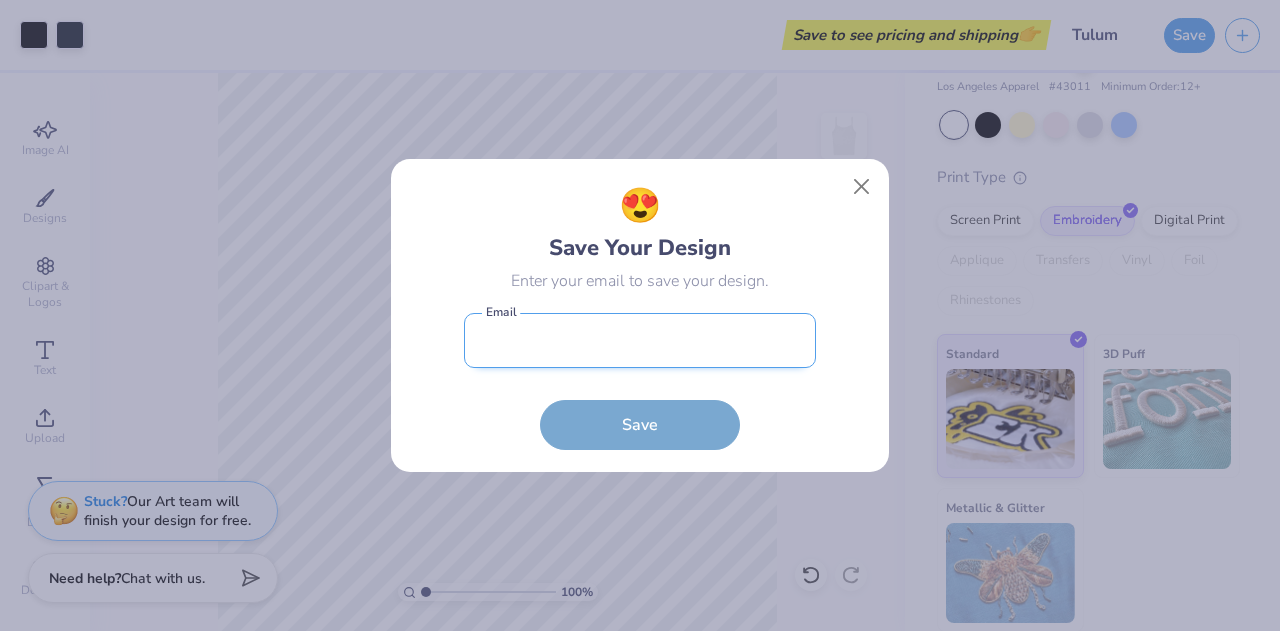 click at bounding box center (640, 340) 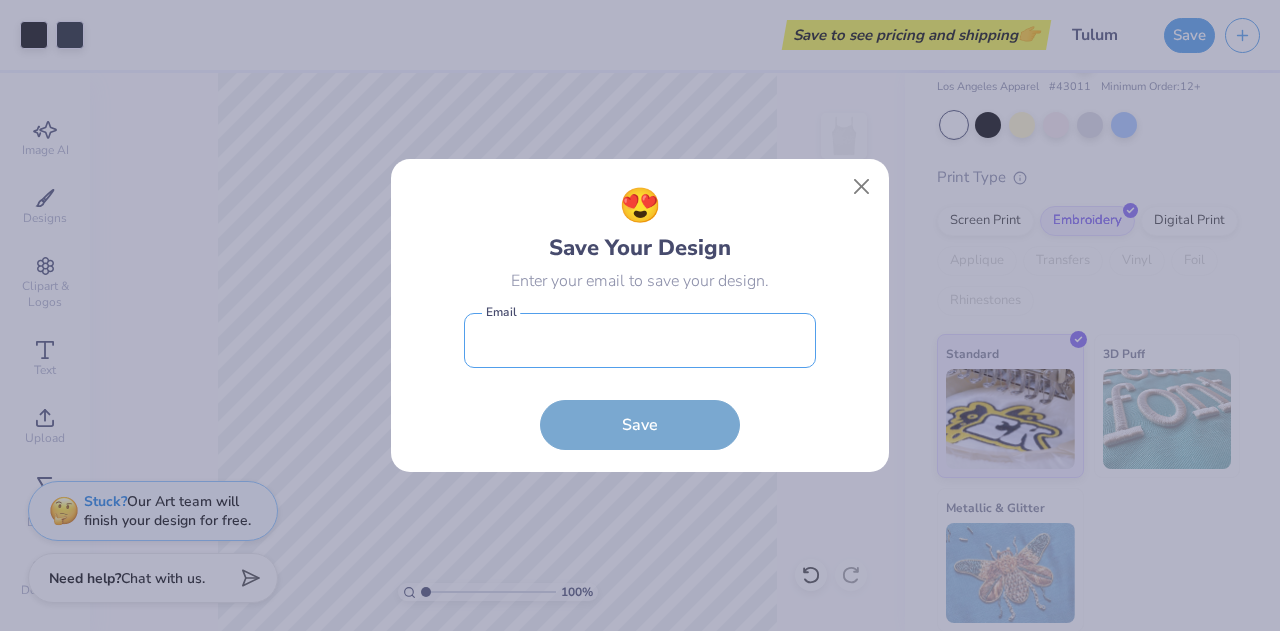 type on "[EMAIL_ADDRESS][DOMAIN_NAME]" 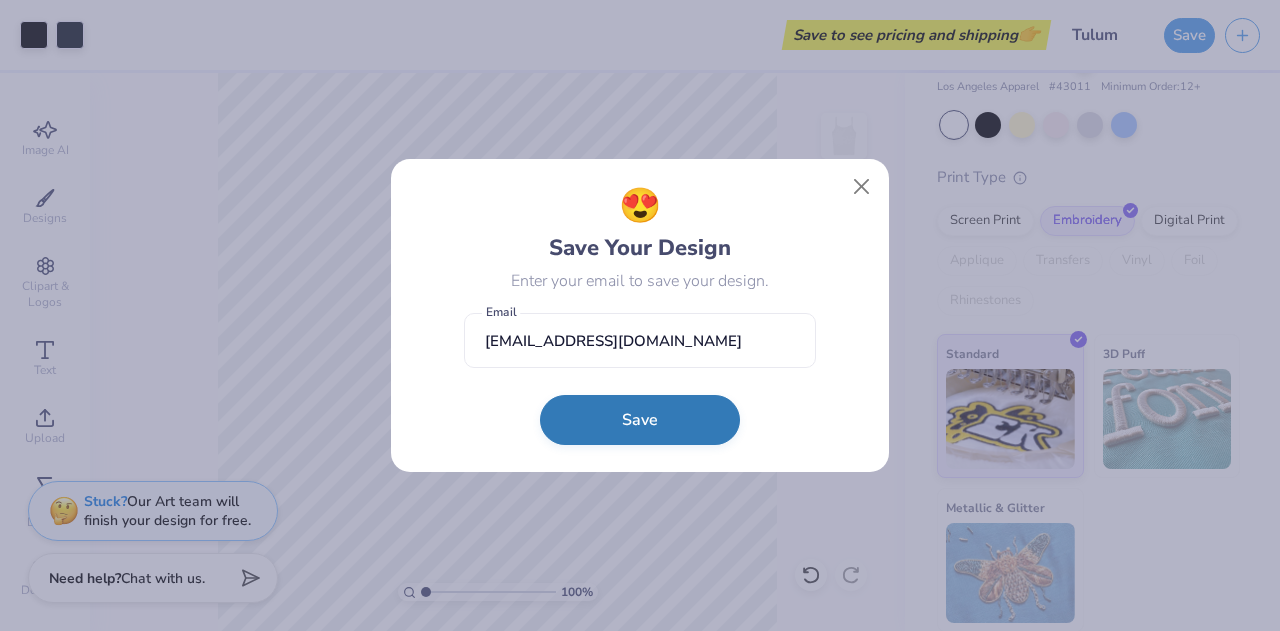 click on "Save" at bounding box center (640, 420) 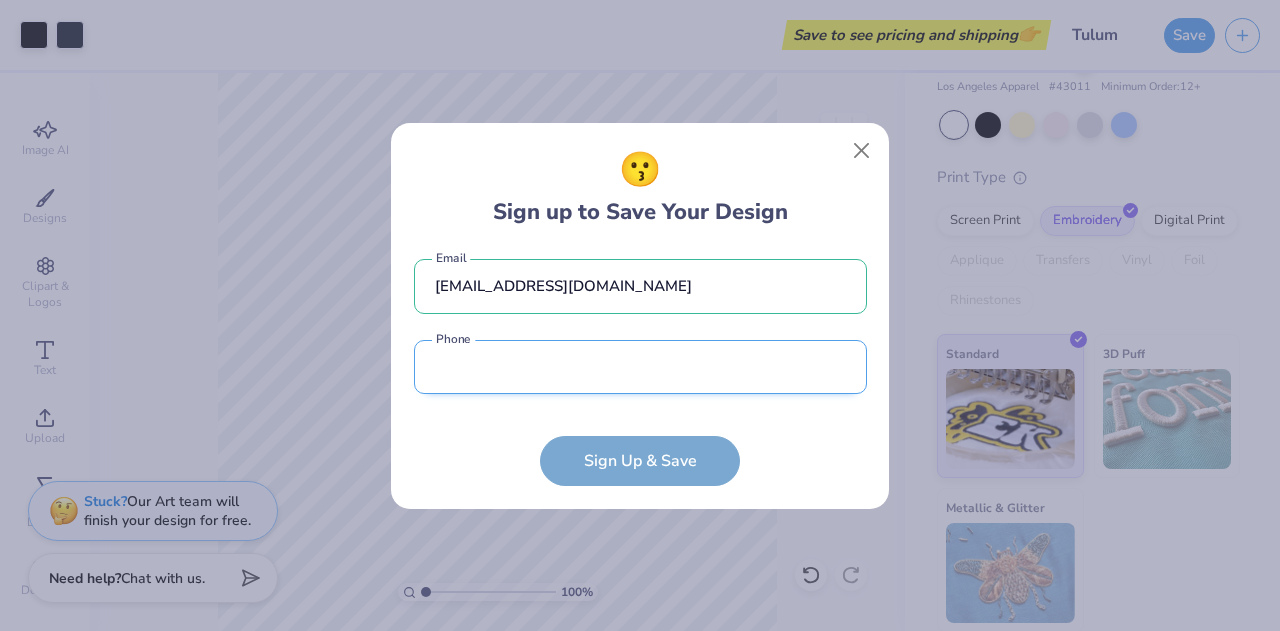 click at bounding box center (640, 367) 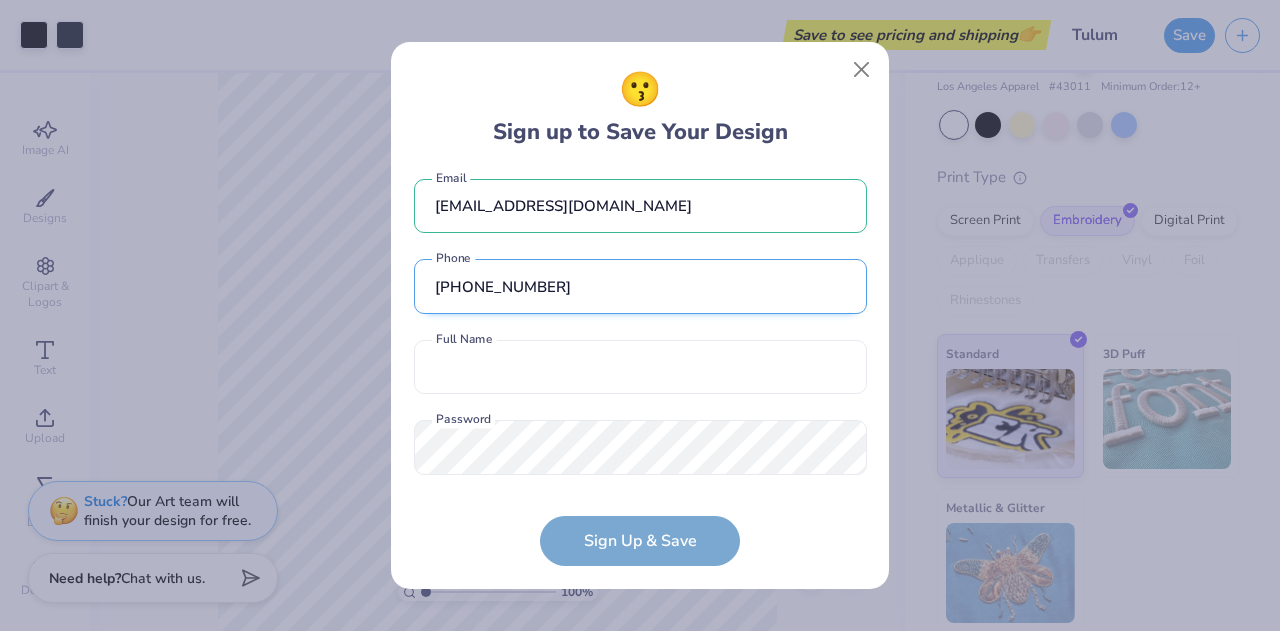 scroll, scrollTop: 25, scrollLeft: 0, axis: vertical 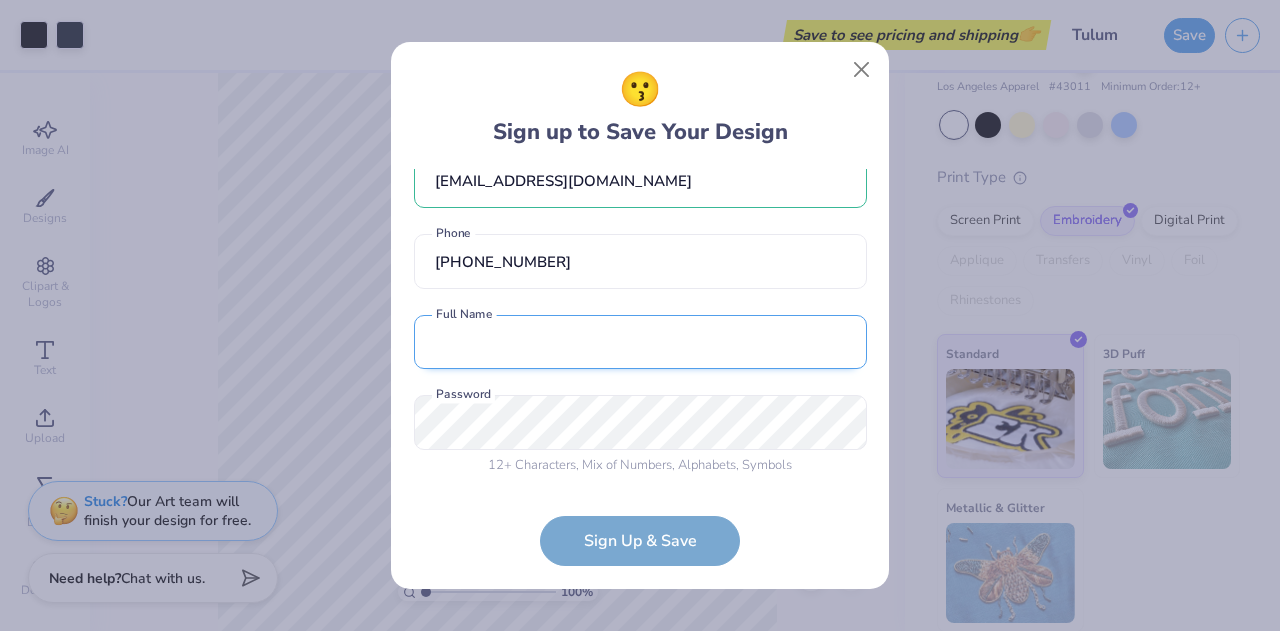 click at bounding box center [640, 342] 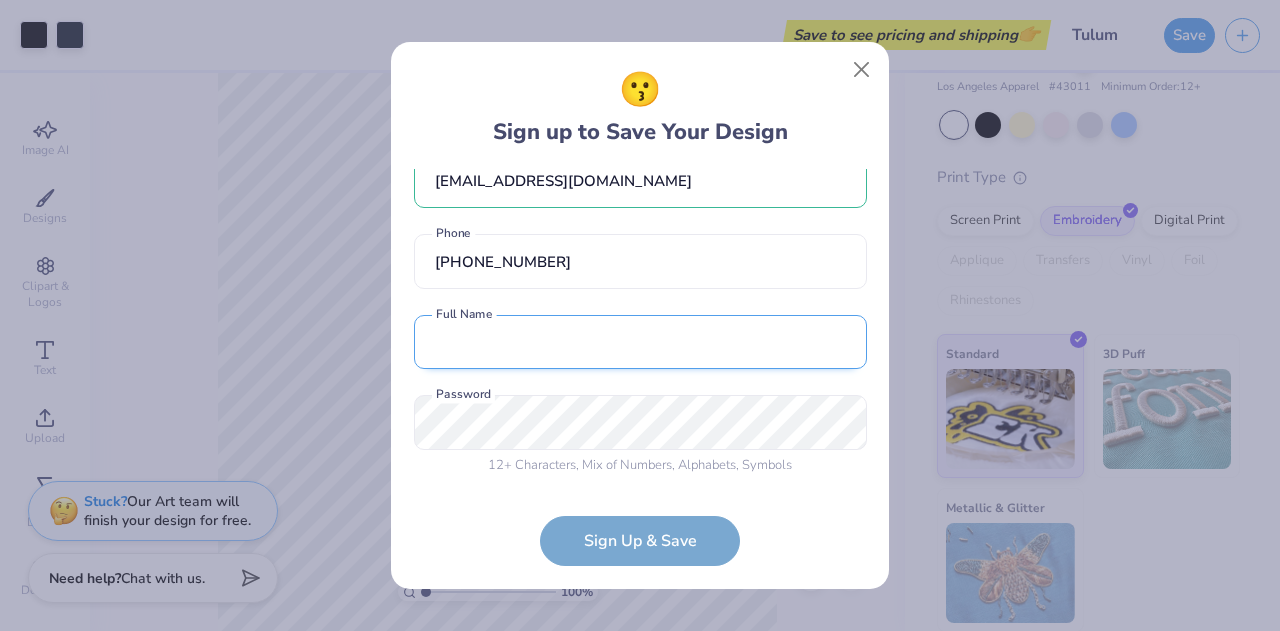 type on "[PERSON_NAME]" 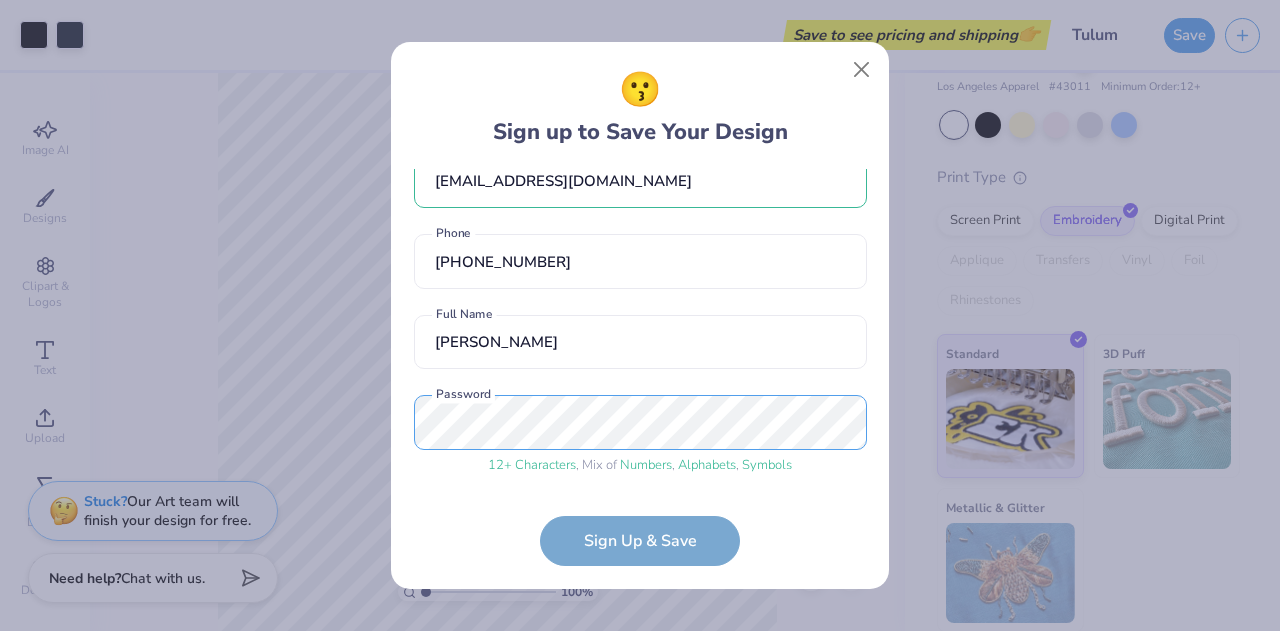 scroll, scrollTop: 101, scrollLeft: 0, axis: vertical 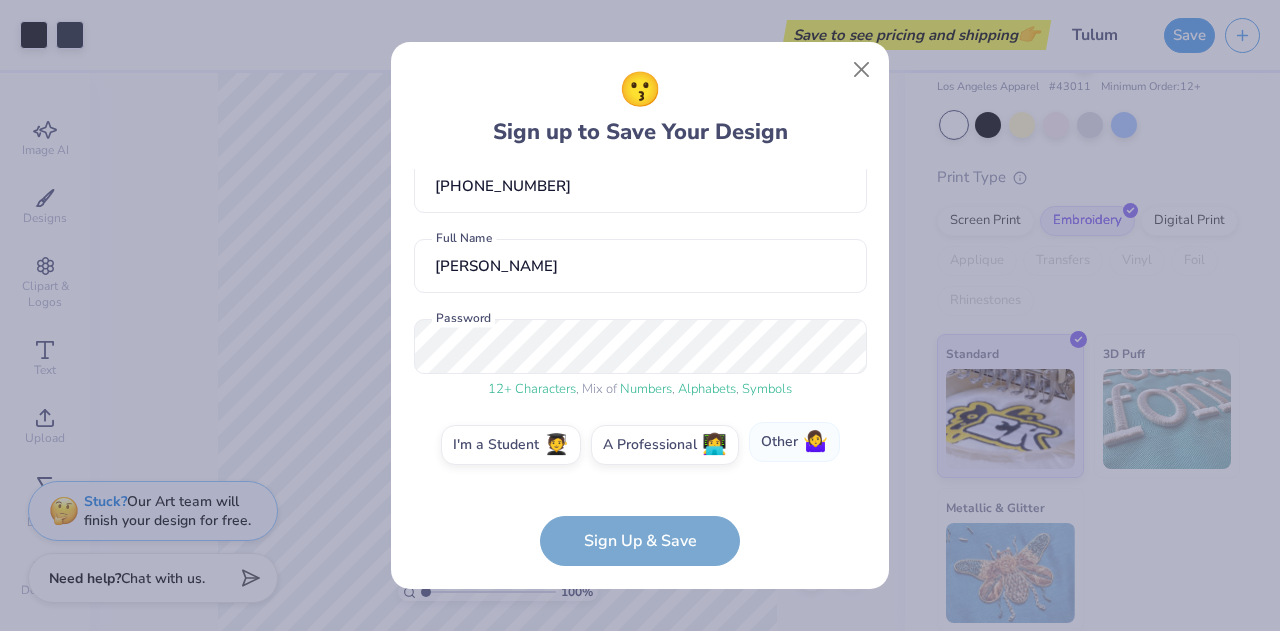 click on "Other 🤷‍♀️" at bounding box center [794, 442] 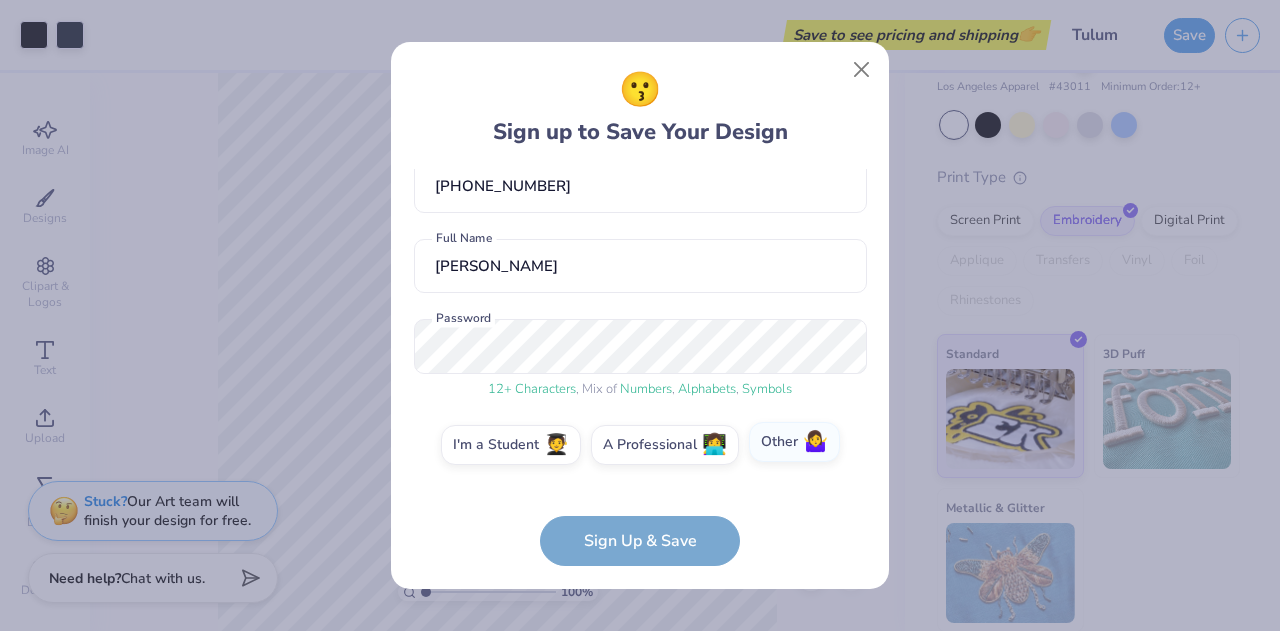 click on "Other 🤷‍♀️" at bounding box center [640, 551] 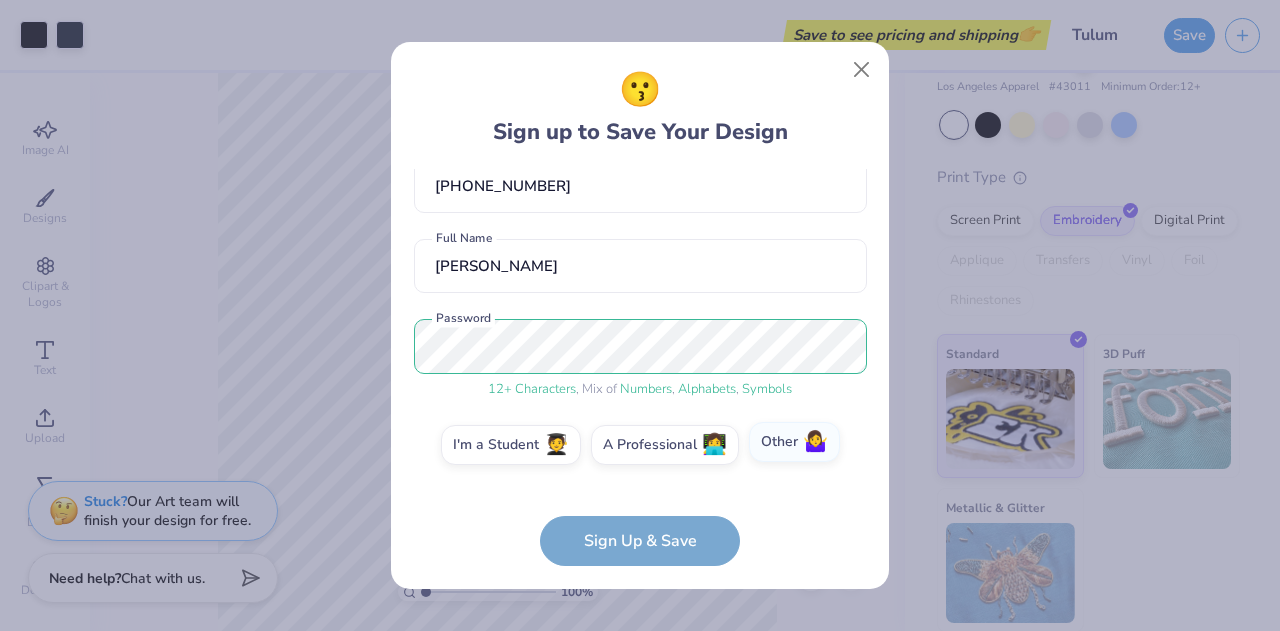 scroll, scrollTop: 182, scrollLeft: 0, axis: vertical 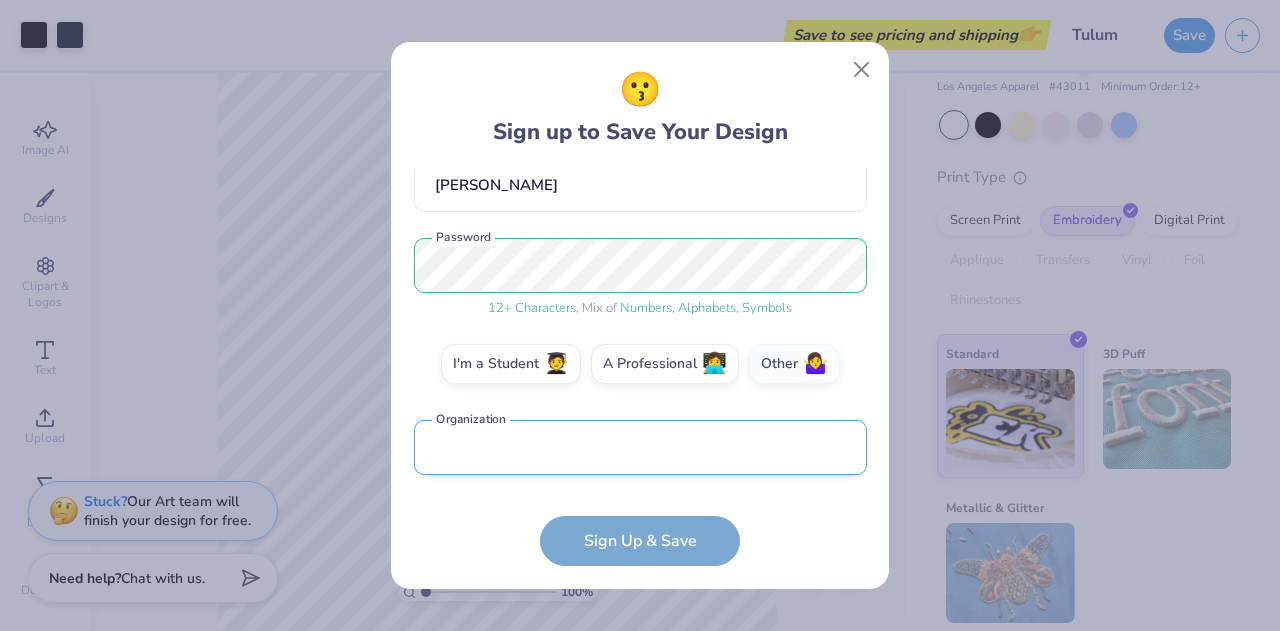 click at bounding box center [640, 447] 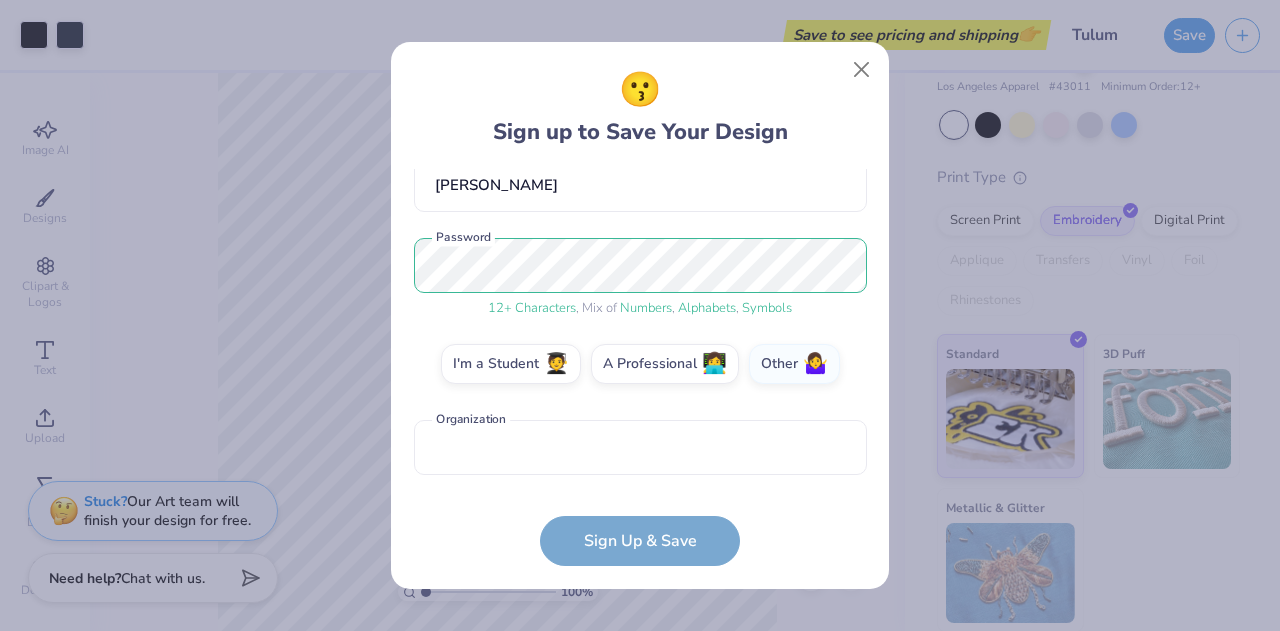 click on "[EMAIL_ADDRESS][DOMAIN_NAME] Email [PHONE_NUMBER] Phone [PERSON_NAME] Full Name 12 + Characters , Mix of   Numbers ,   Alphabets ,   Symbols Password I'm a Student 🧑‍🎓 A Professional 👩‍💻 Other 🤷‍♀️ Organization is a required field Organization Sign Up & Save" at bounding box center [640, 368] 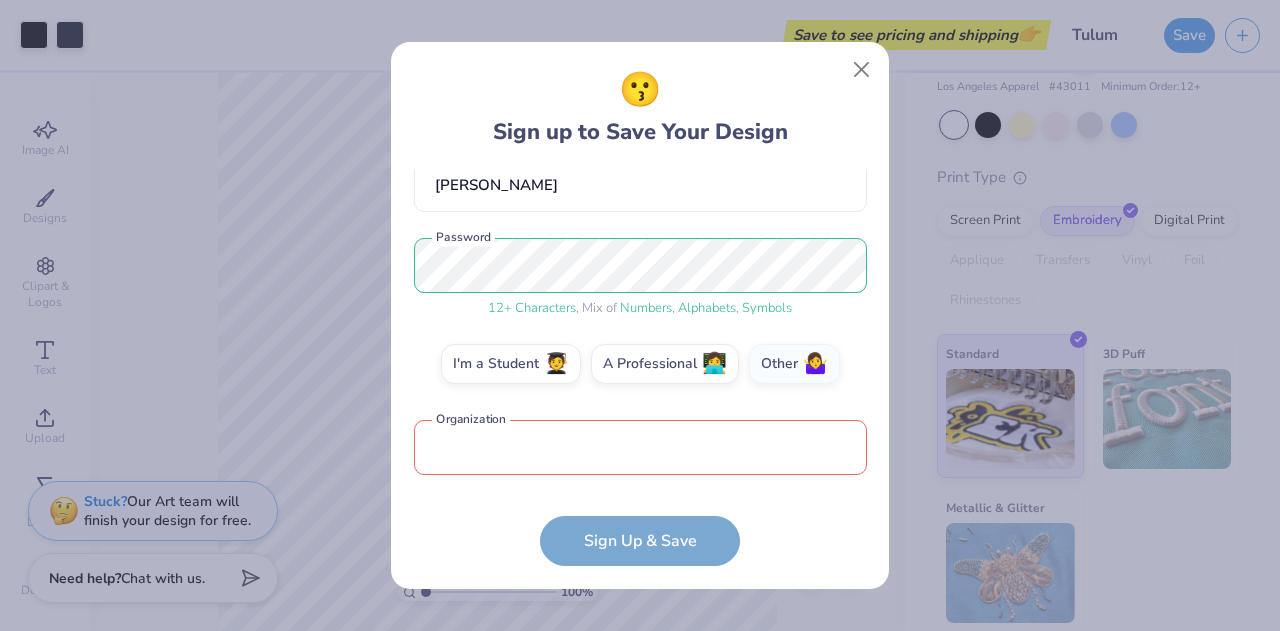 click on "[EMAIL_ADDRESS][DOMAIN_NAME] Email [PHONE_NUMBER] Phone [PERSON_NAME] Full Name 12 + Characters , Mix of   Numbers ,   Alphabets ,   Symbols Password I'm a Student 🧑‍🎓 A Professional 👩‍💻 Other 🤷‍♀️ Organization is a required field Organization Sign Up & Save" at bounding box center [640, 368] 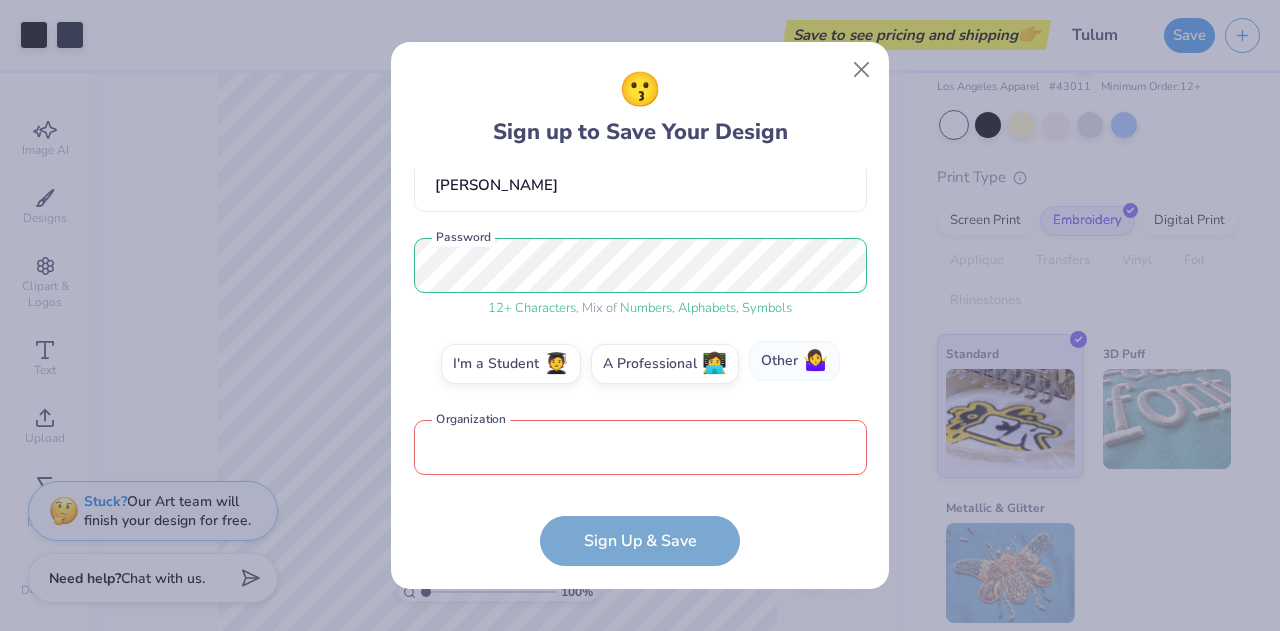 click on "Other 🤷‍♀️" at bounding box center (794, 361) 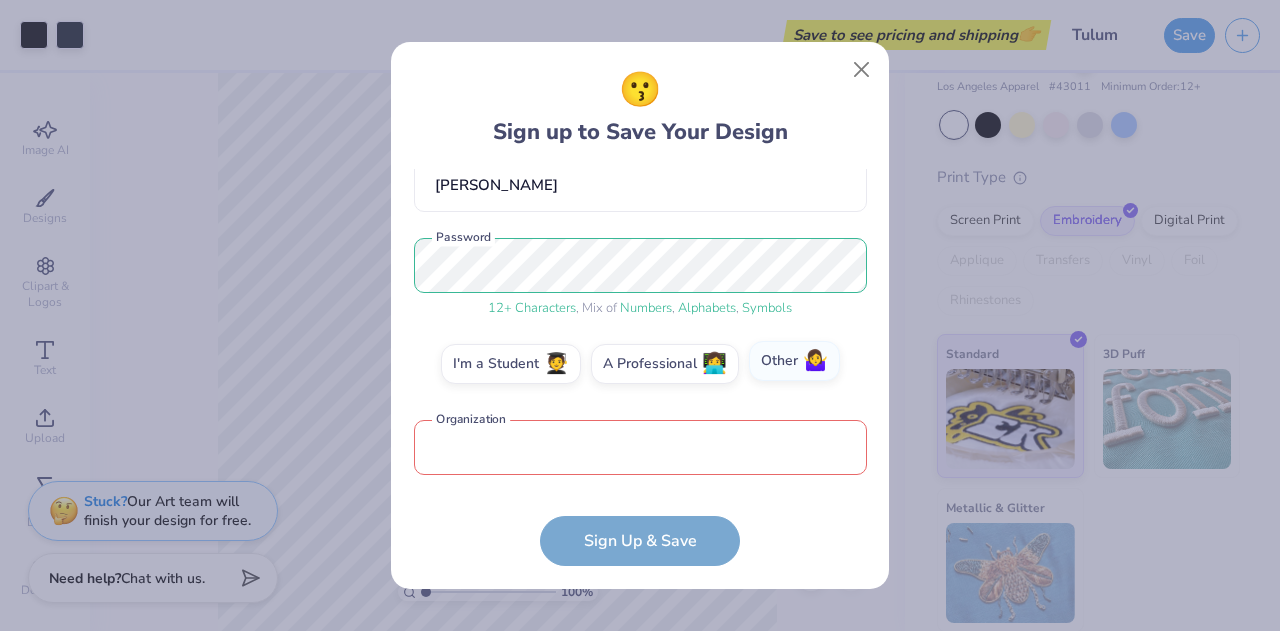 click on "Other 🤷‍♀️" at bounding box center [640, 551] 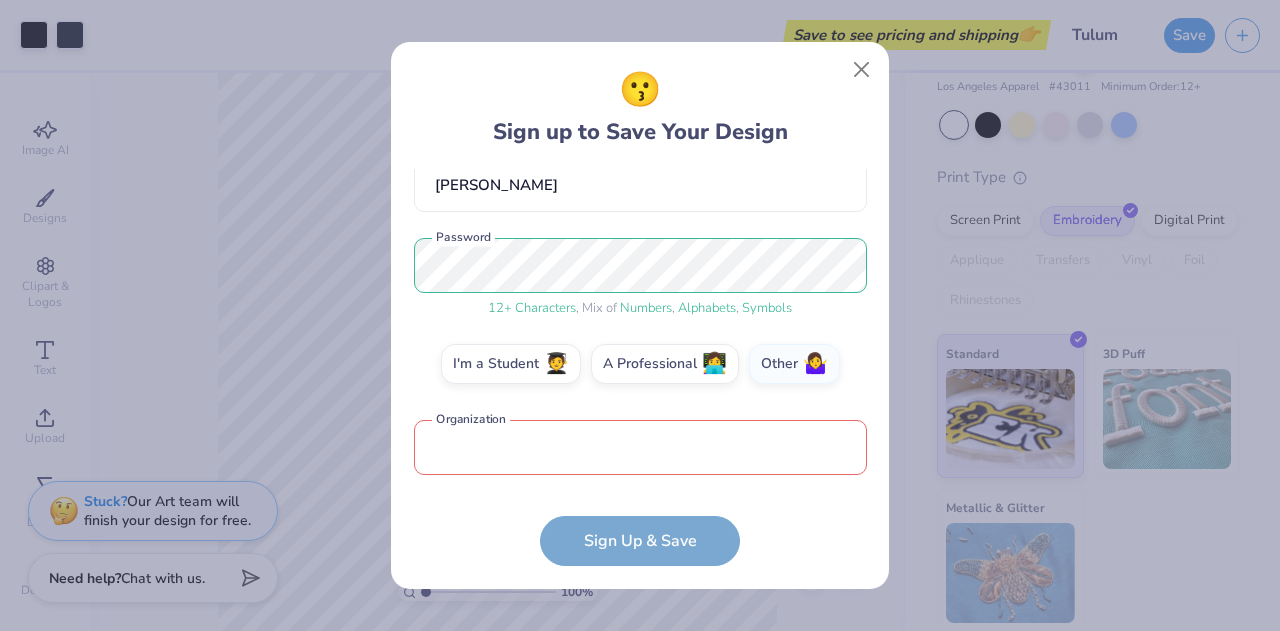 click at bounding box center (640, 447) 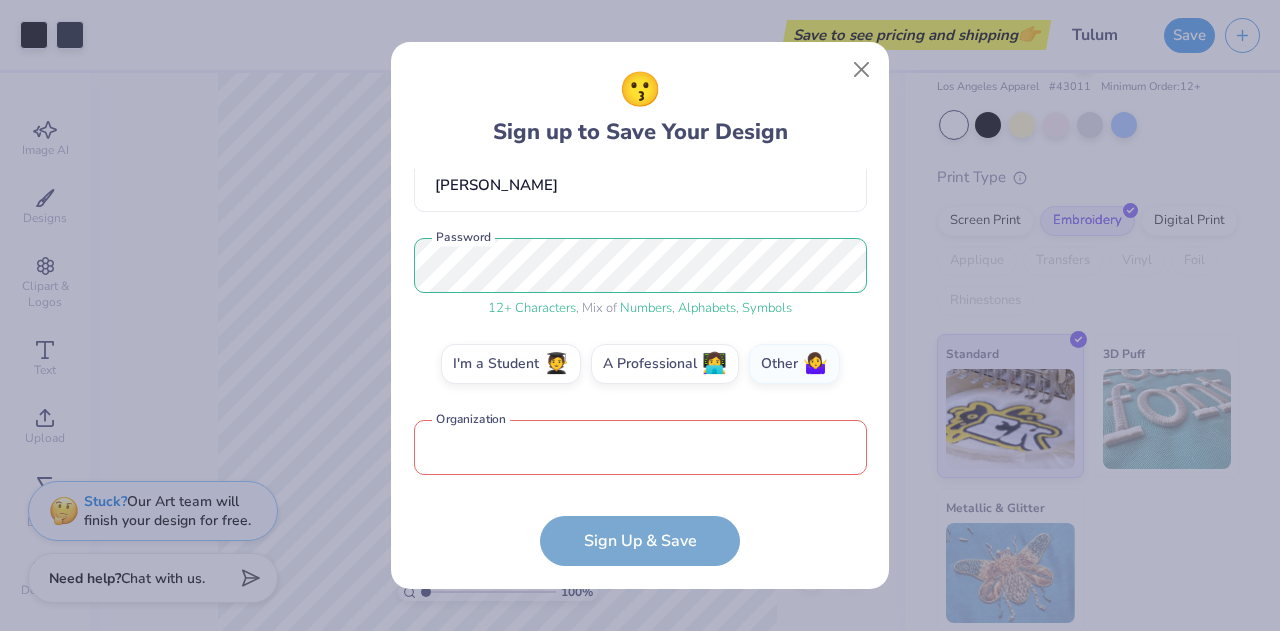click on "[EMAIL_ADDRESS][DOMAIN_NAME] Email [PHONE_NUMBER] Phone [PERSON_NAME] Full Name 12 + Characters , Mix of   Numbers ,   Alphabets ,   Symbols Password I'm a Student 🧑‍🎓 A Professional 👩‍💻 Other 🤷‍♀️ Organization is a required field Organization Sign Up & Save" at bounding box center [640, 368] 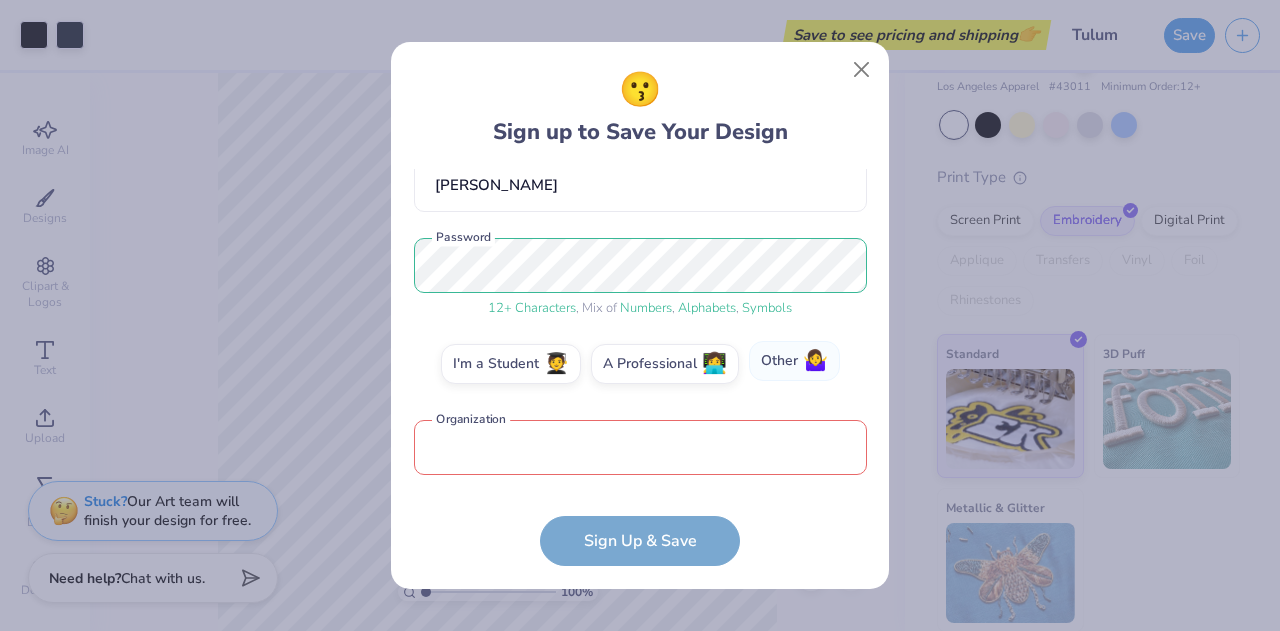 click on "Other 🤷‍♀️" at bounding box center (794, 361) 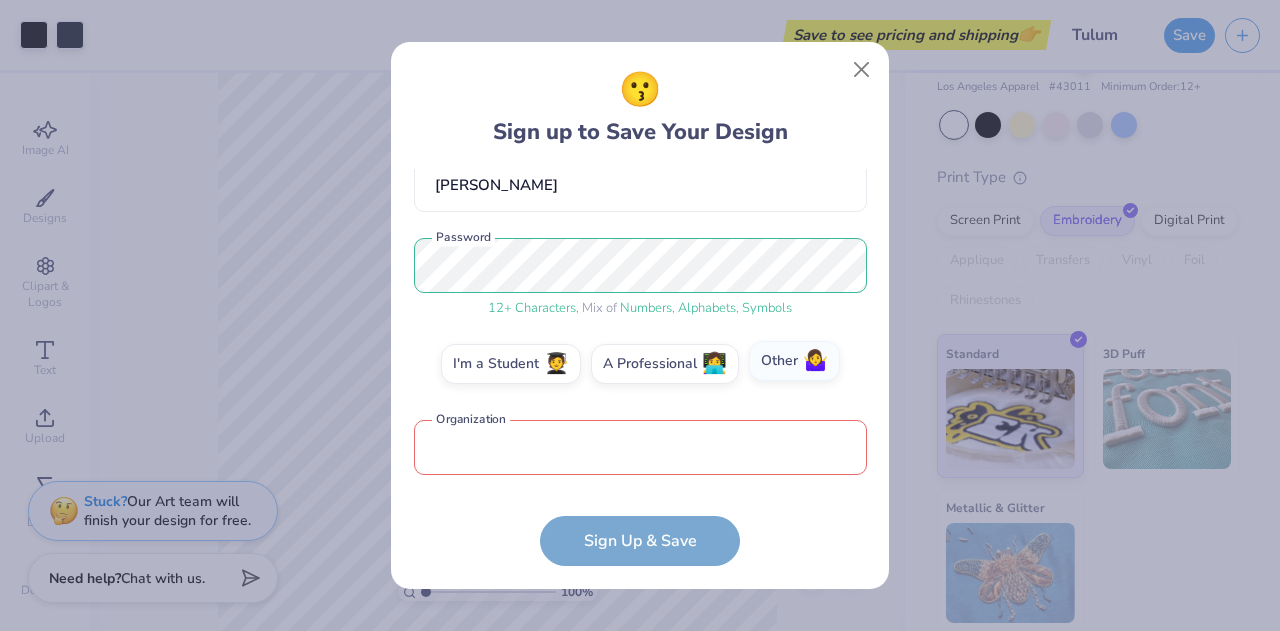 click on "Other 🤷‍♀️" at bounding box center (640, 551) 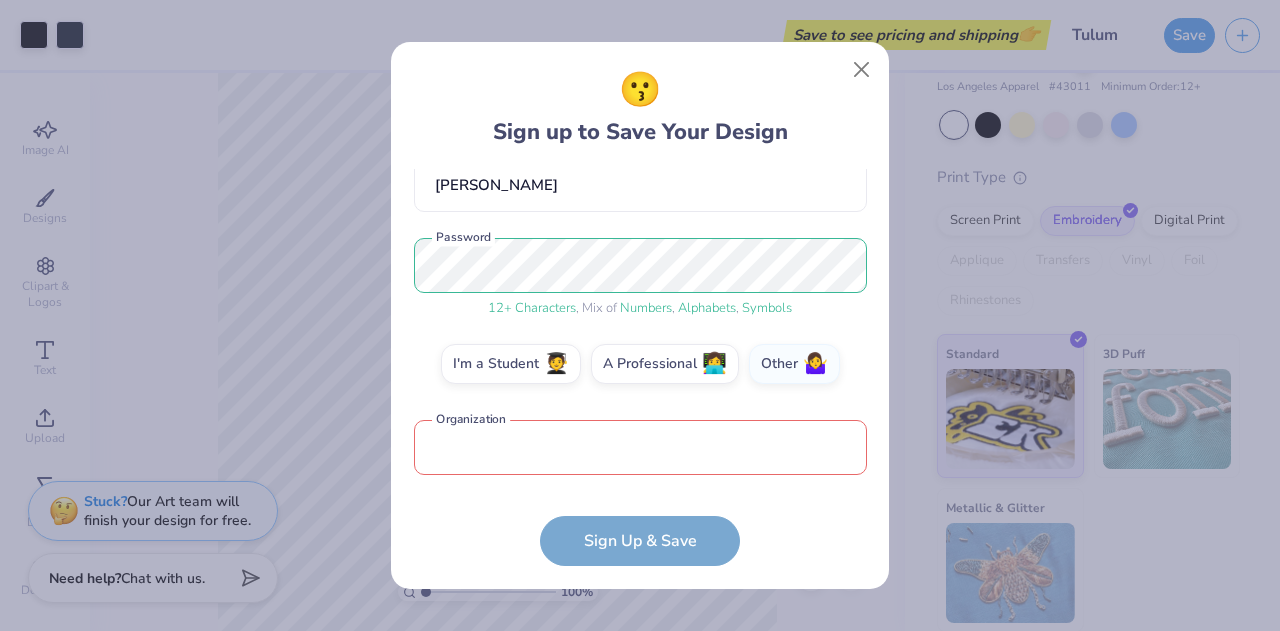 click on "😗 Sign up to Save Your Design [EMAIL_ADDRESS][DOMAIN_NAME] Email [PHONE_NUMBER] Phone [GEOGRAPHIC_DATA][PERSON_NAME] Full Name 12 + Characters , Mix of   Numbers ,   Alphabets ,   Symbols Password I'm a Student 🧑‍🎓 A Professional 👩‍💻 Other 🤷‍♀️ Organization is a required field Organization Sign Up & Save" at bounding box center (640, 315) 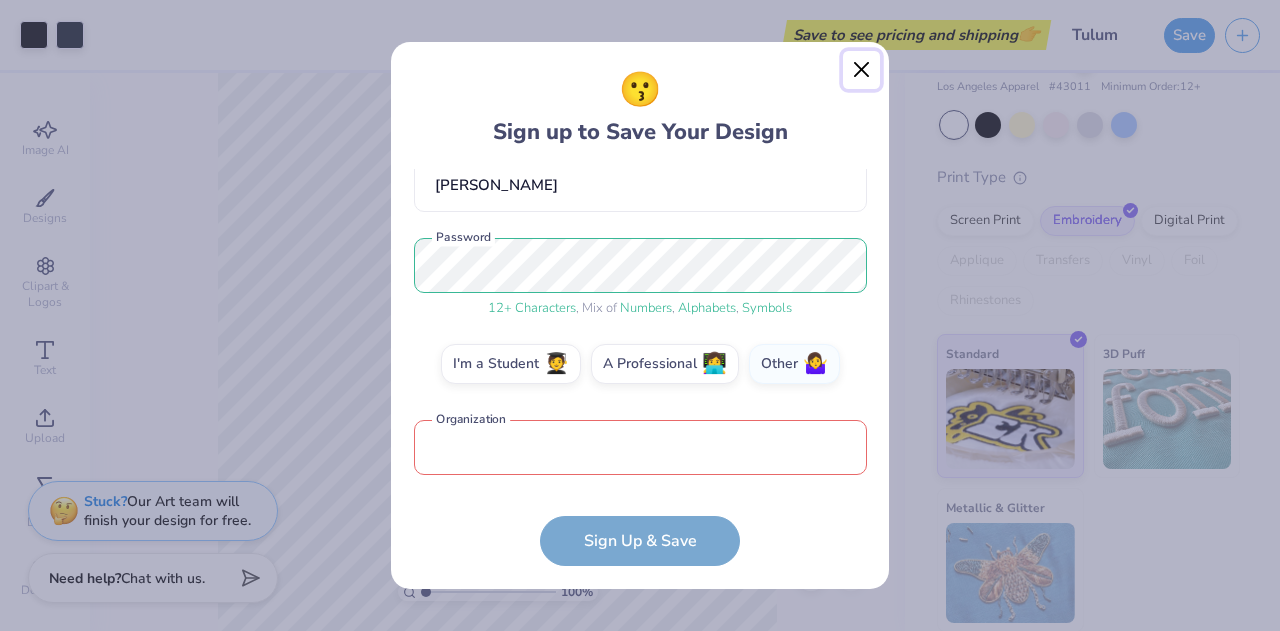 click at bounding box center (862, 70) 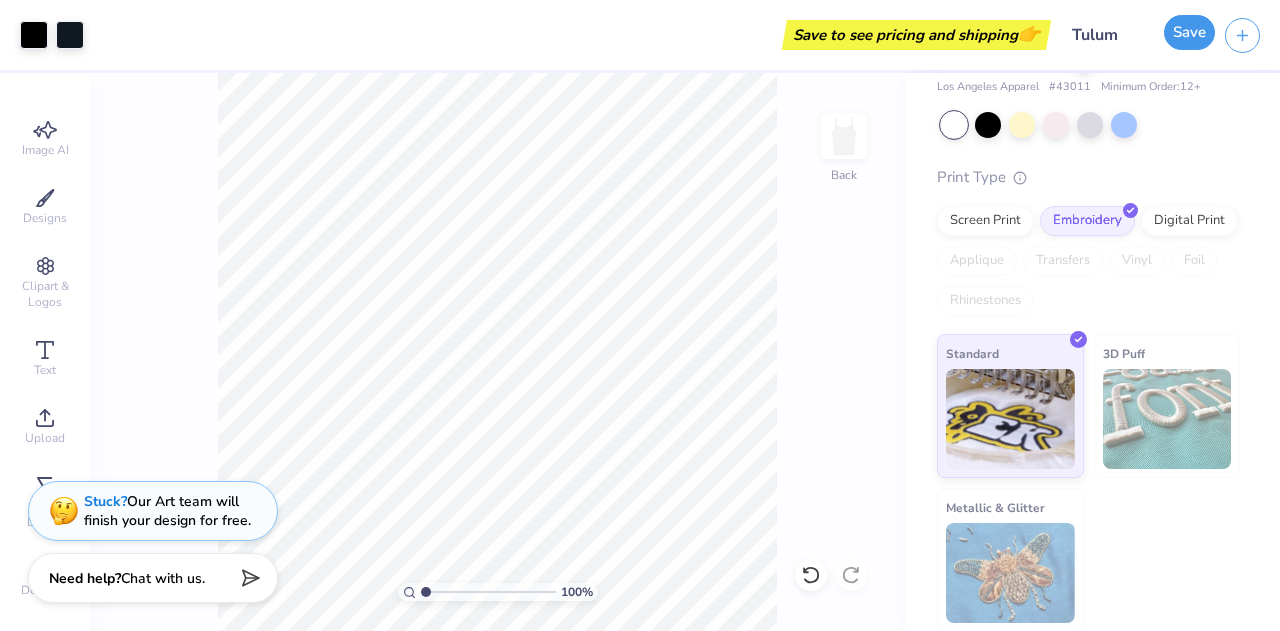 click on "Save" at bounding box center (1189, 32) 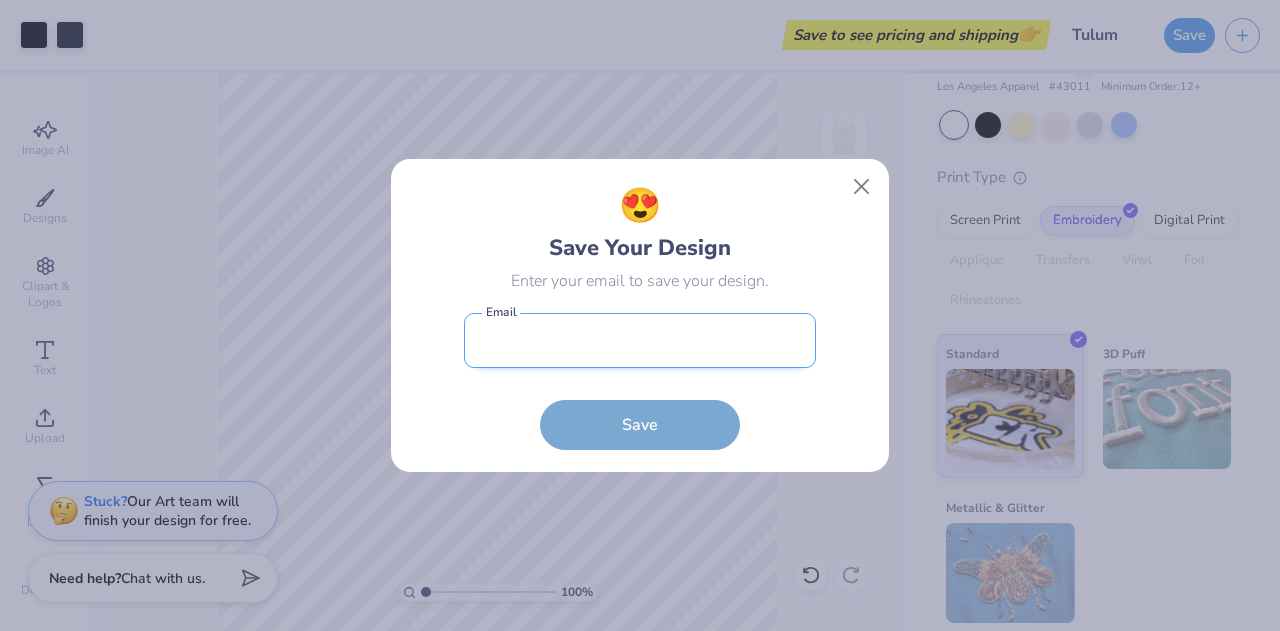 click at bounding box center (640, 340) 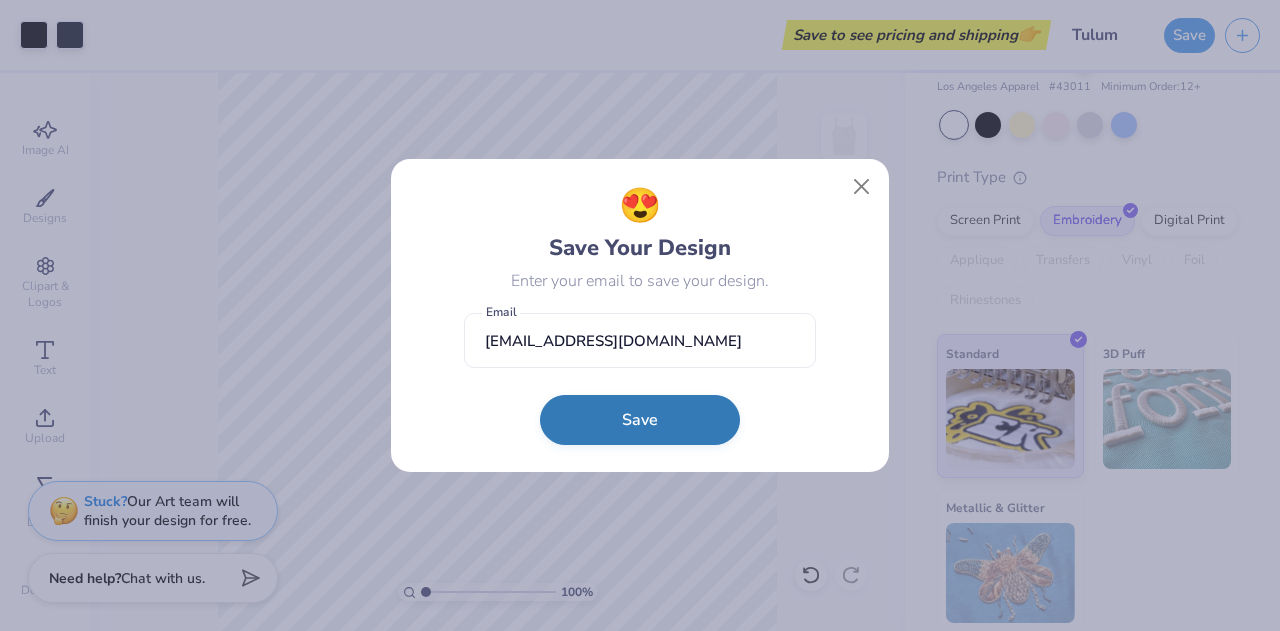 click on "Save" at bounding box center [640, 420] 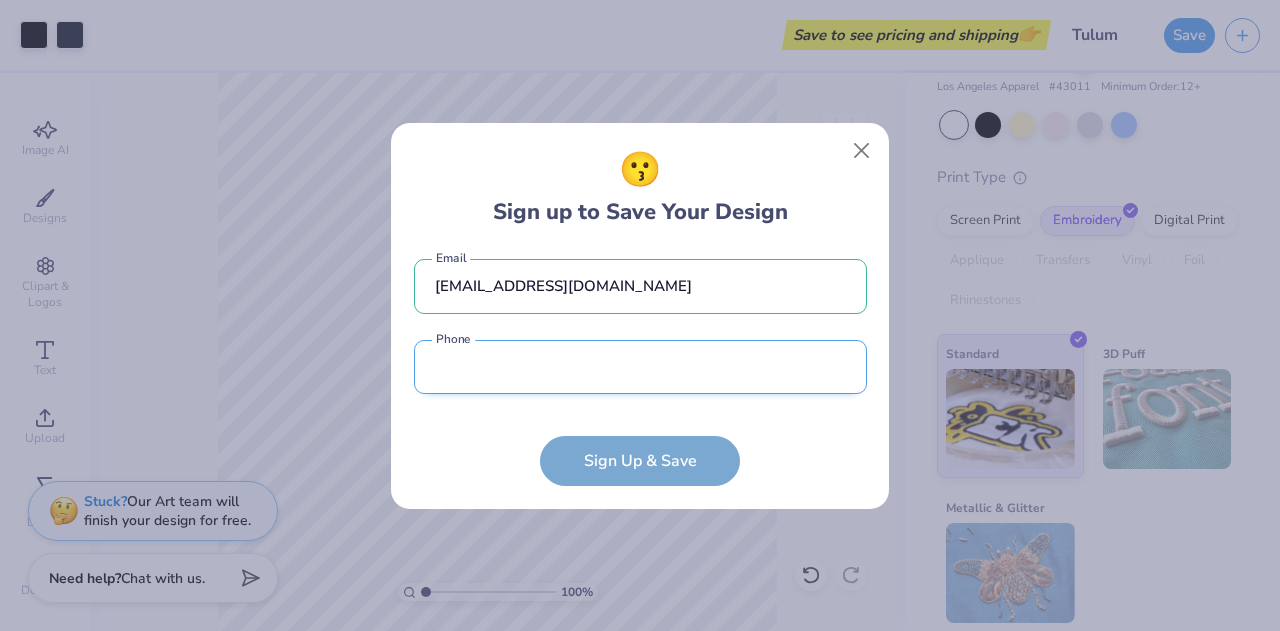 click at bounding box center [640, 367] 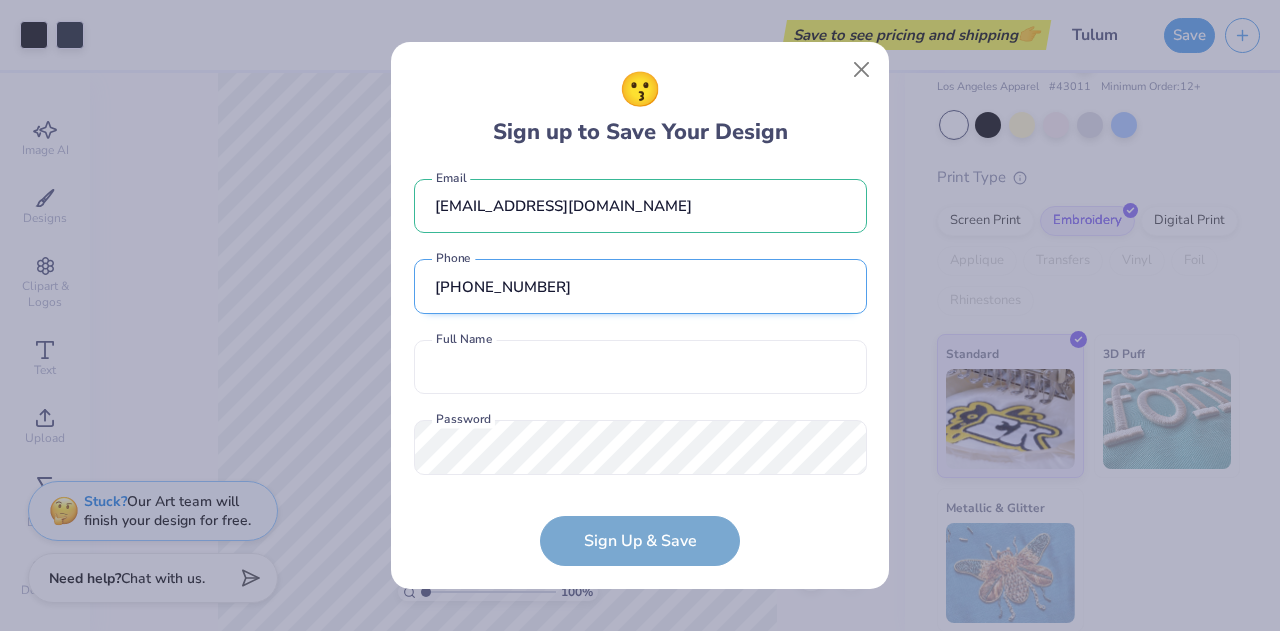 scroll, scrollTop: 25, scrollLeft: 0, axis: vertical 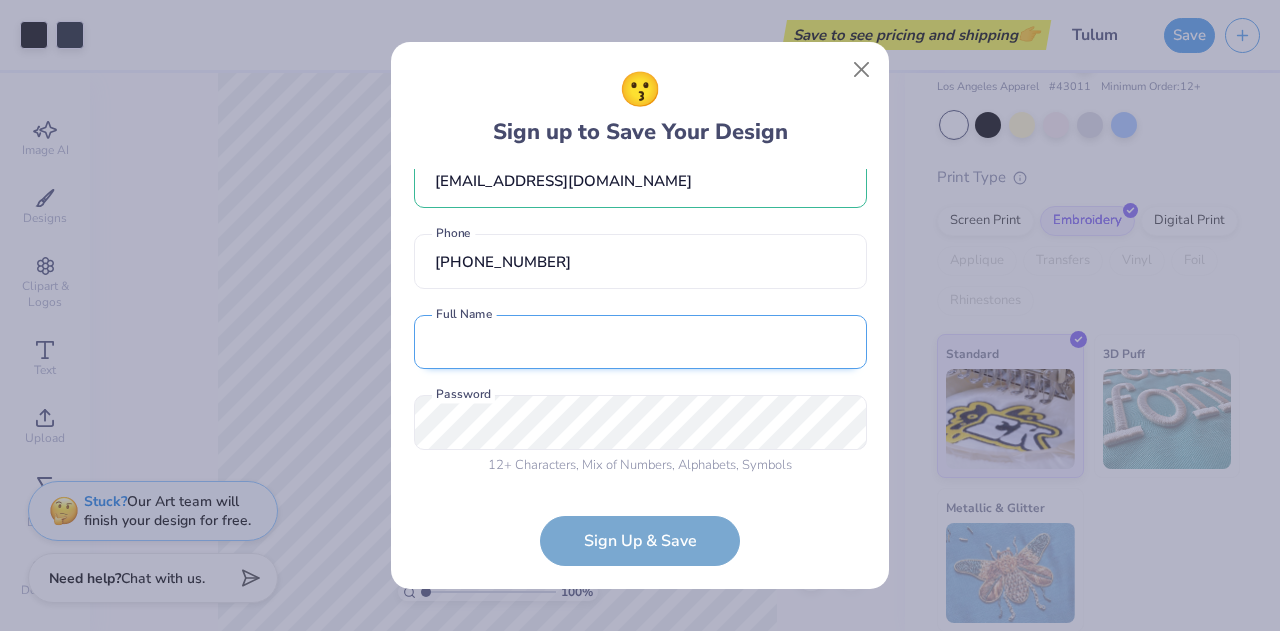 click at bounding box center [640, 342] 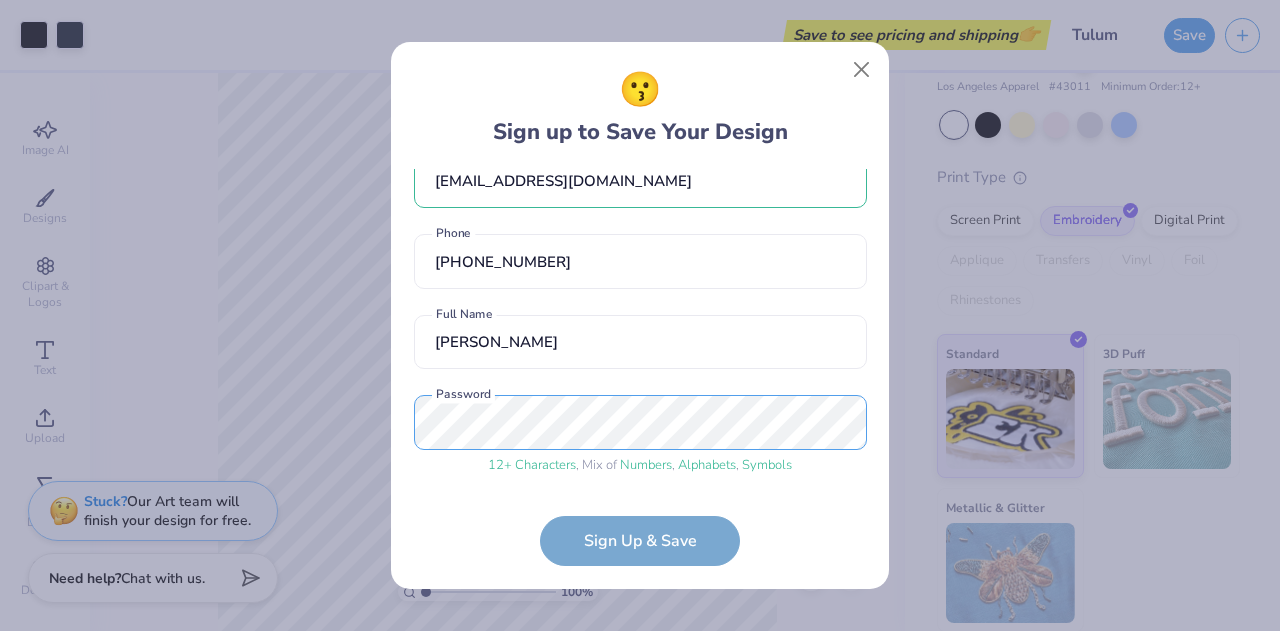 scroll, scrollTop: 101, scrollLeft: 0, axis: vertical 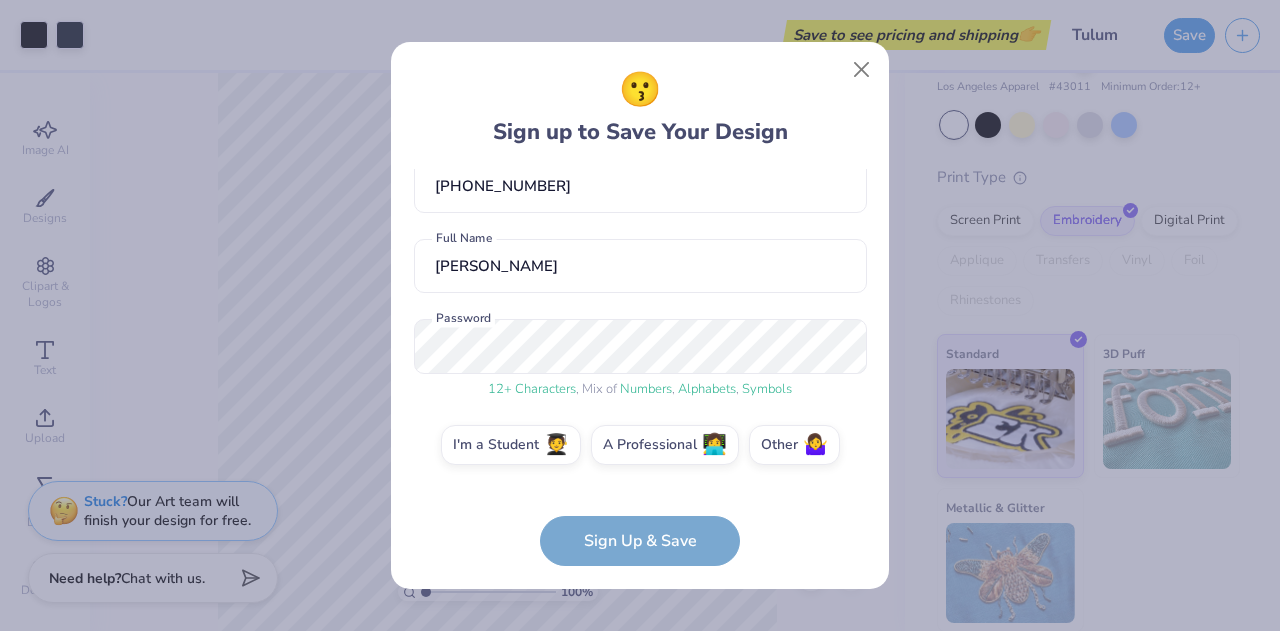 click on "[EMAIL_ADDRESS][DOMAIN_NAME] Email [PHONE_NUMBER] Phone [GEOGRAPHIC_DATA][PERSON_NAME] Full Name 12 + Characters , Mix of   Numbers ,   Alphabets ,   Symbols Password I'm a Student 🧑‍🎓 A Professional 👩‍💻 Other 🤷‍♀️ Sign Up & Save" at bounding box center (640, 368) 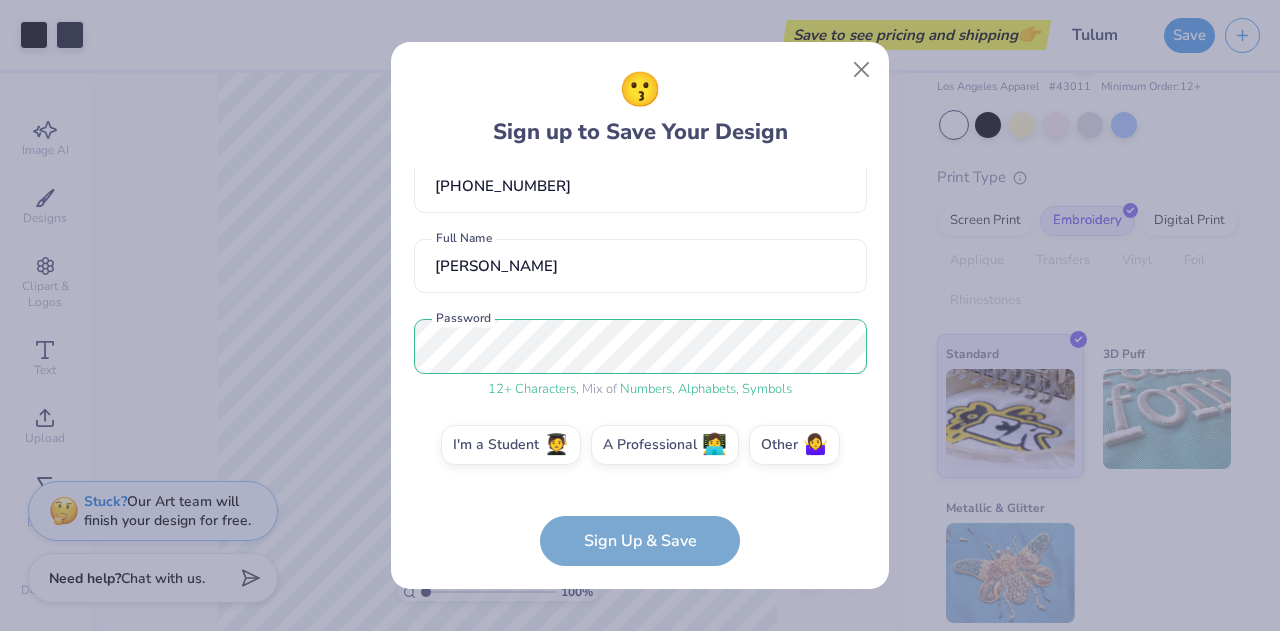 click on "[EMAIL_ADDRESS][DOMAIN_NAME] Email [PHONE_NUMBER] Phone [GEOGRAPHIC_DATA][PERSON_NAME] Full Name 12 + Characters , Mix of   Numbers ,   Alphabets ,   Symbols Password I'm a Student 🧑‍🎓 A Professional 👩‍💻 Other 🤷‍♀️ Sign Up & Save" at bounding box center [640, 368] 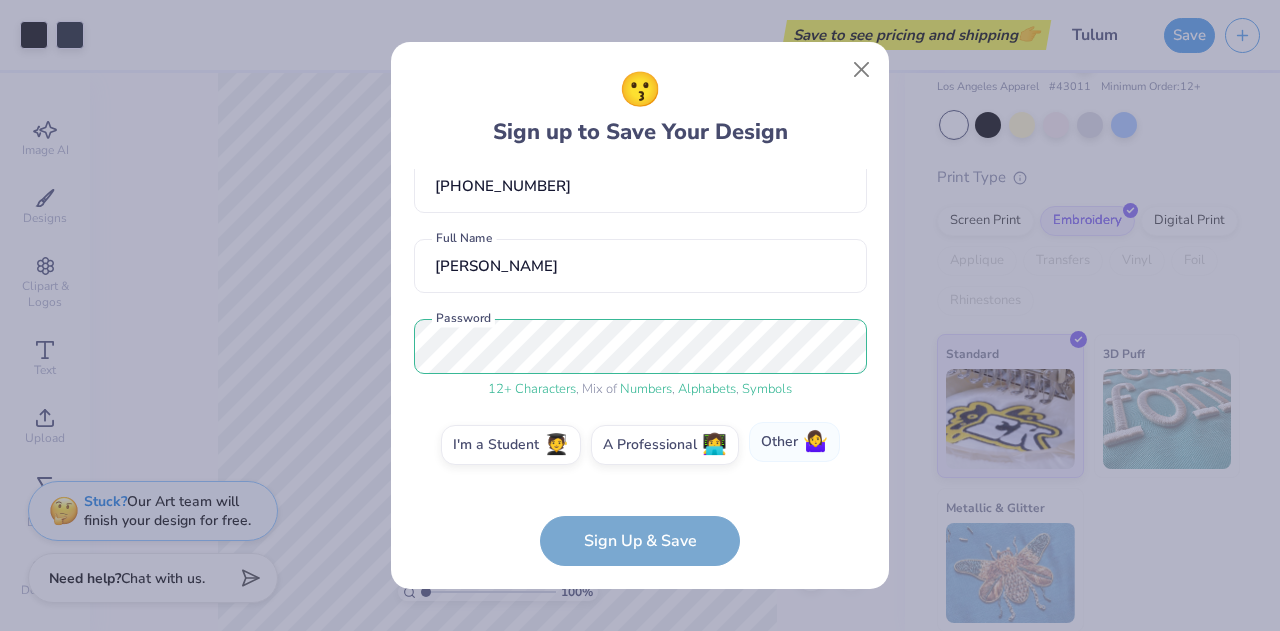 click on "🤷‍♀️" at bounding box center (815, 442) 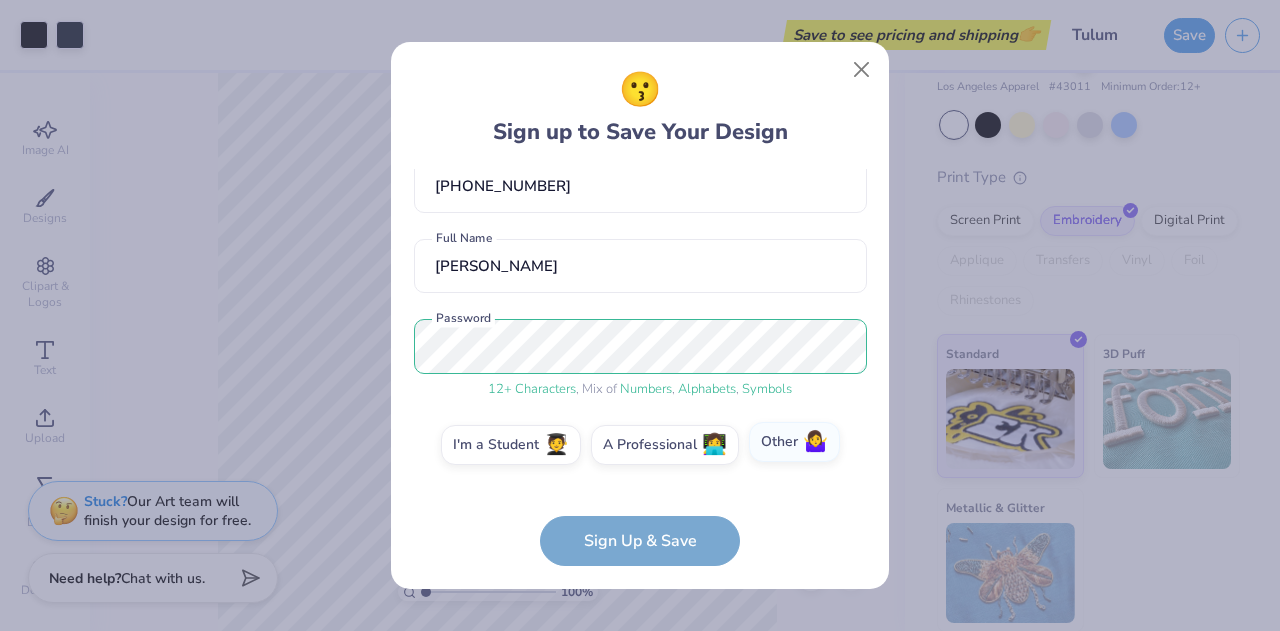 click on "Other 🤷‍♀️" at bounding box center (640, 551) 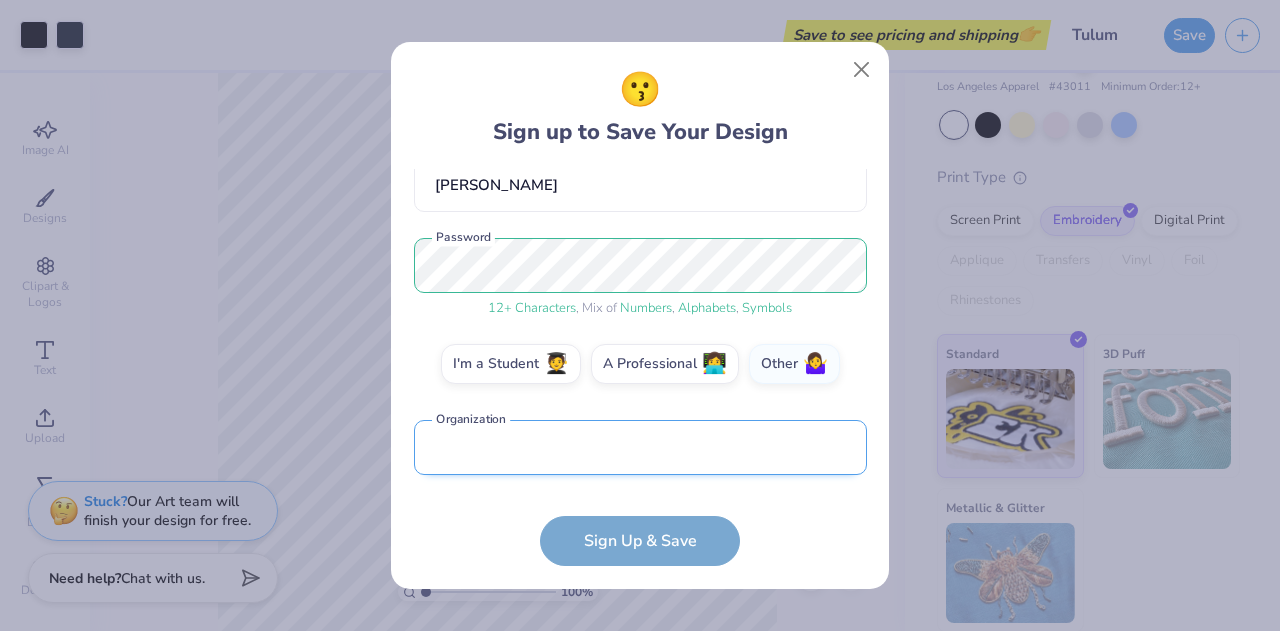 click at bounding box center [640, 447] 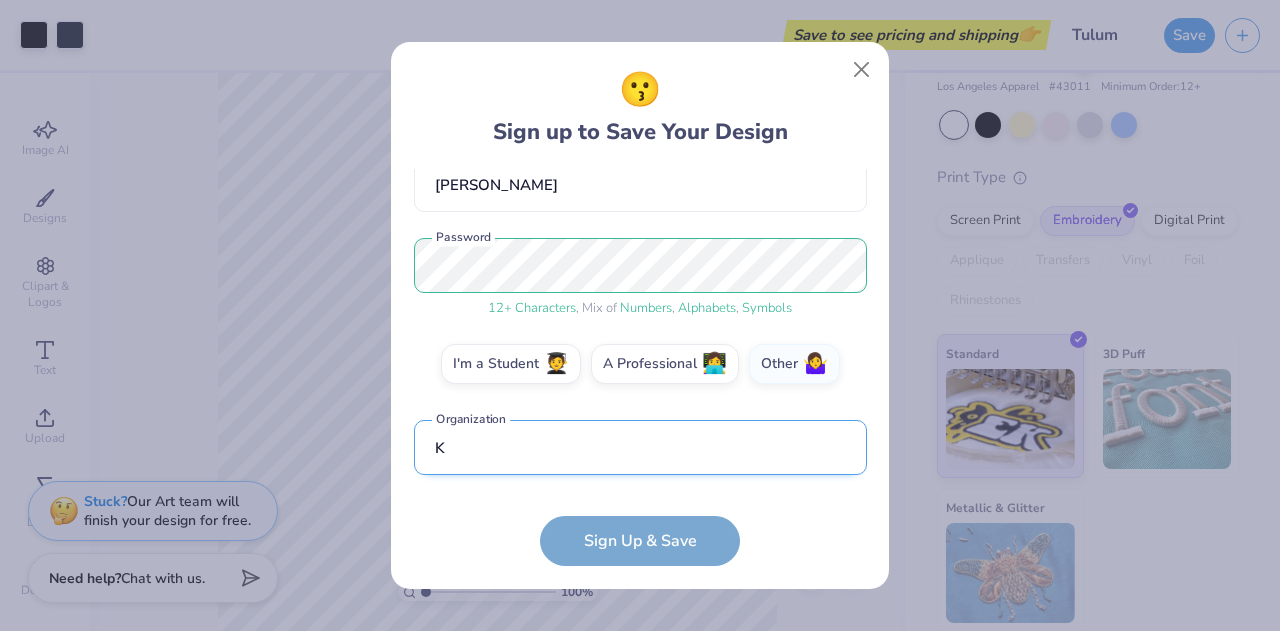 scroll, scrollTop: 302, scrollLeft: 0, axis: vertical 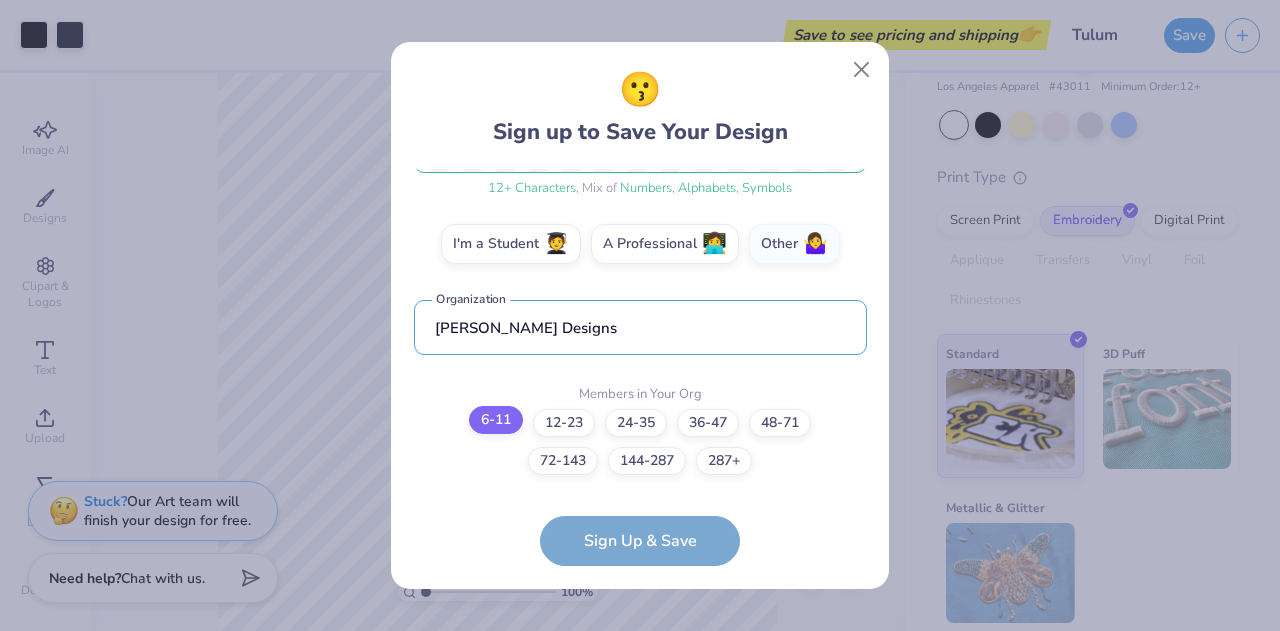 type on "[PERSON_NAME] Designs" 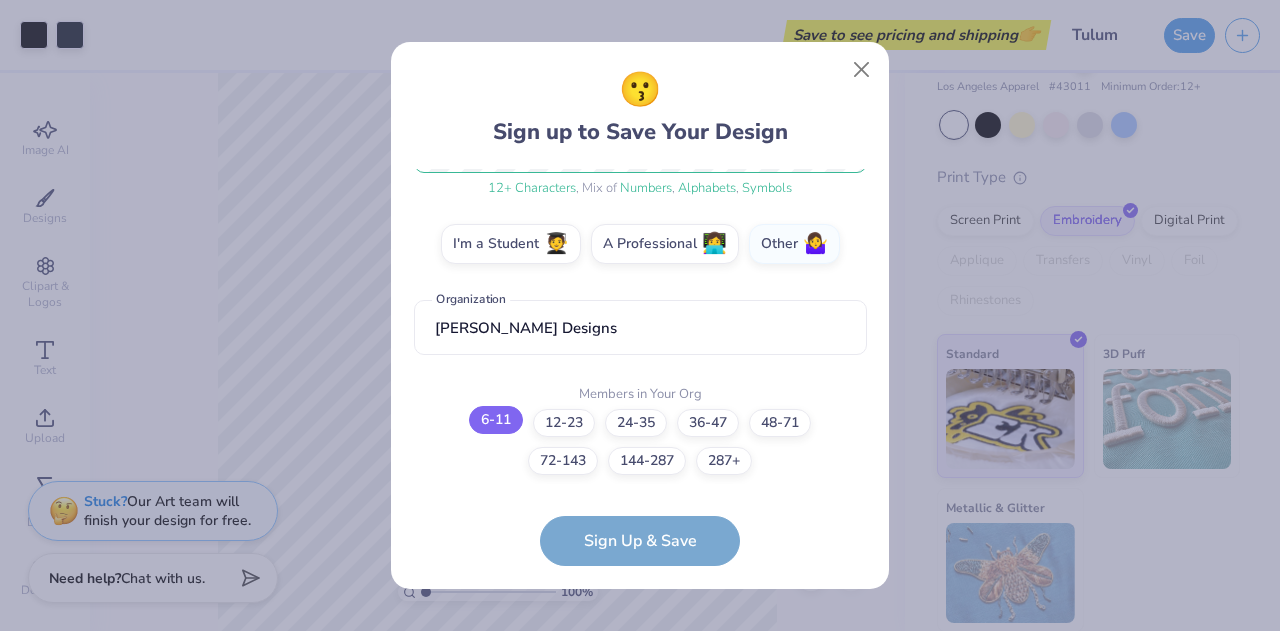 click on "6-11" at bounding box center [496, 420] 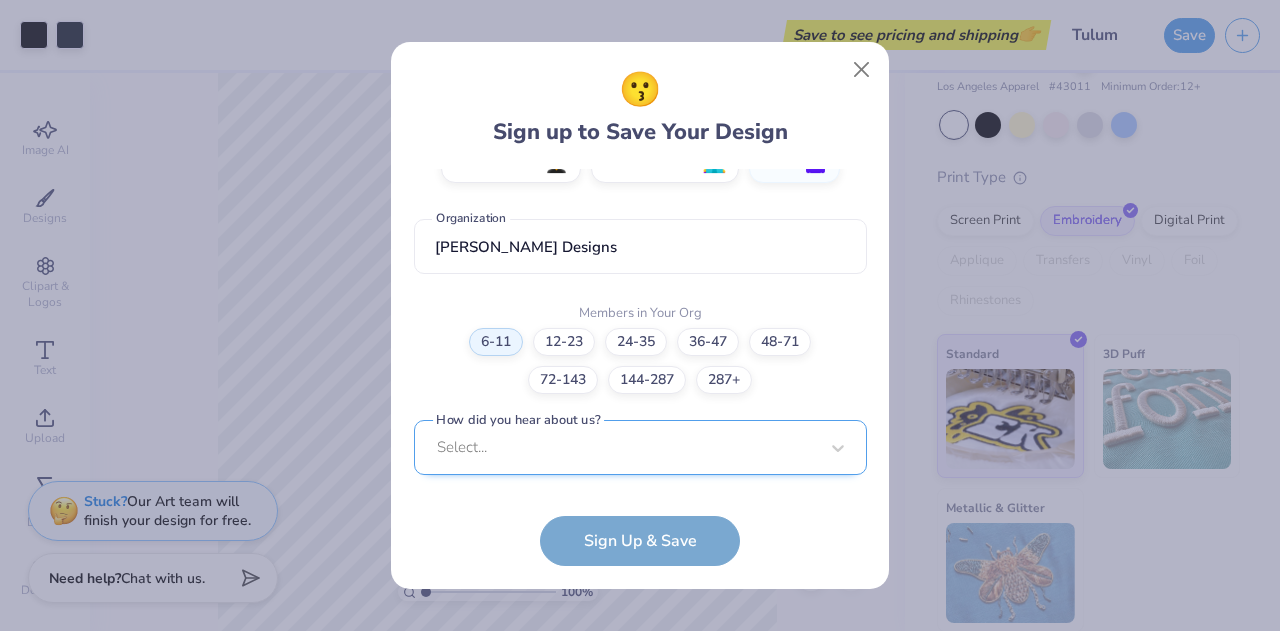 click on "Select..." at bounding box center (640, 447) 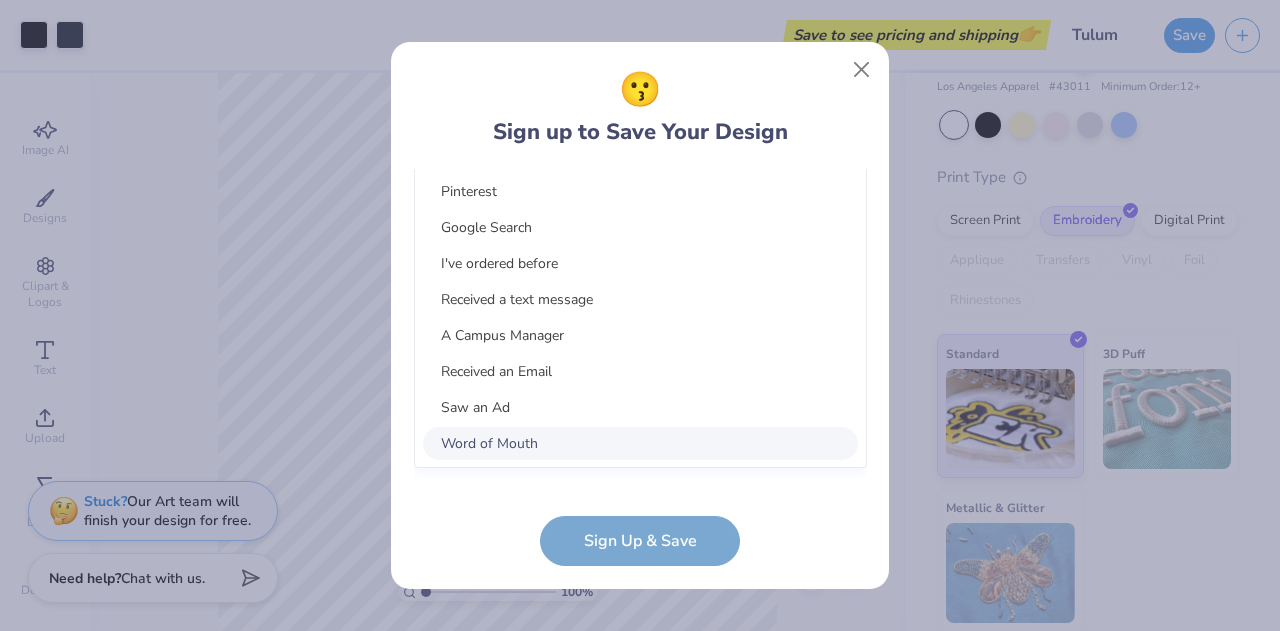 scroll, scrollTop: 682, scrollLeft: 0, axis: vertical 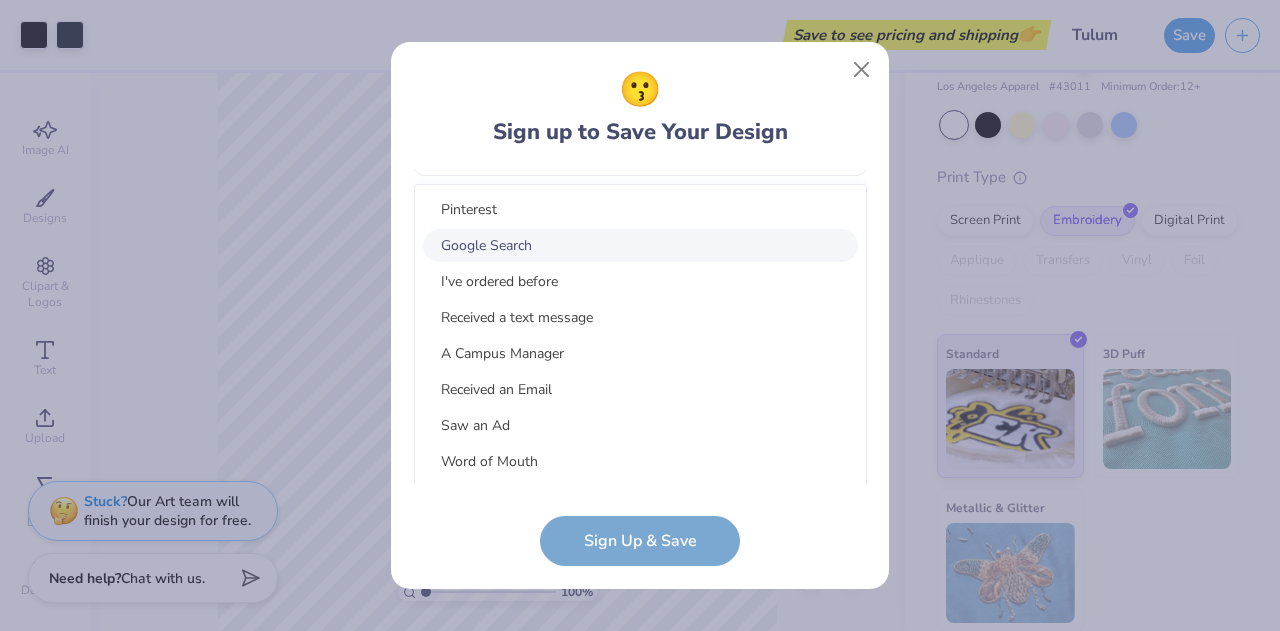 click on "Google Search" at bounding box center [640, 245] 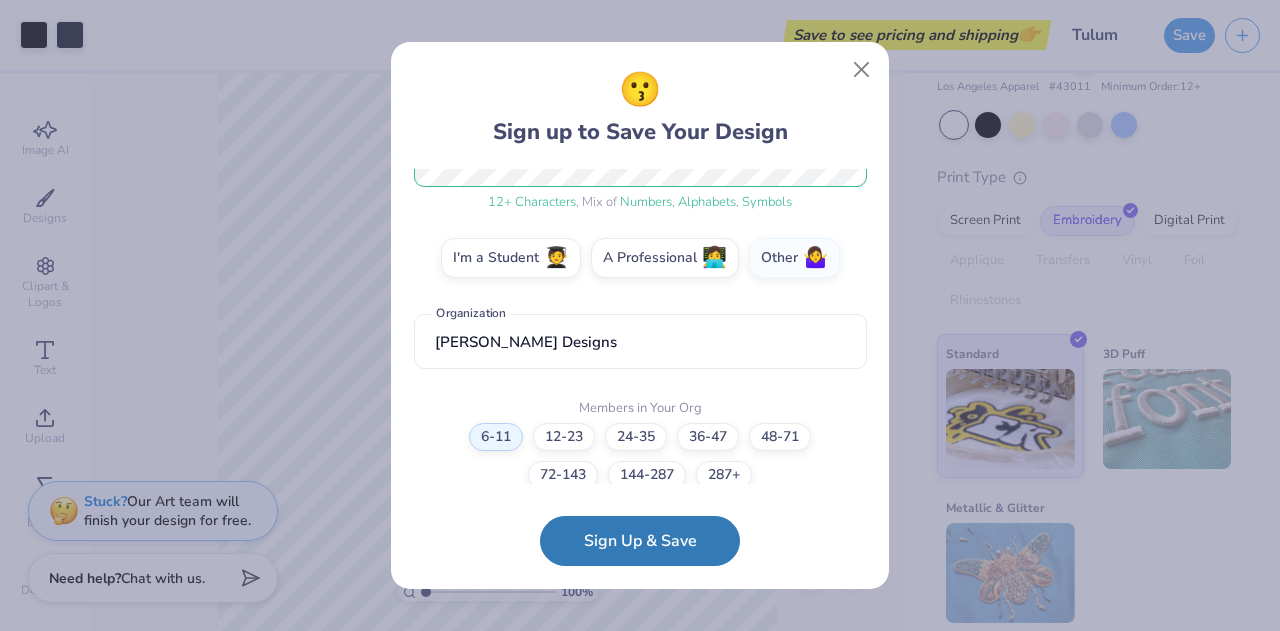 scroll, scrollTop: 382, scrollLeft: 0, axis: vertical 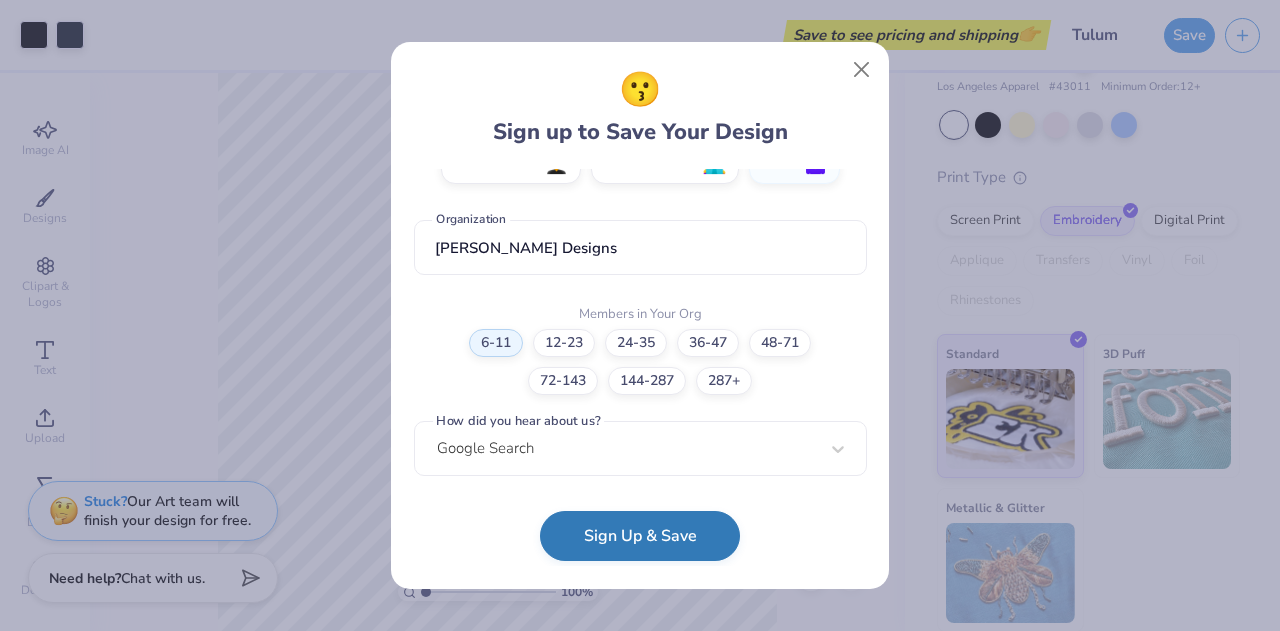 click on "Sign Up & Save" at bounding box center [640, 536] 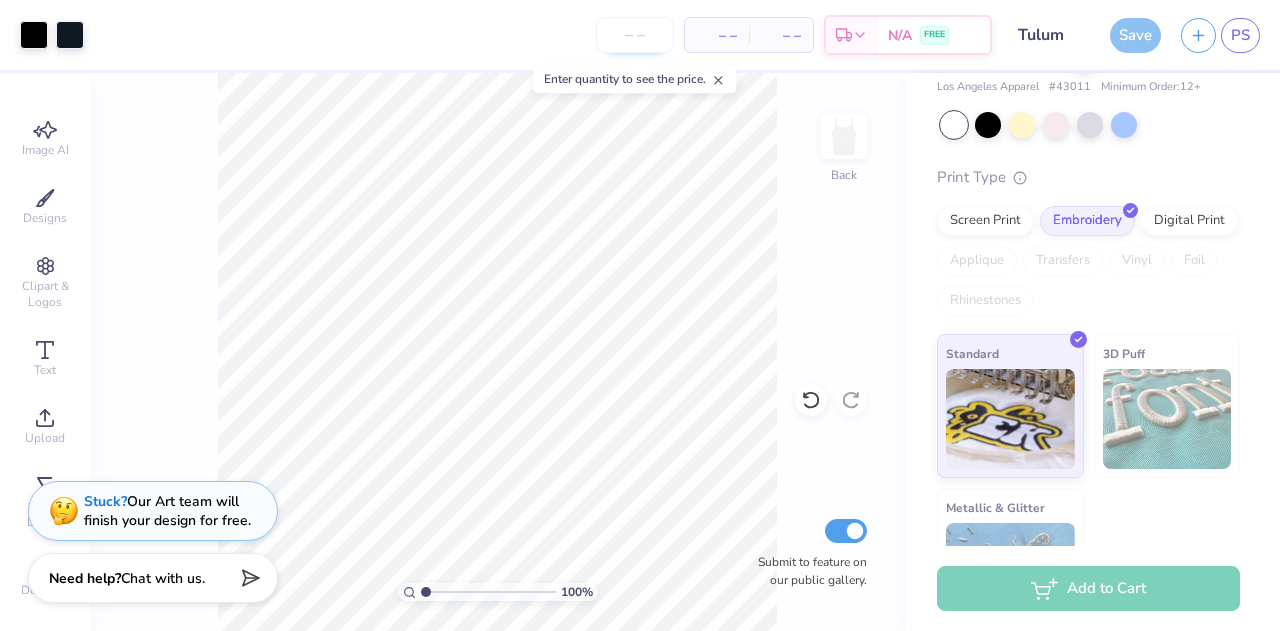 click at bounding box center (635, 35) 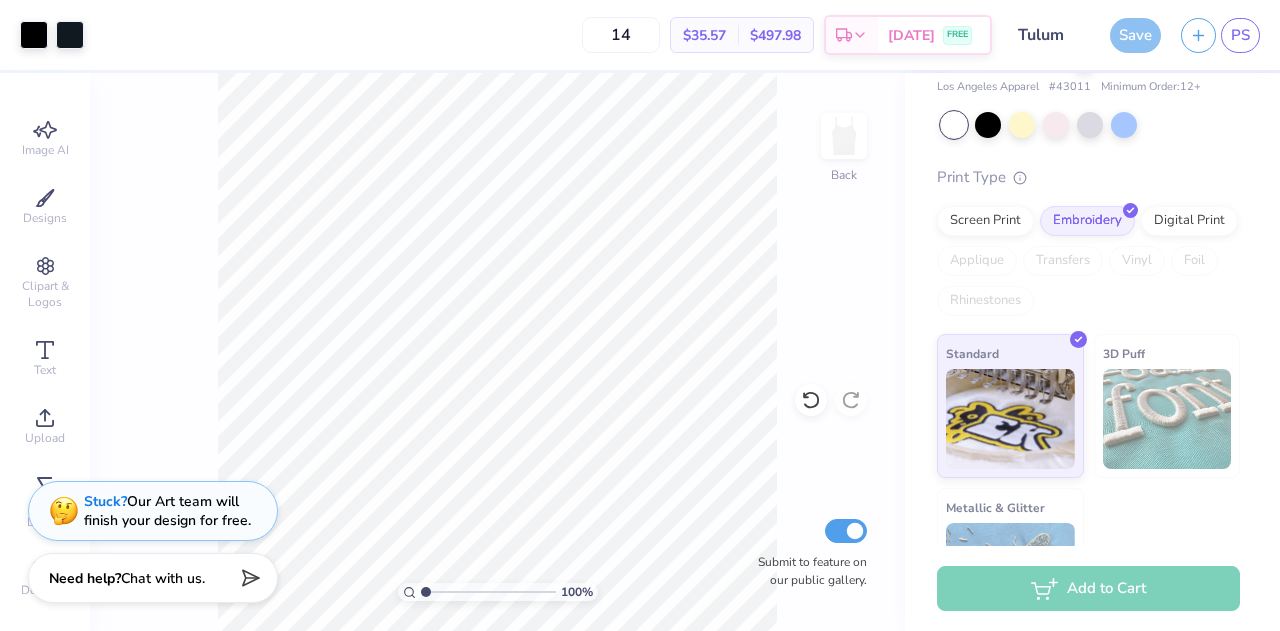 scroll, scrollTop: 110, scrollLeft: 0, axis: vertical 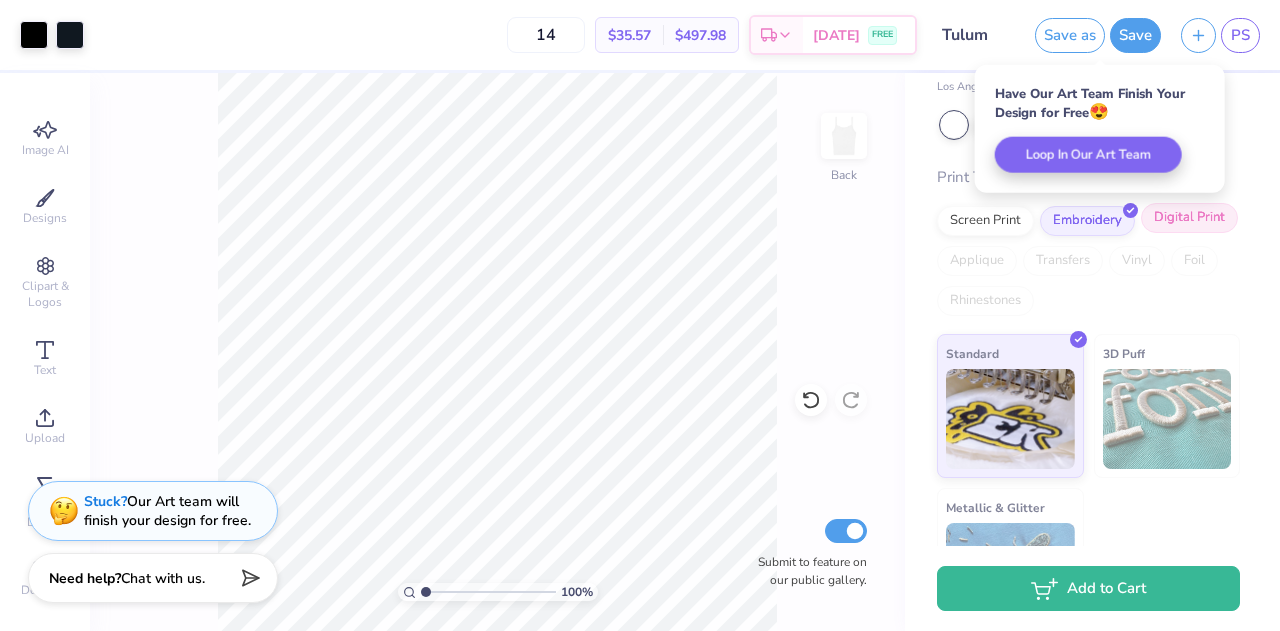 type on "14" 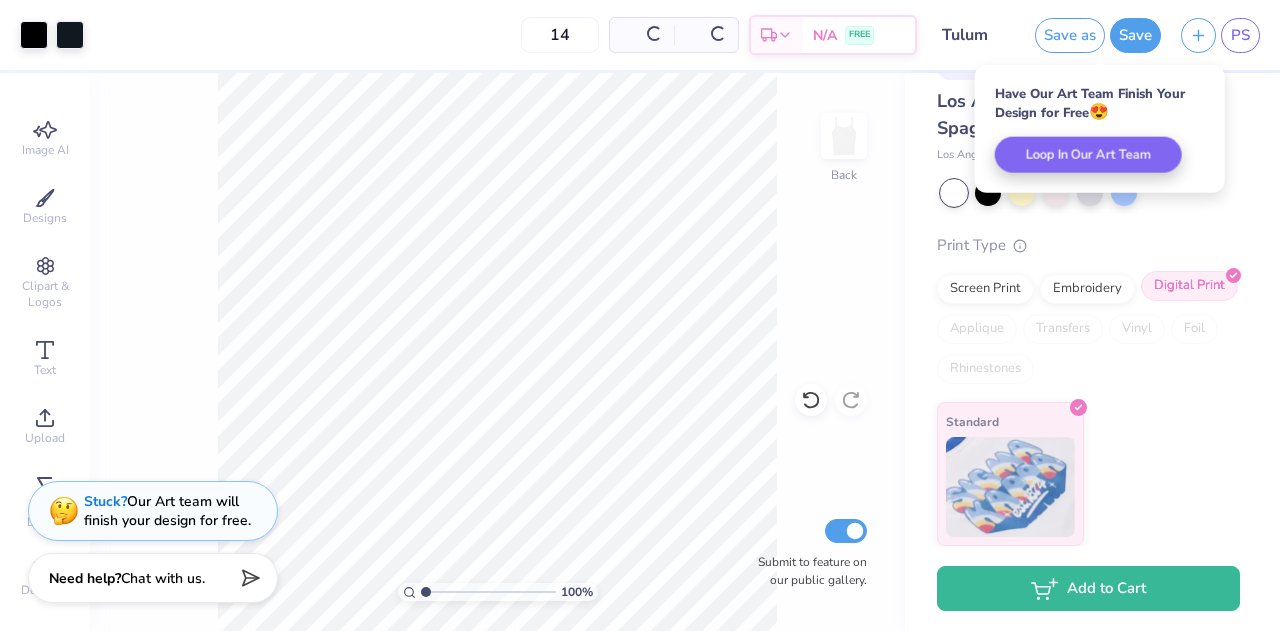 scroll, scrollTop: 42, scrollLeft: 0, axis: vertical 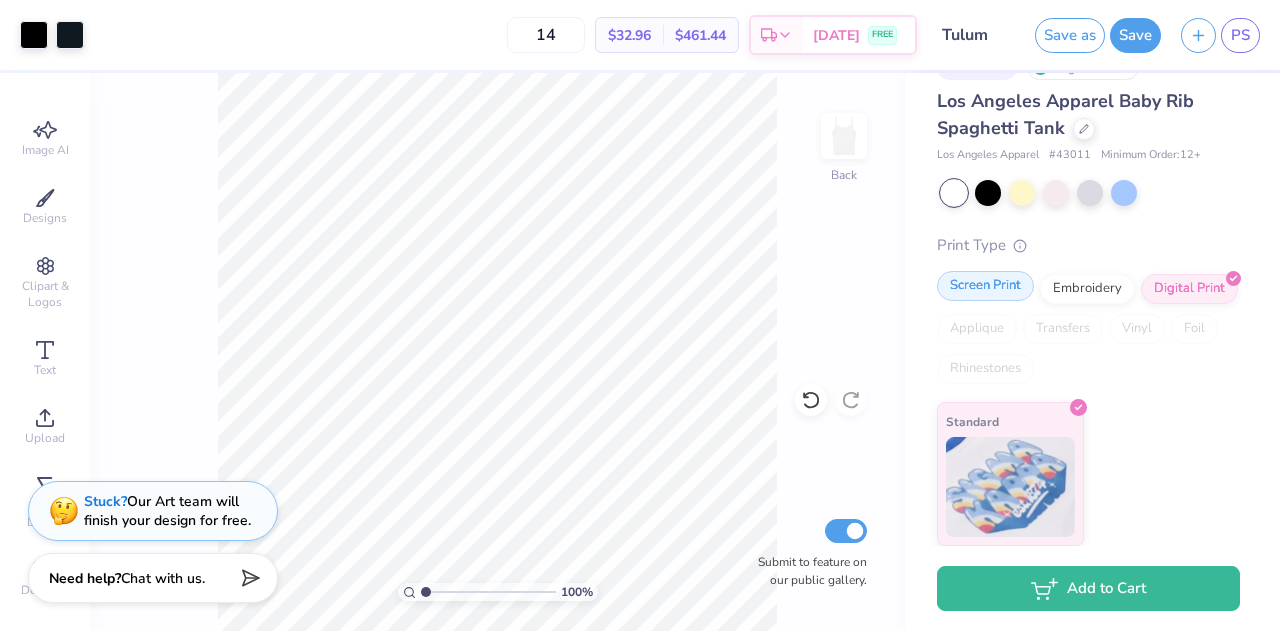 click on "Screen Print" at bounding box center [985, 286] 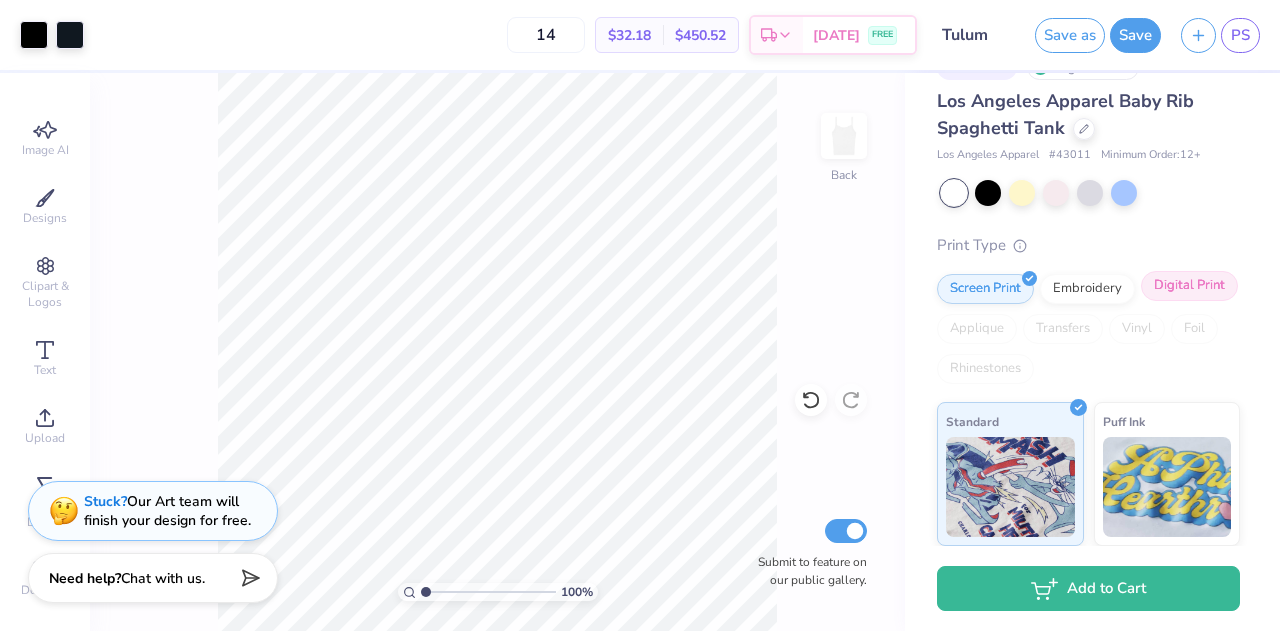 click on "Digital Print" at bounding box center [1189, 286] 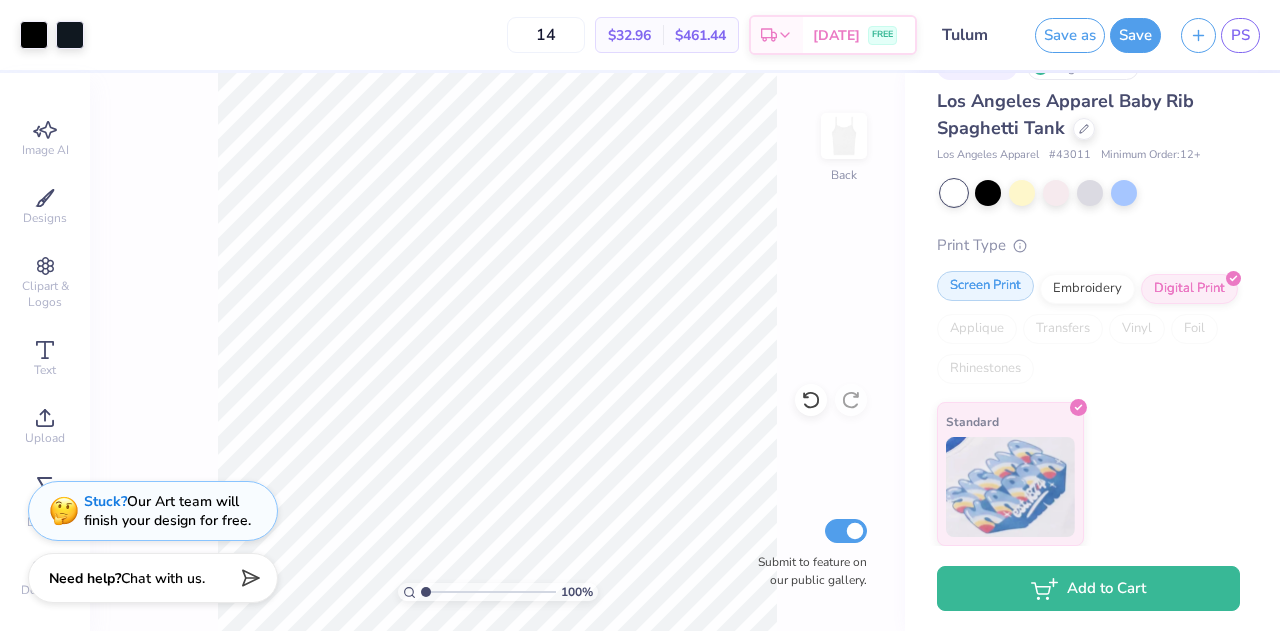 click on "Screen Print" at bounding box center [985, 286] 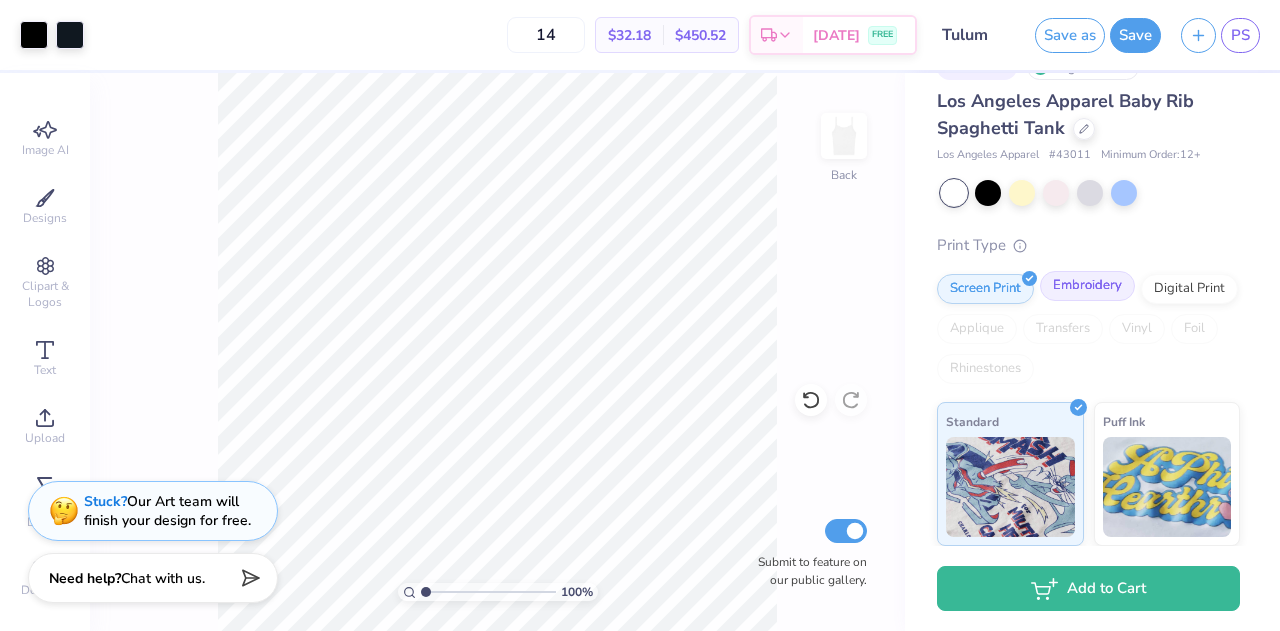 click on "Embroidery" at bounding box center (1087, 286) 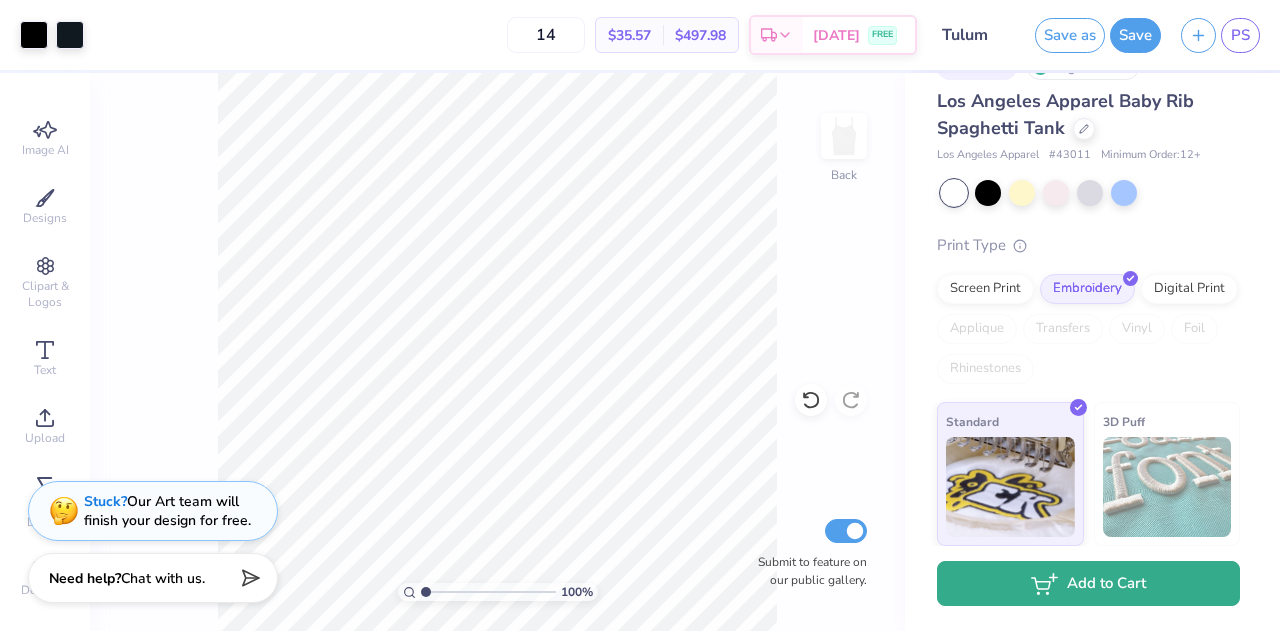 click on "Add to Cart" at bounding box center (1088, 583) 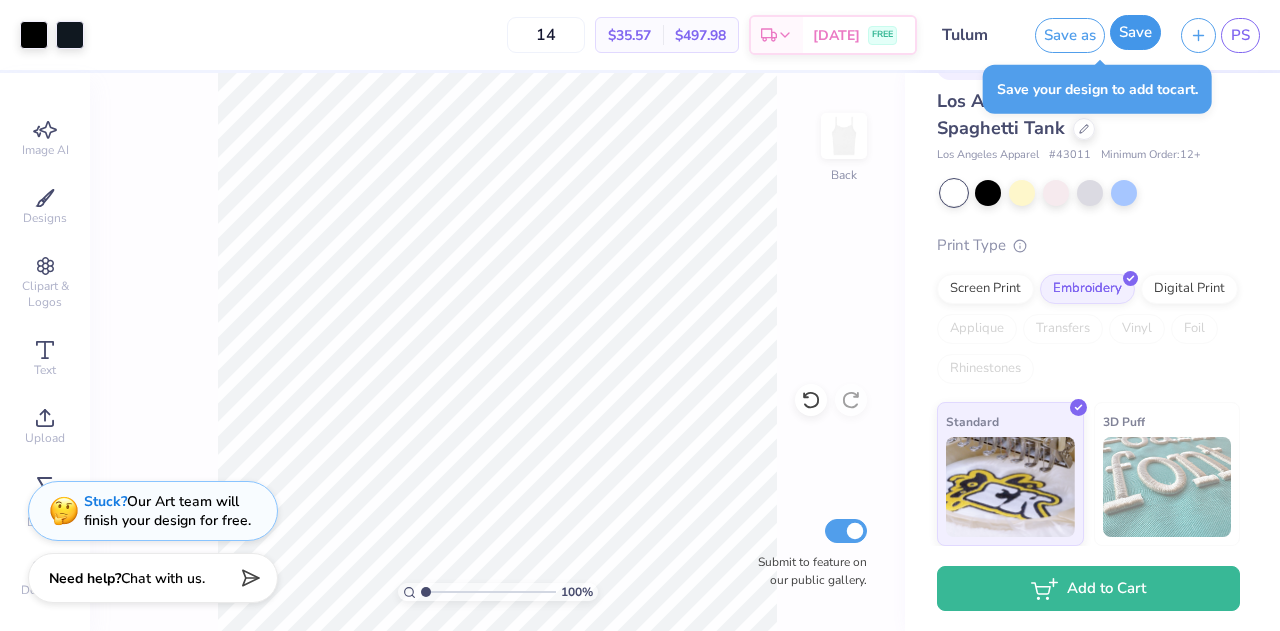 click on "Save" at bounding box center (1135, 32) 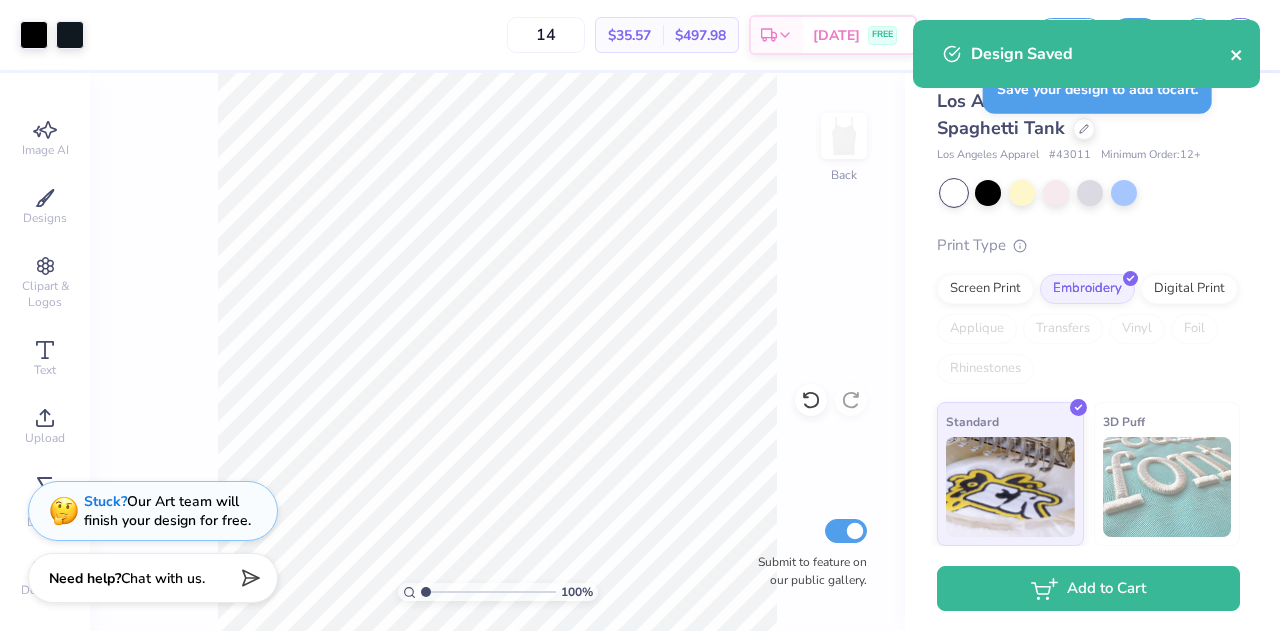 click 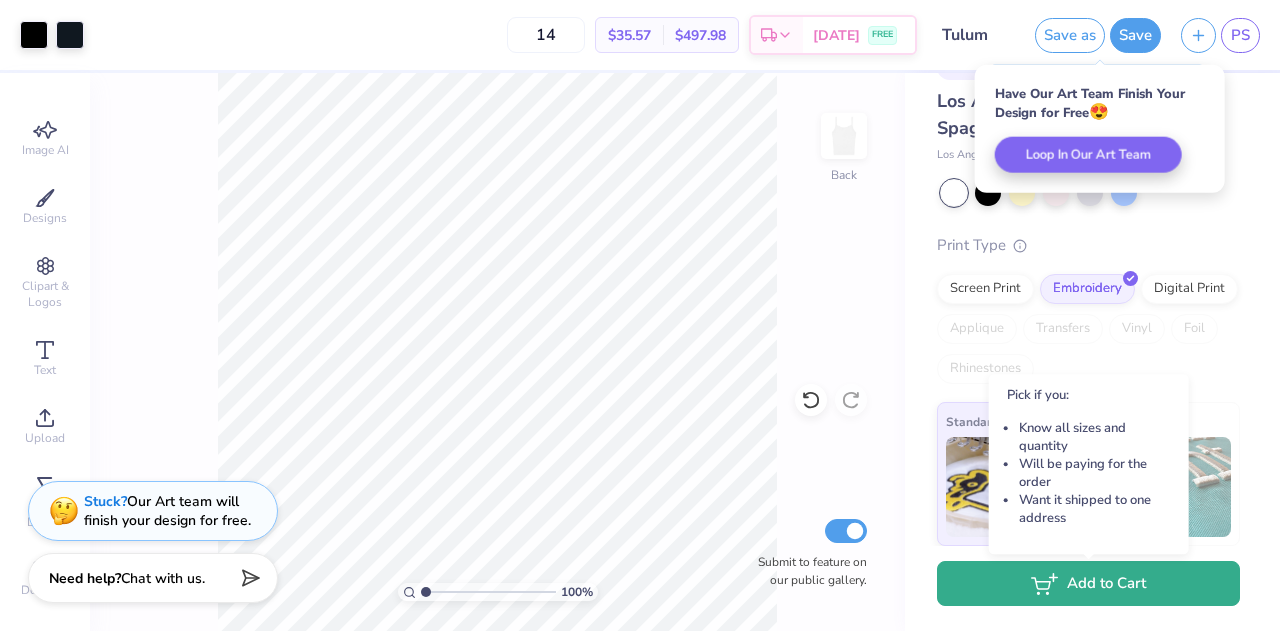 click on "Add to Cart" at bounding box center (1088, 583) 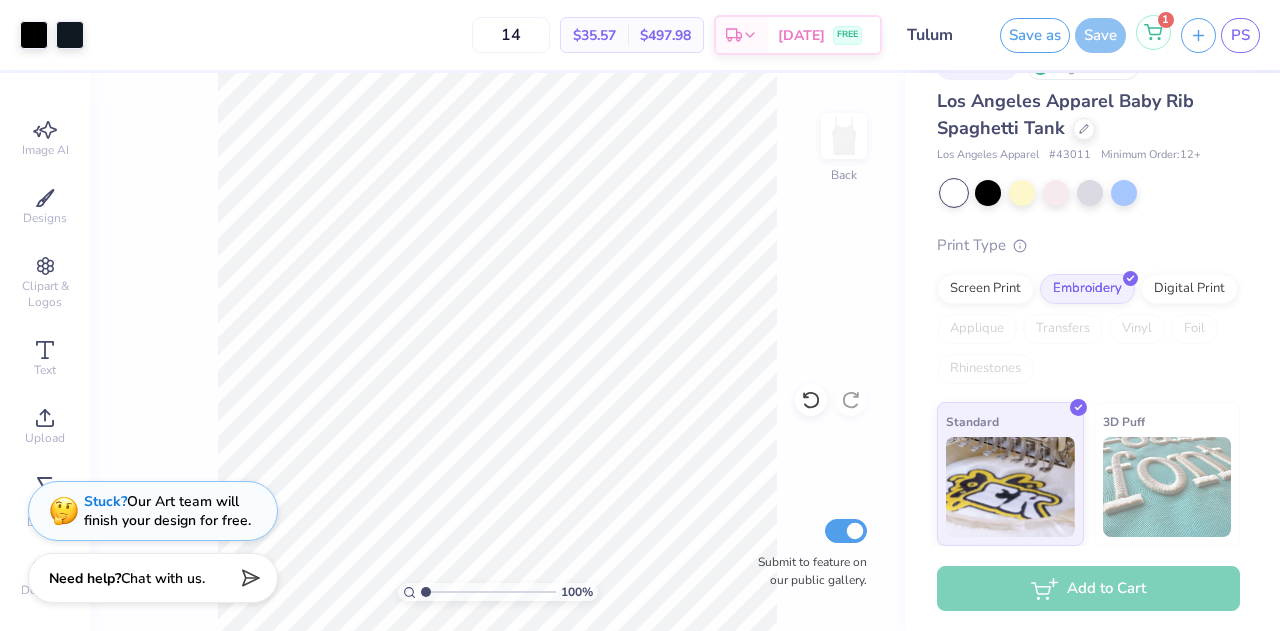 click 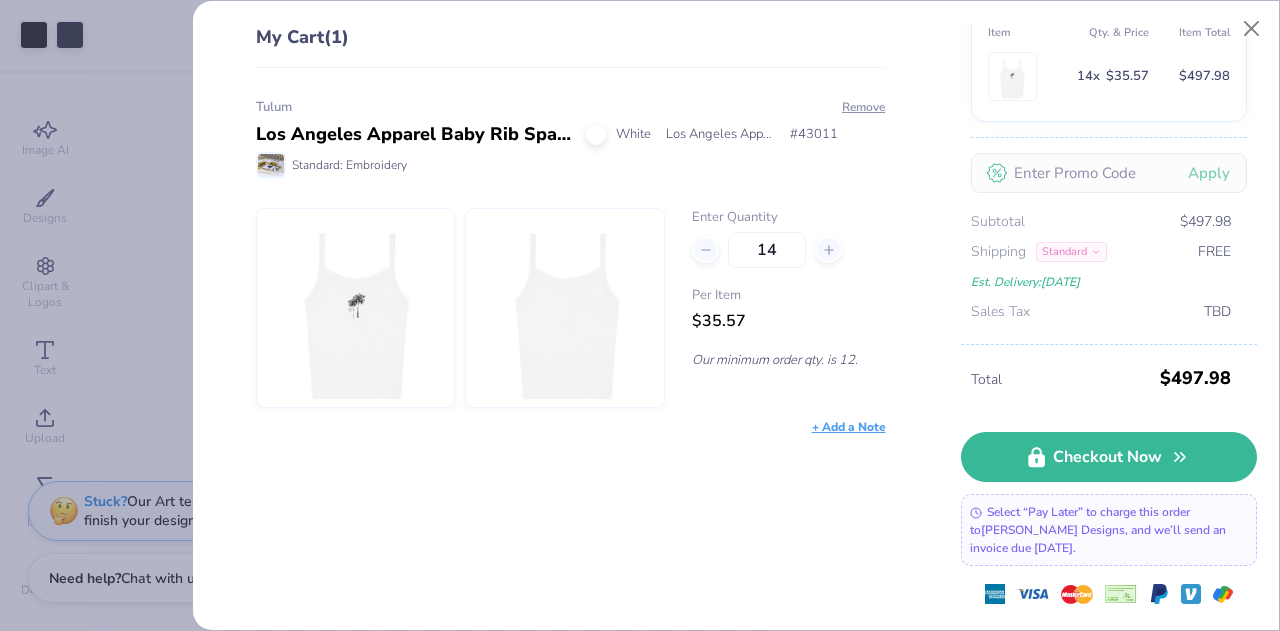 scroll, scrollTop: 0, scrollLeft: 0, axis: both 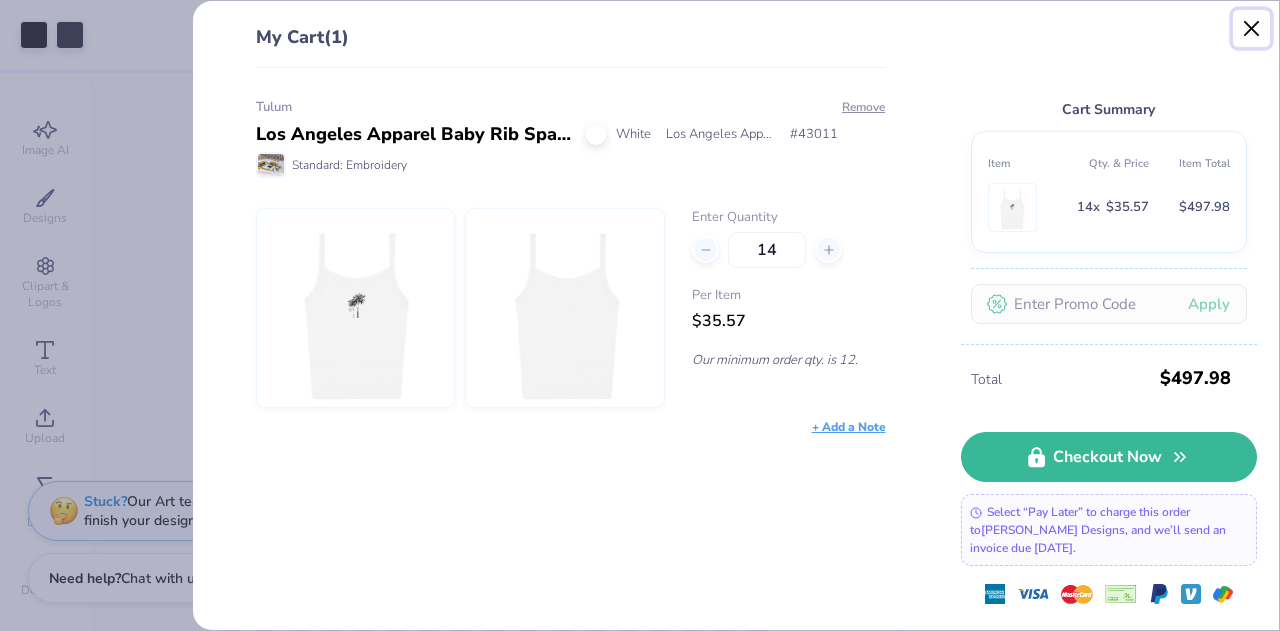 click at bounding box center (1252, 29) 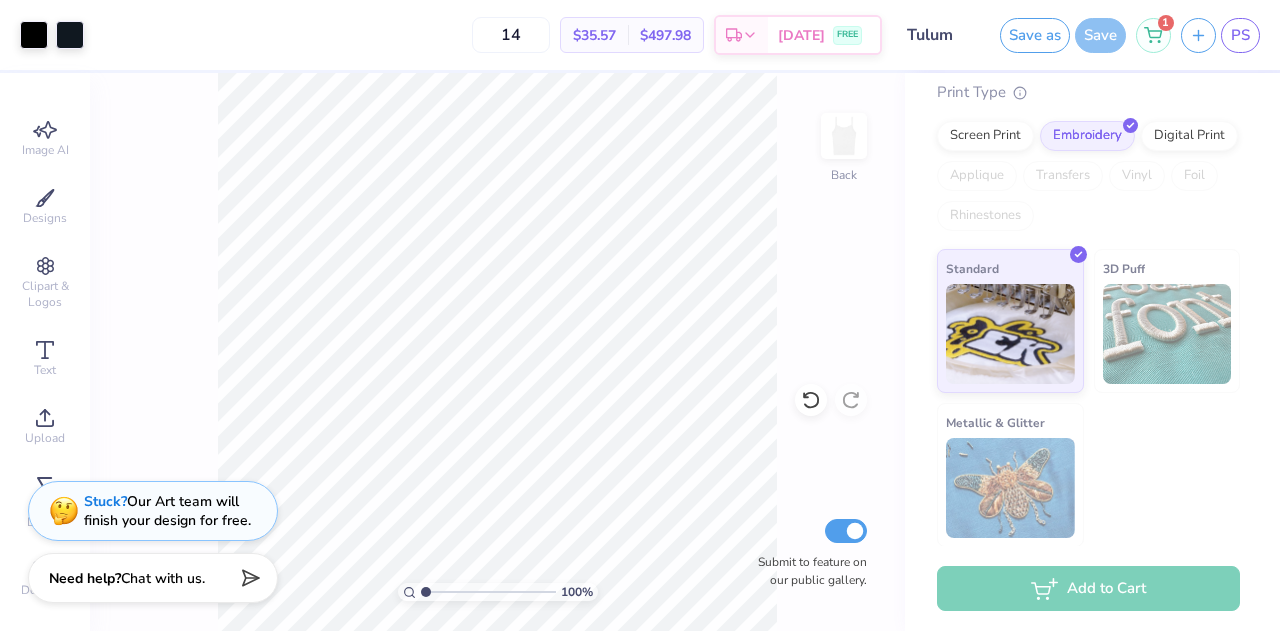 scroll, scrollTop: 0, scrollLeft: 0, axis: both 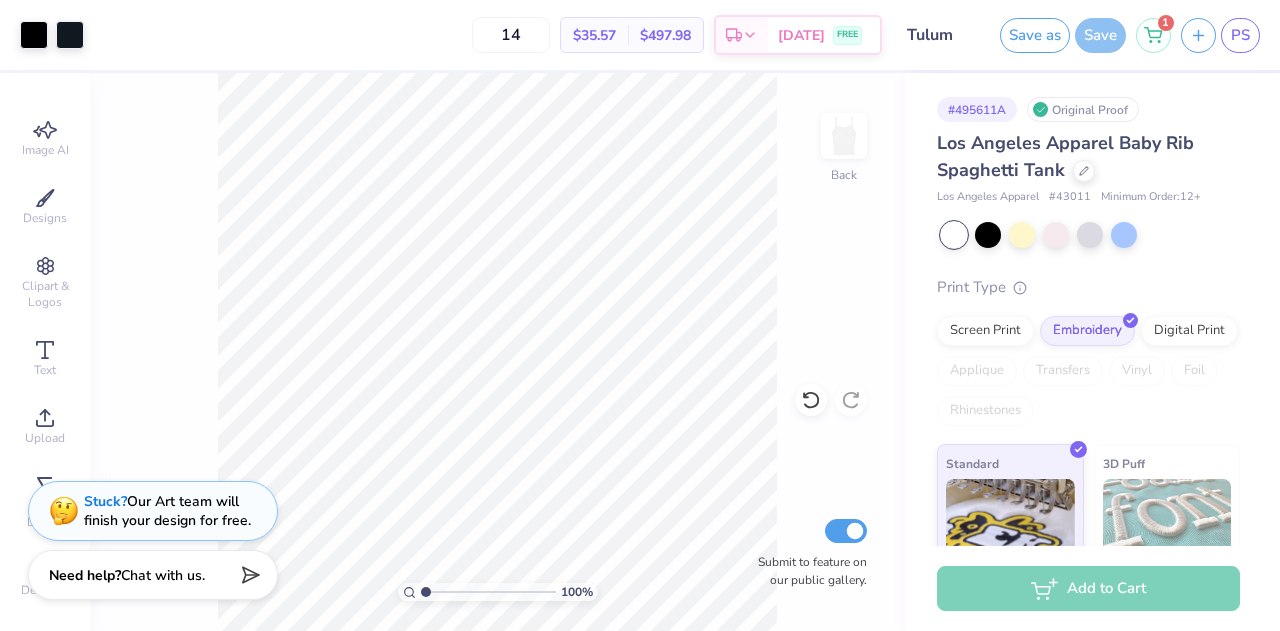 click on "Need help?  Chat with us." at bounding box center (153, 575) 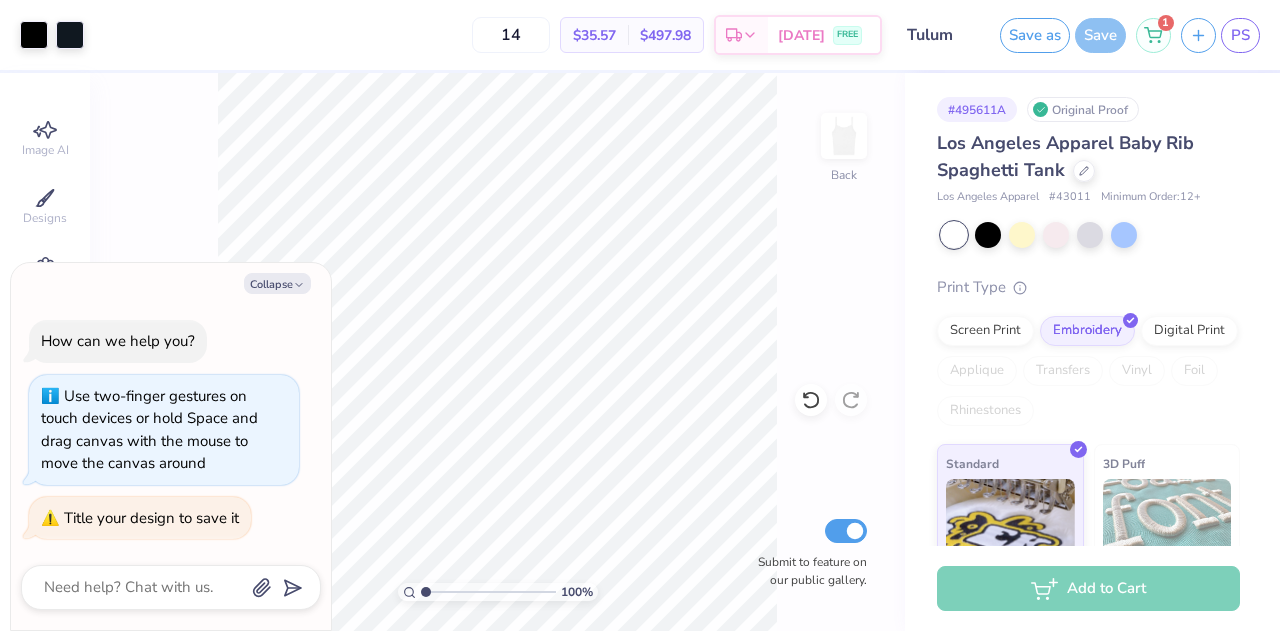 click at bounding box center [143, 587] 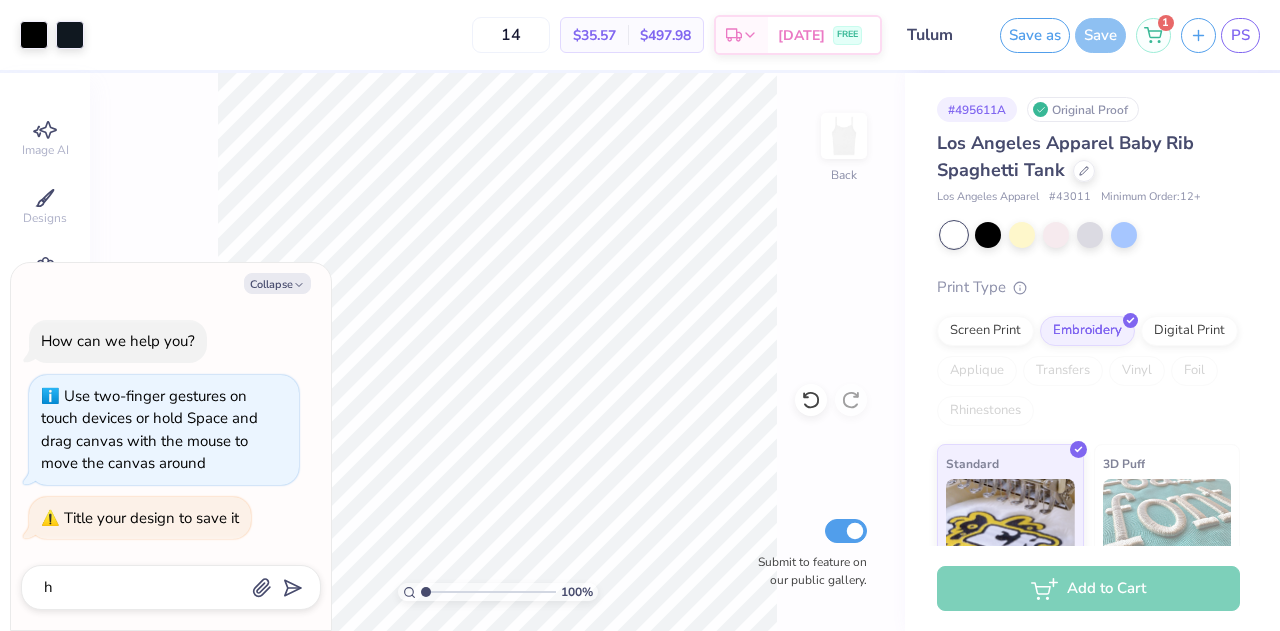type on "x" 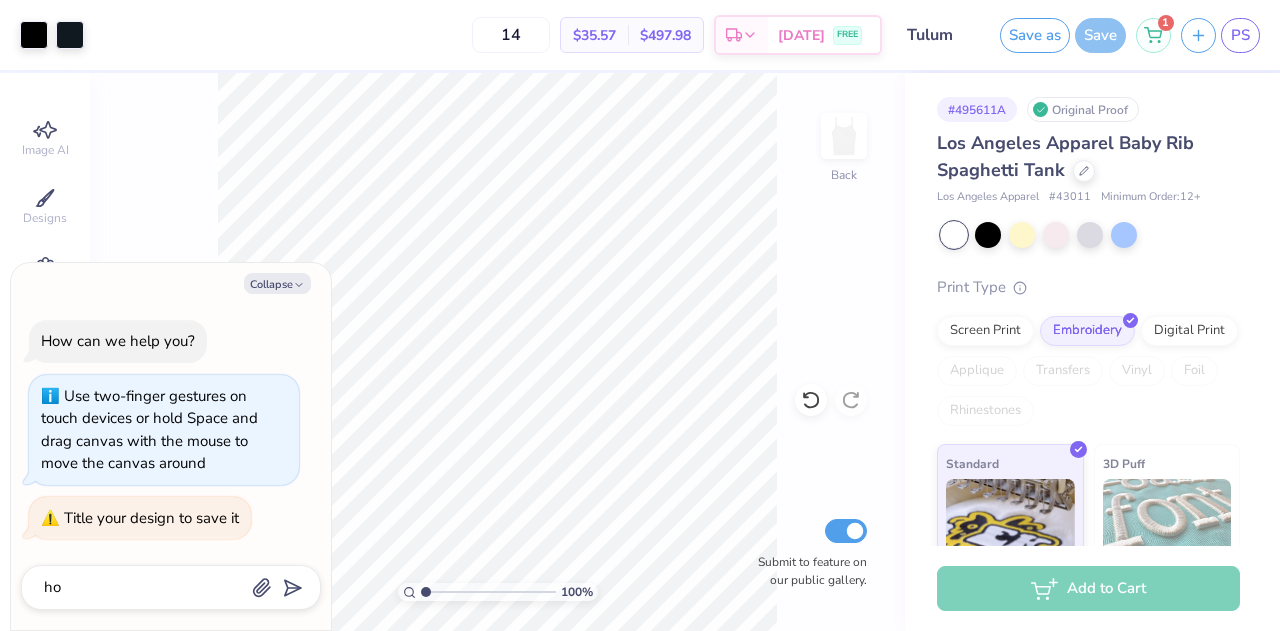 type on "x" 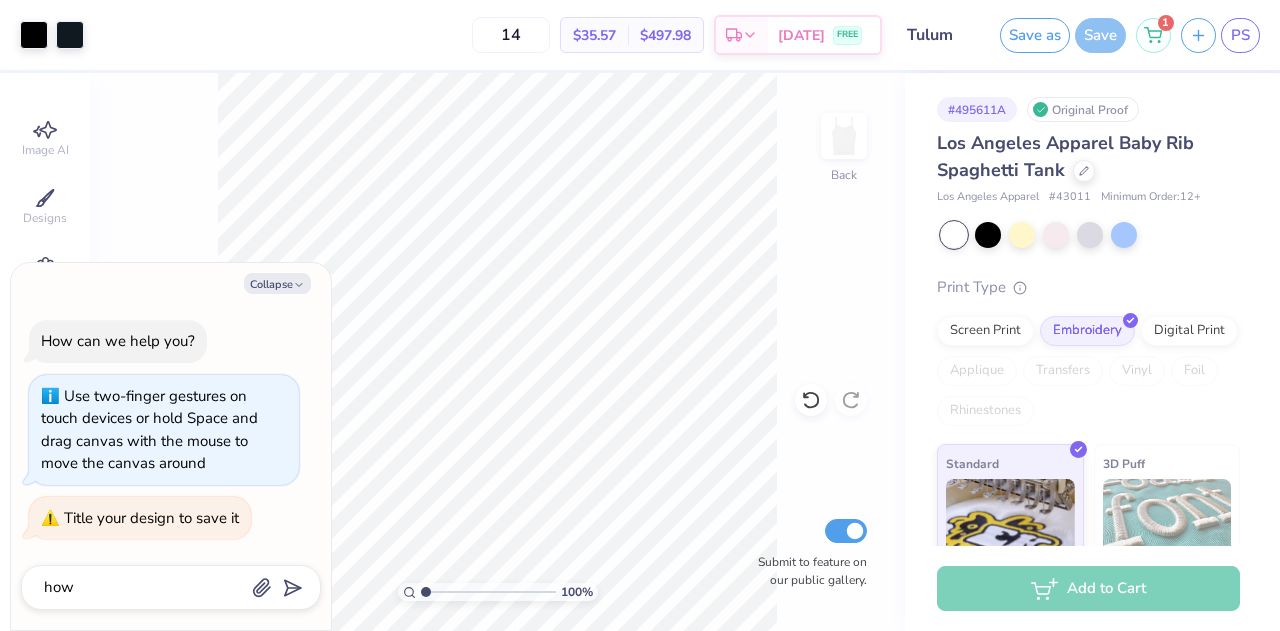 type on "x" 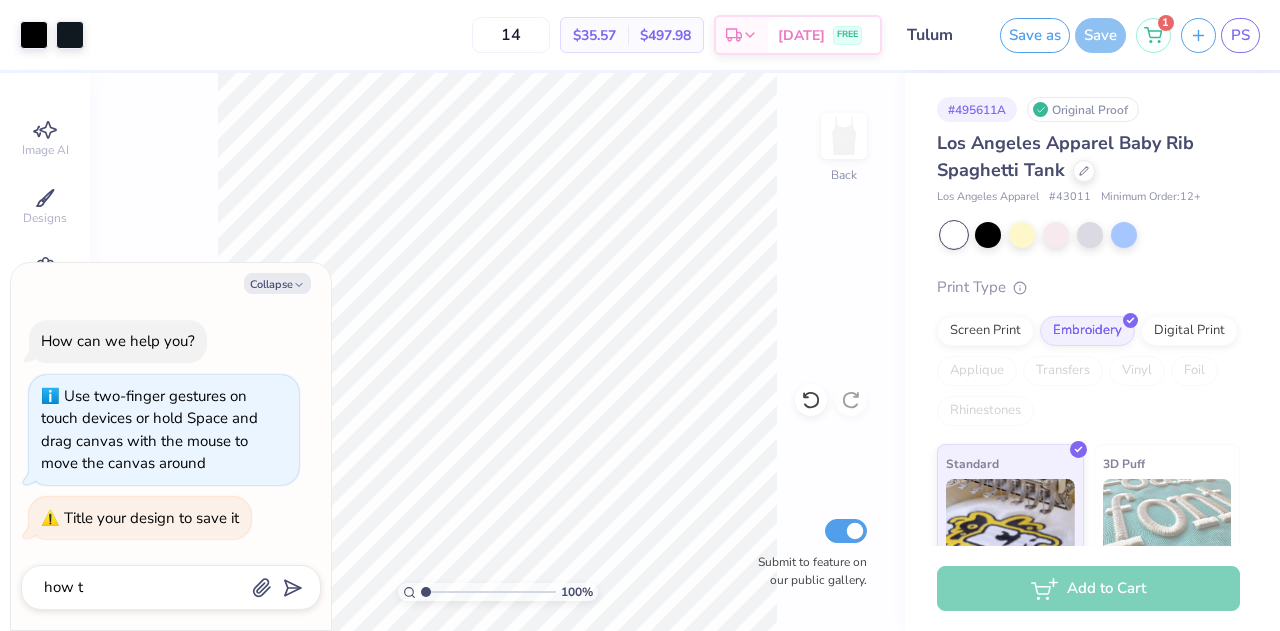 type on "x" 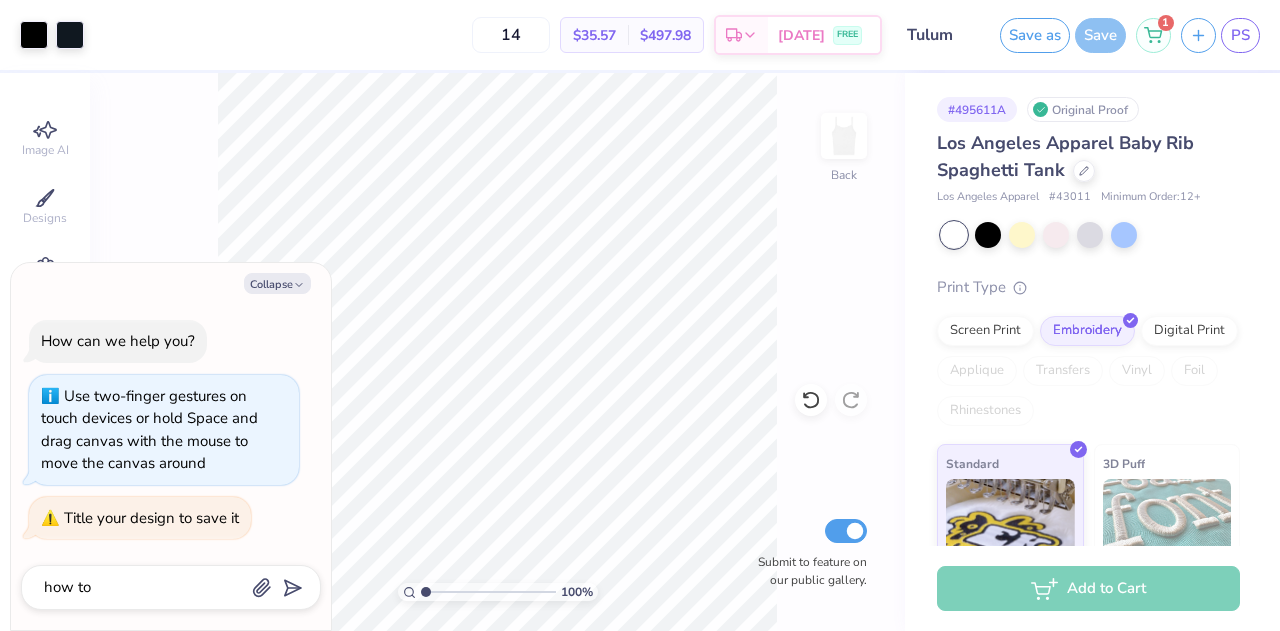 type on "x" 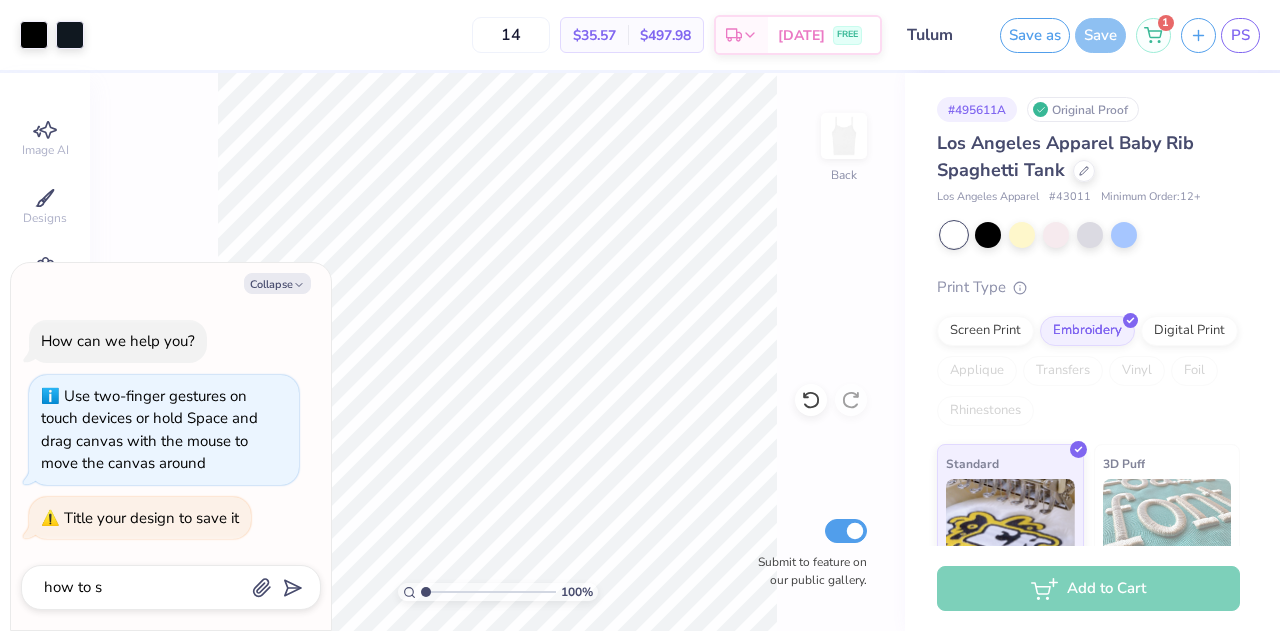 type on "x" 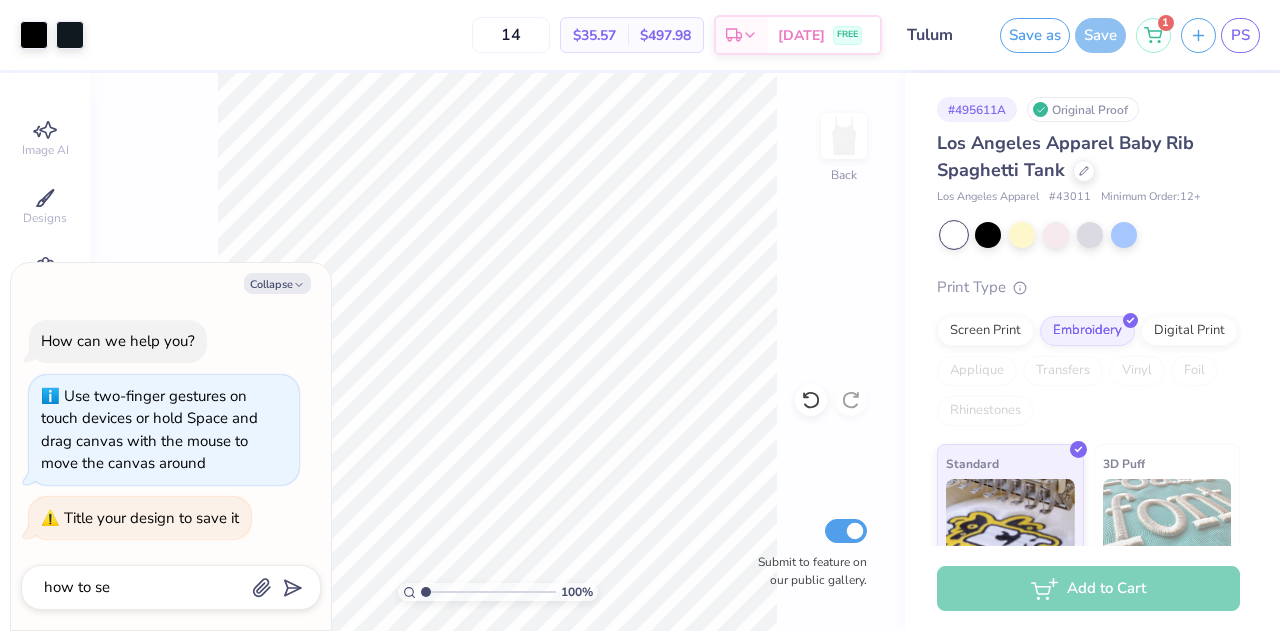 type on "x" 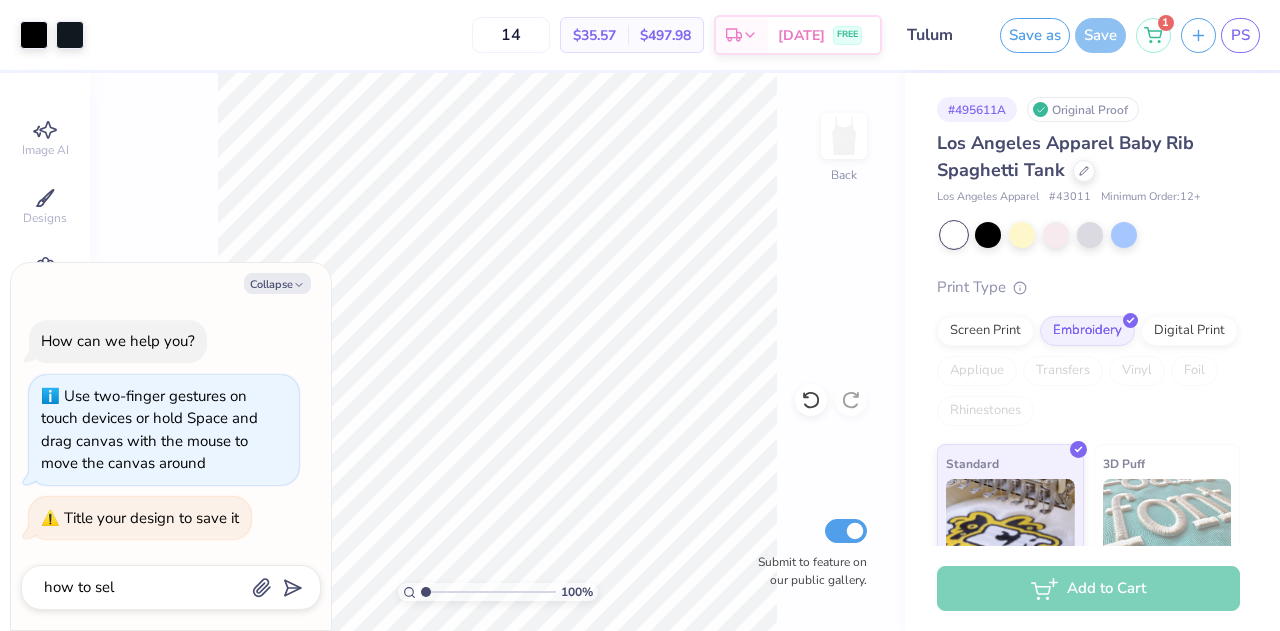 type on "x" 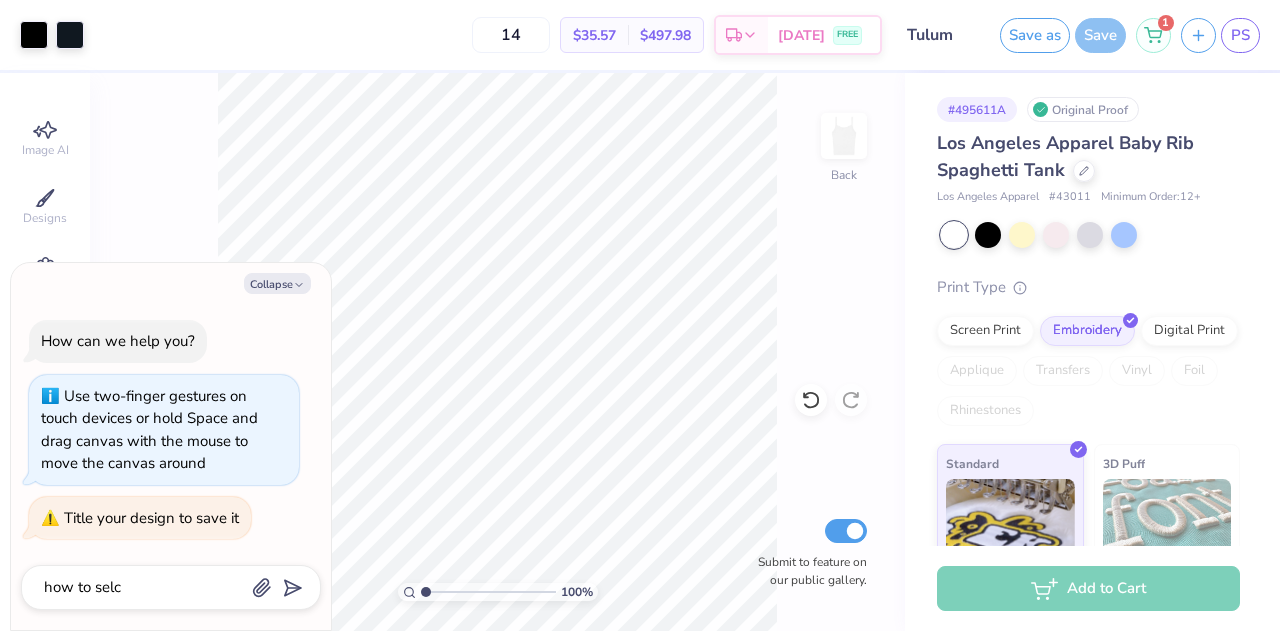 type on "x" 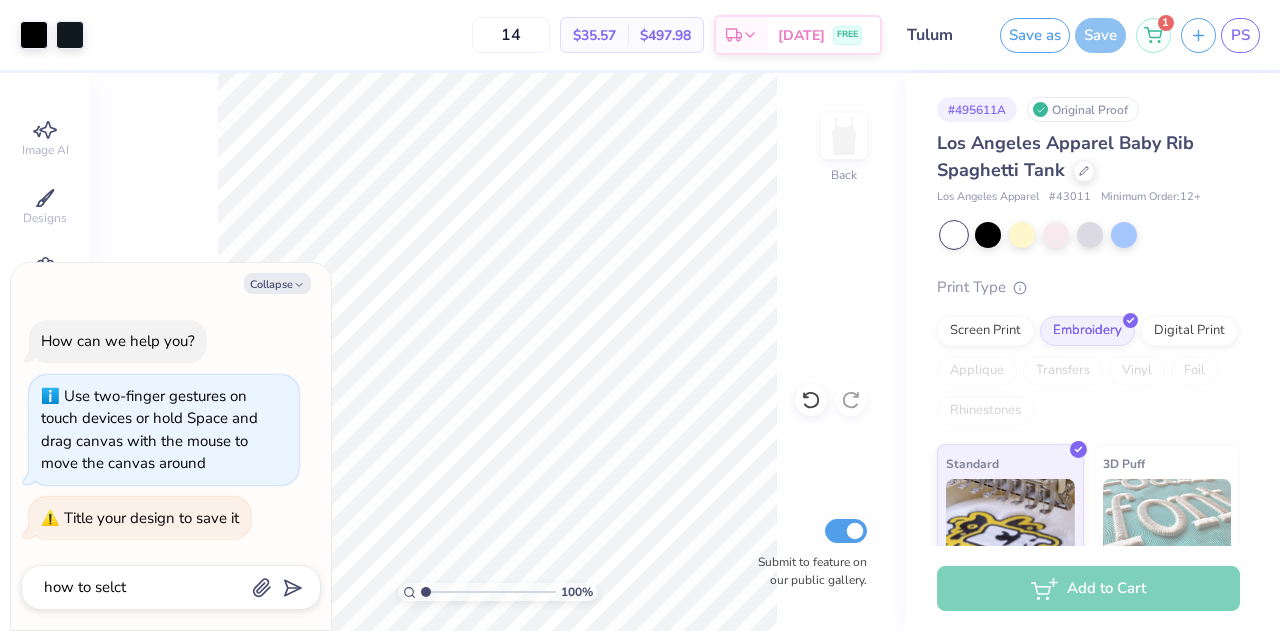 type on "x" 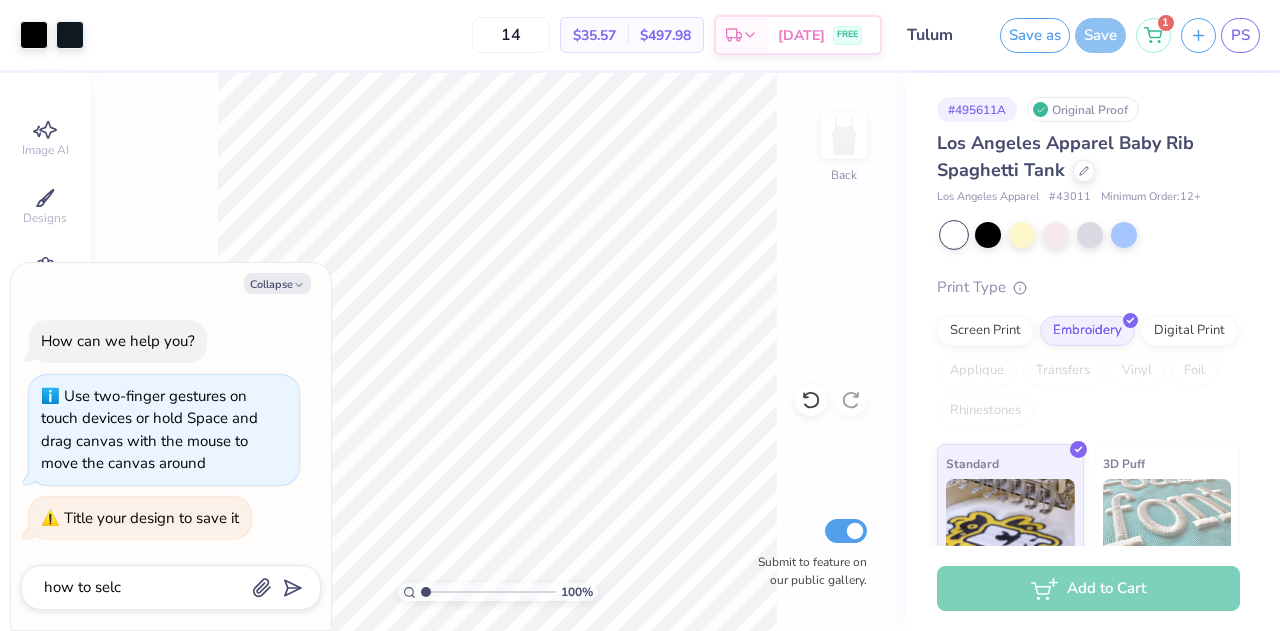 type on "x" 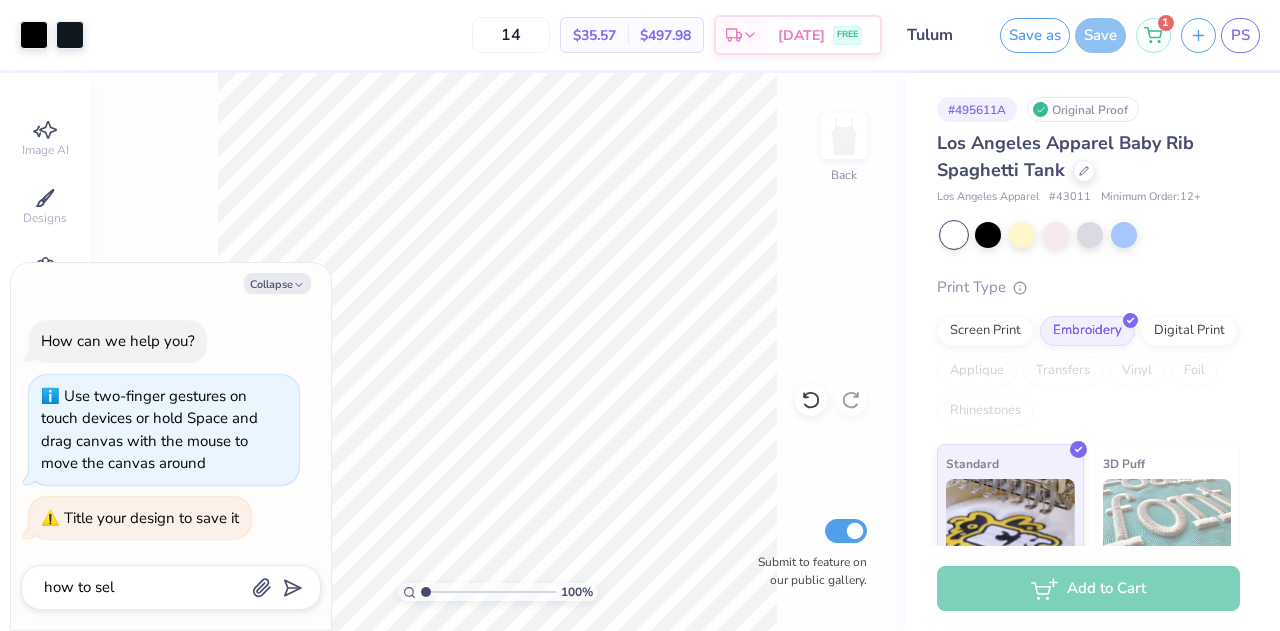 type on "x" 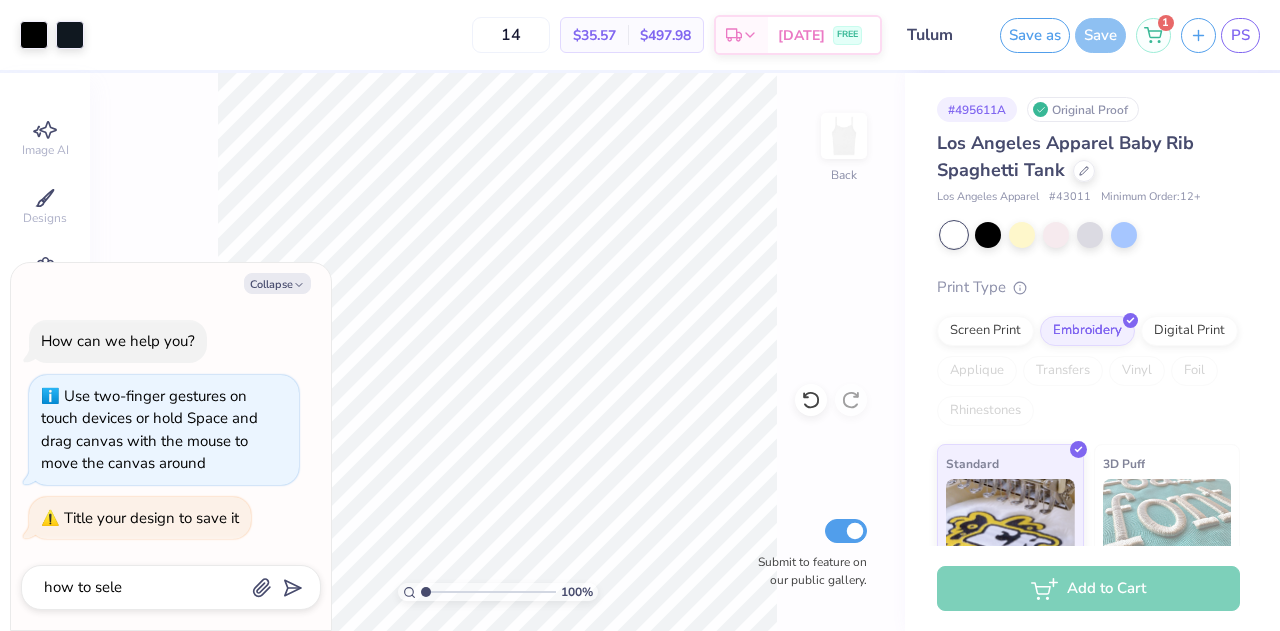 type on "x" 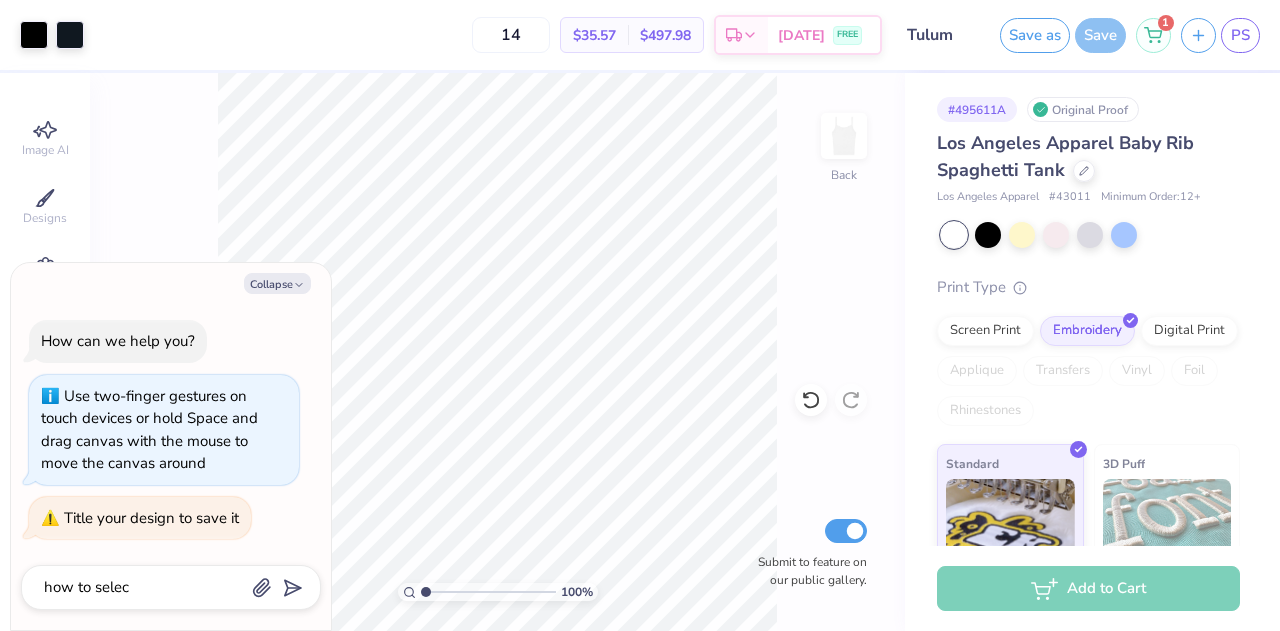 type on "x" 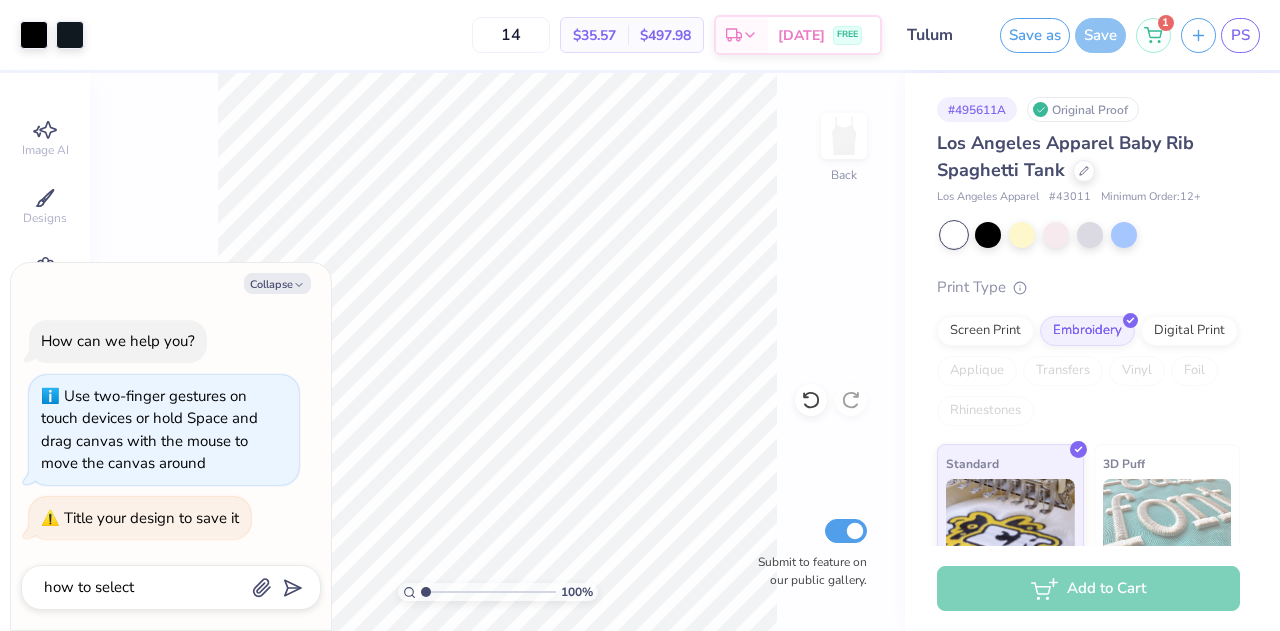 type on "how to select" 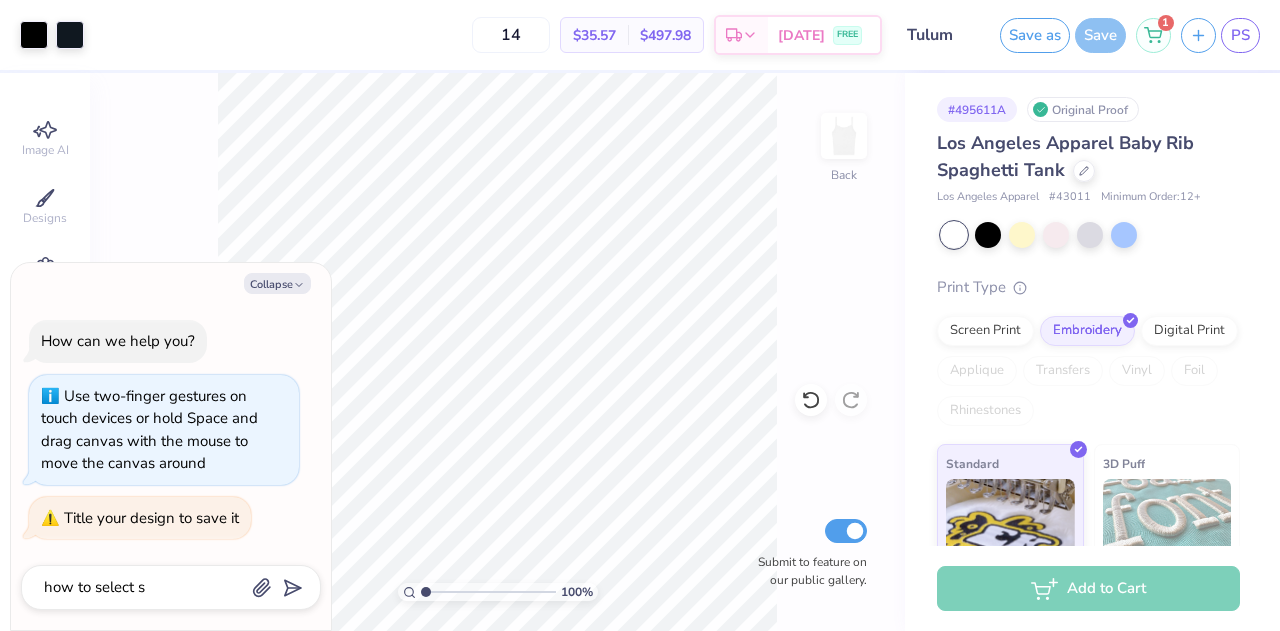 type on "x" 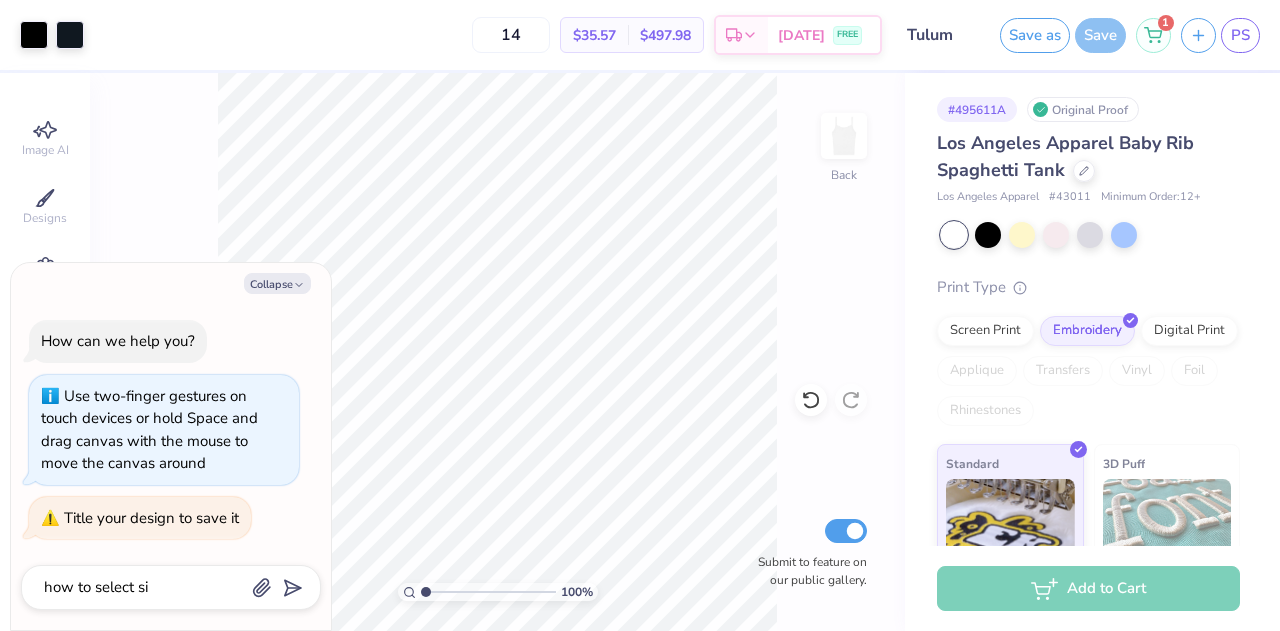 type on "x" 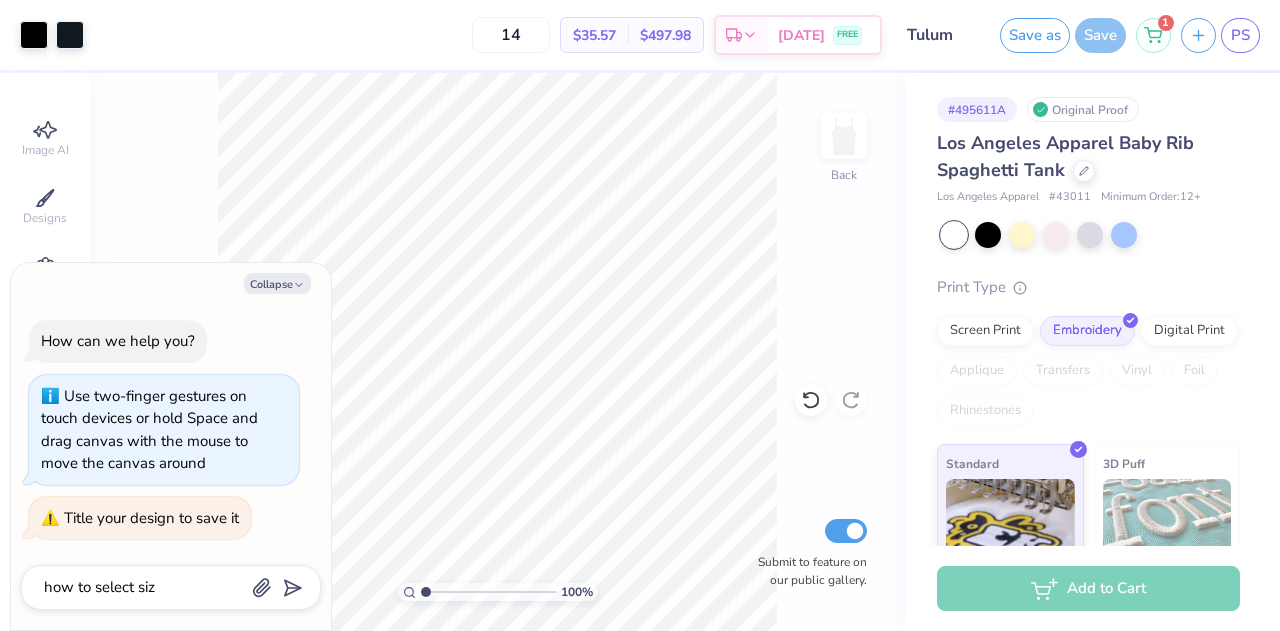 type on "x" 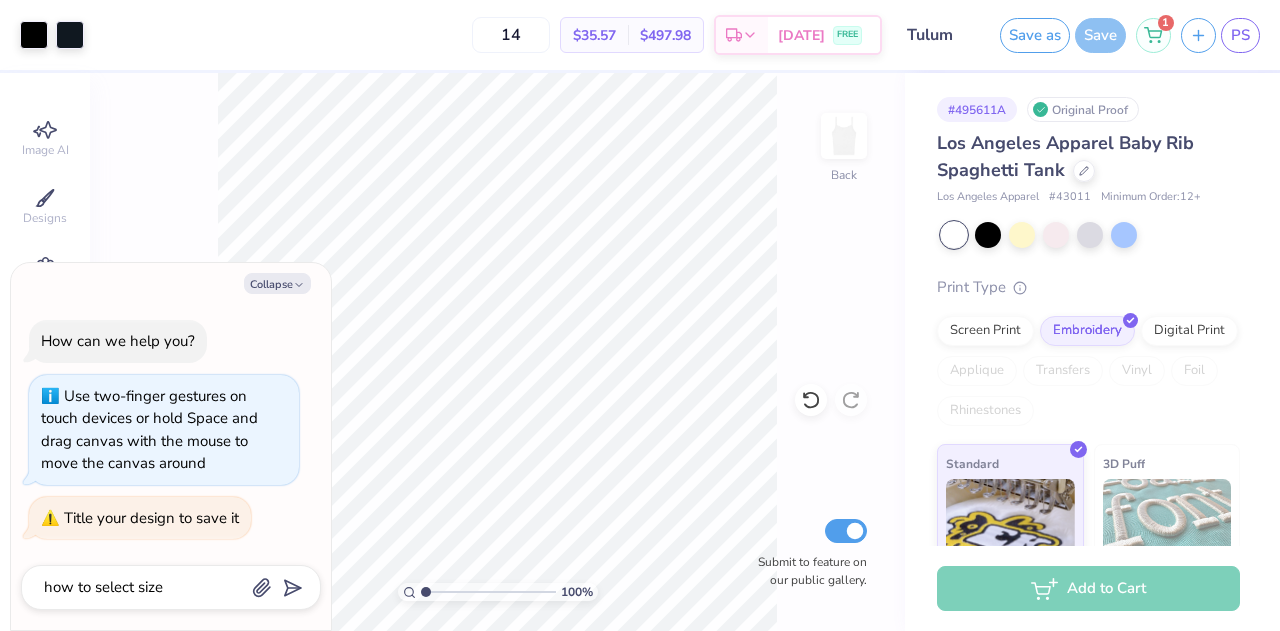 type on "x" 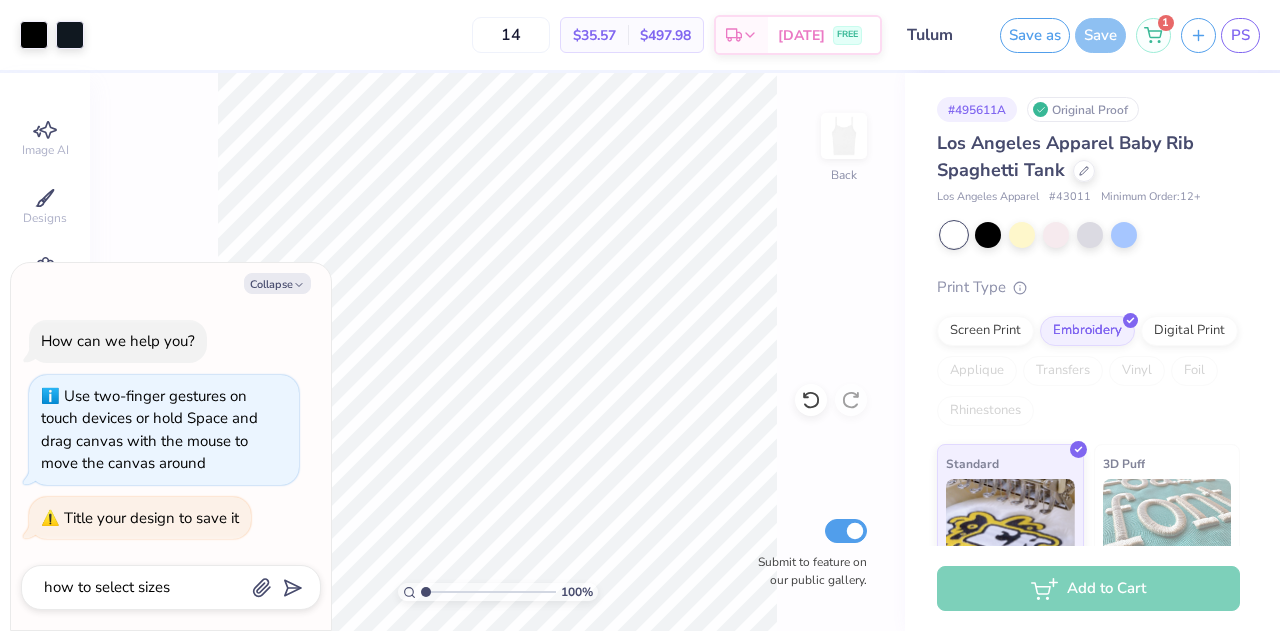 type on "how to select sizes" 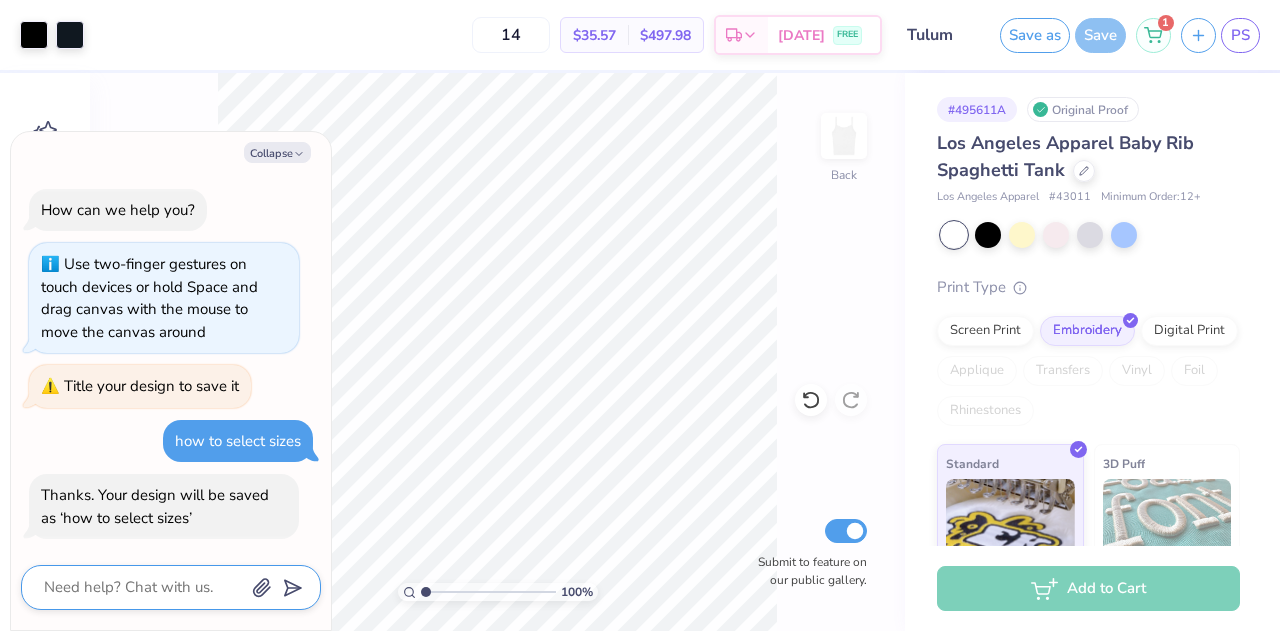 click at bounding box center (143, 587) 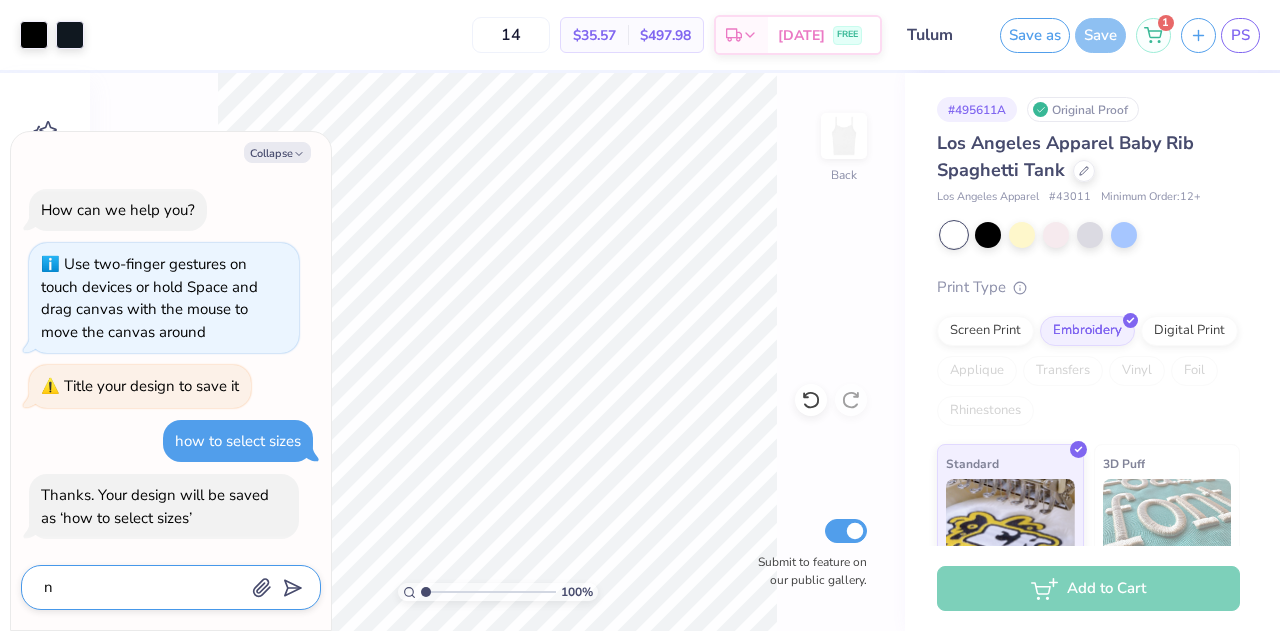 type on "x" 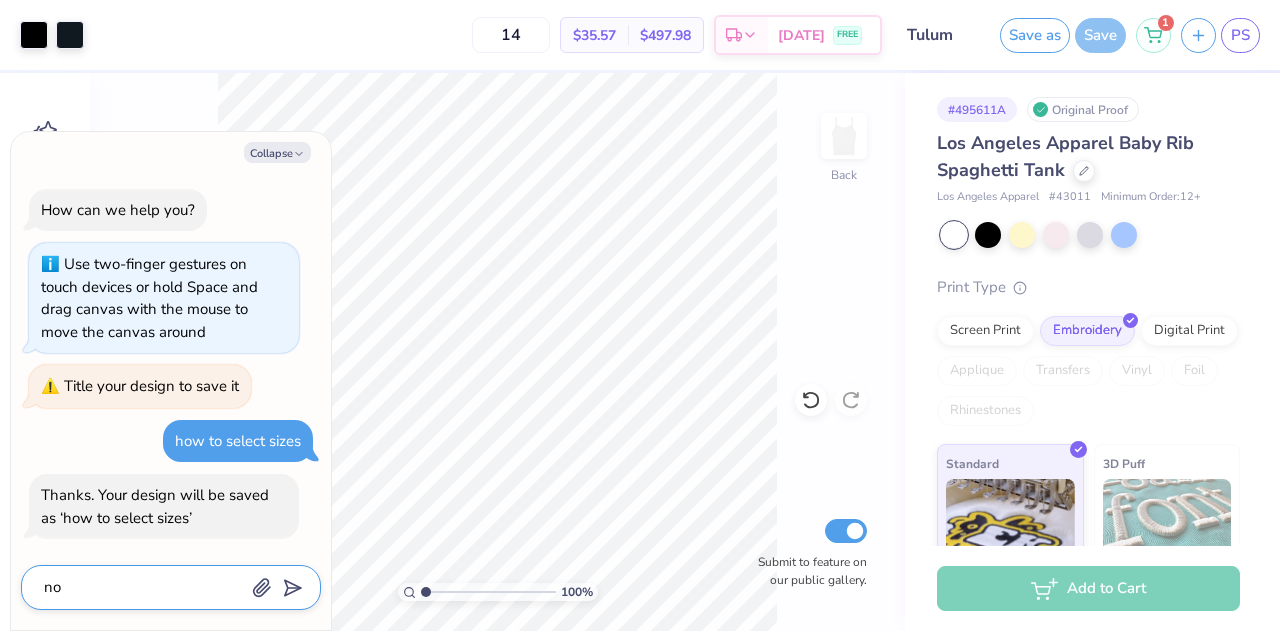 type on "x" 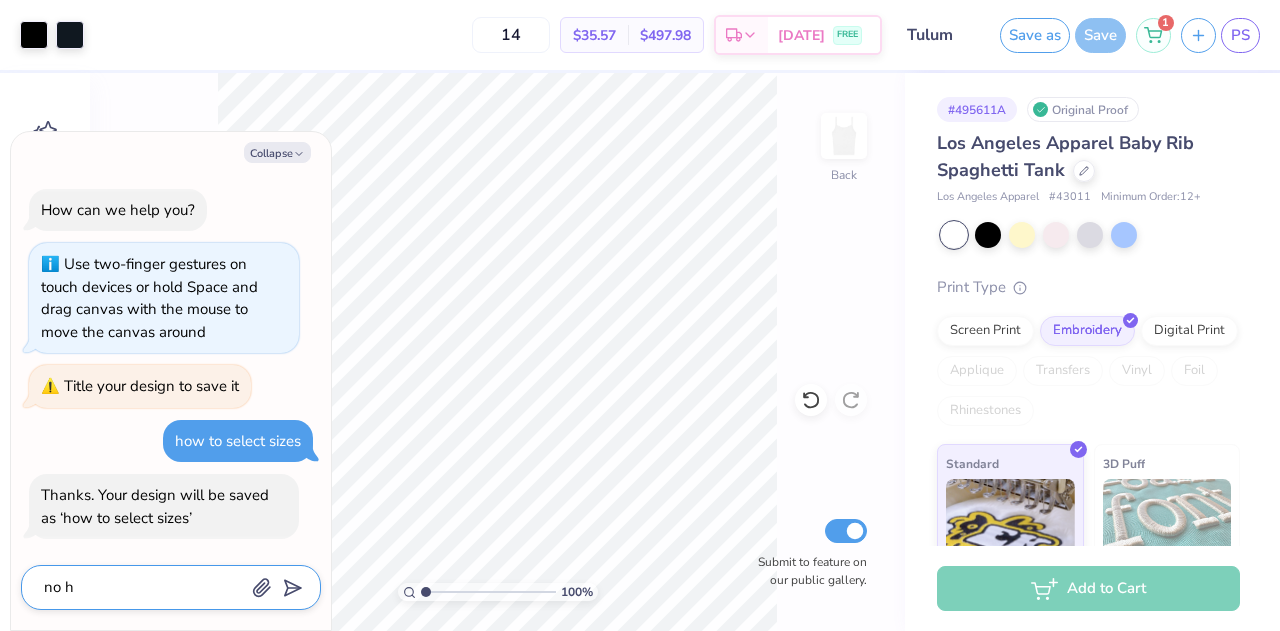 type on "x" 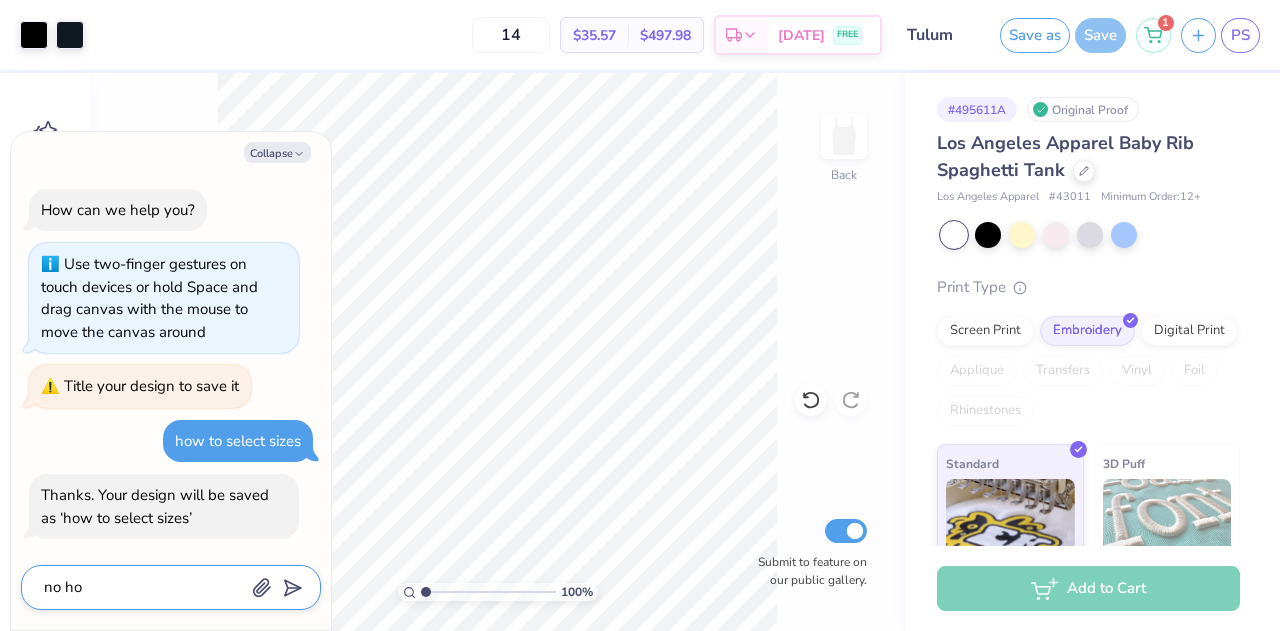 type on "x" 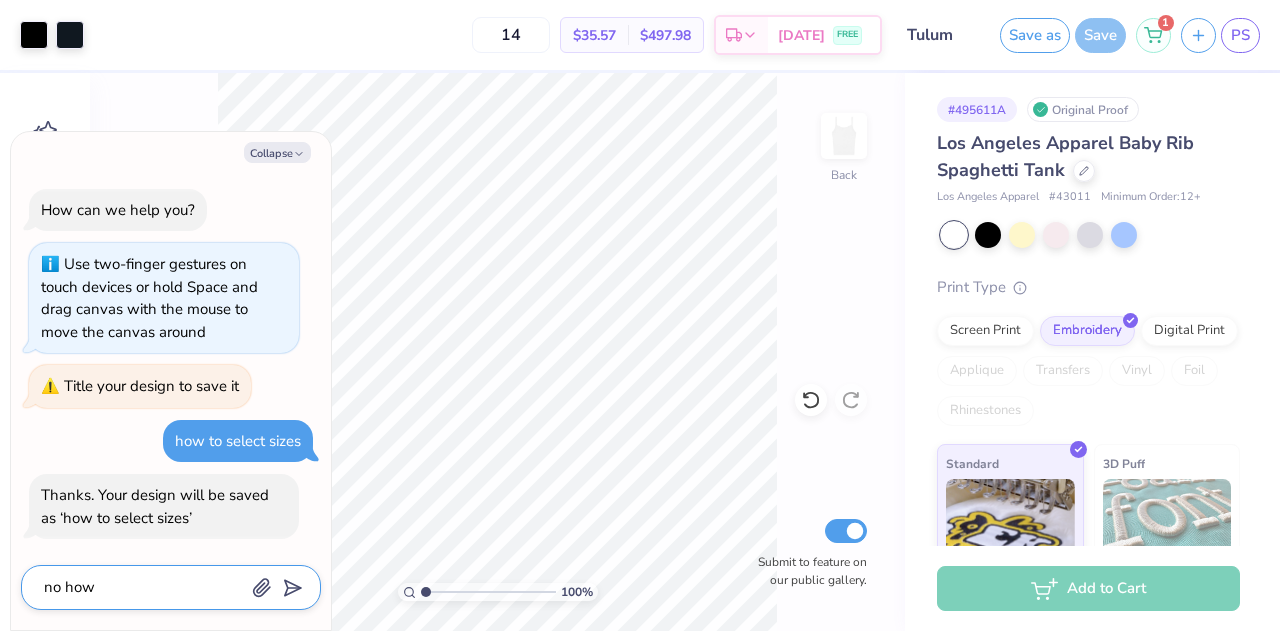 type on "x" 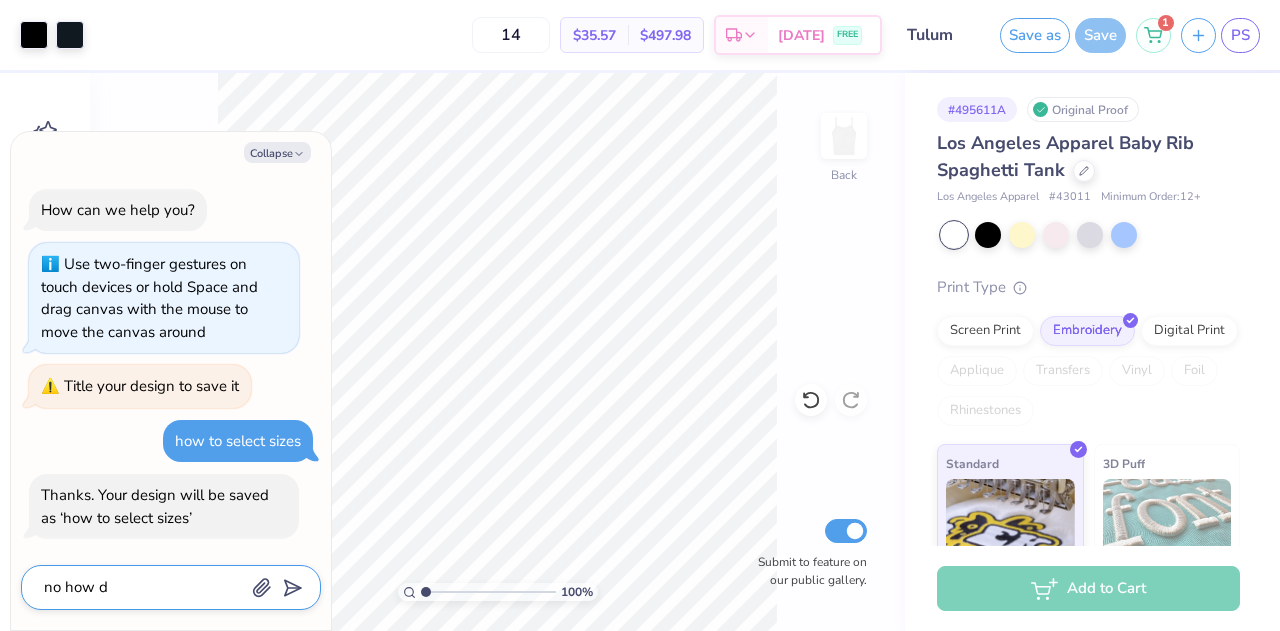 type on "x" 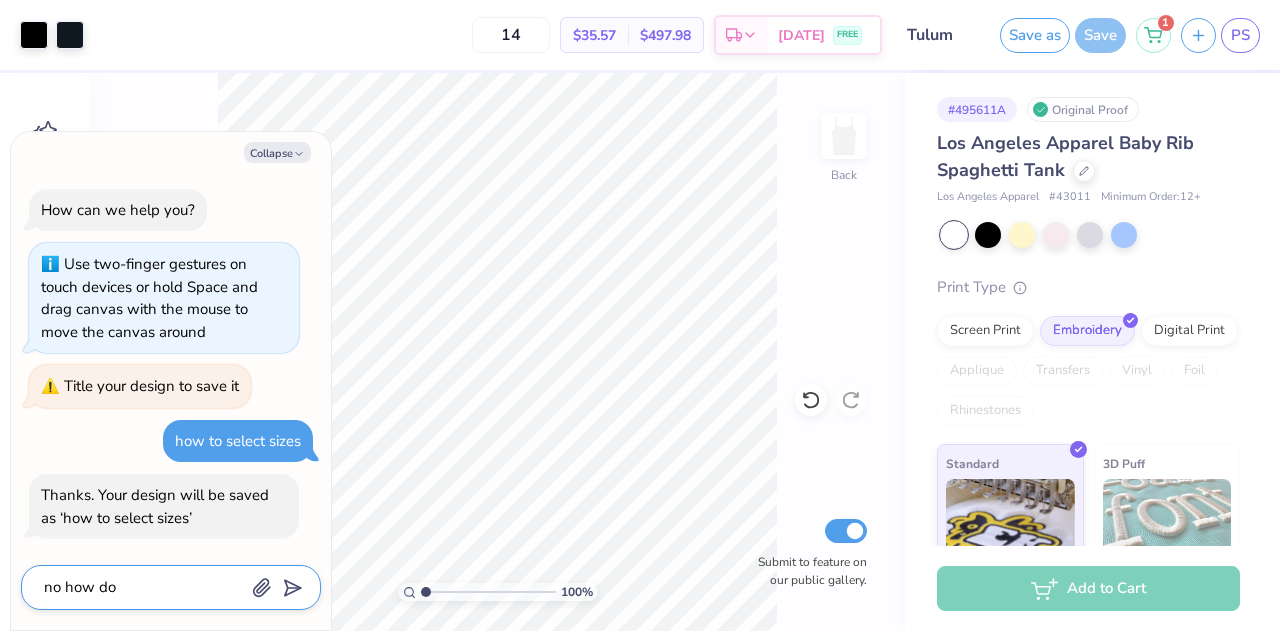 type on "x" 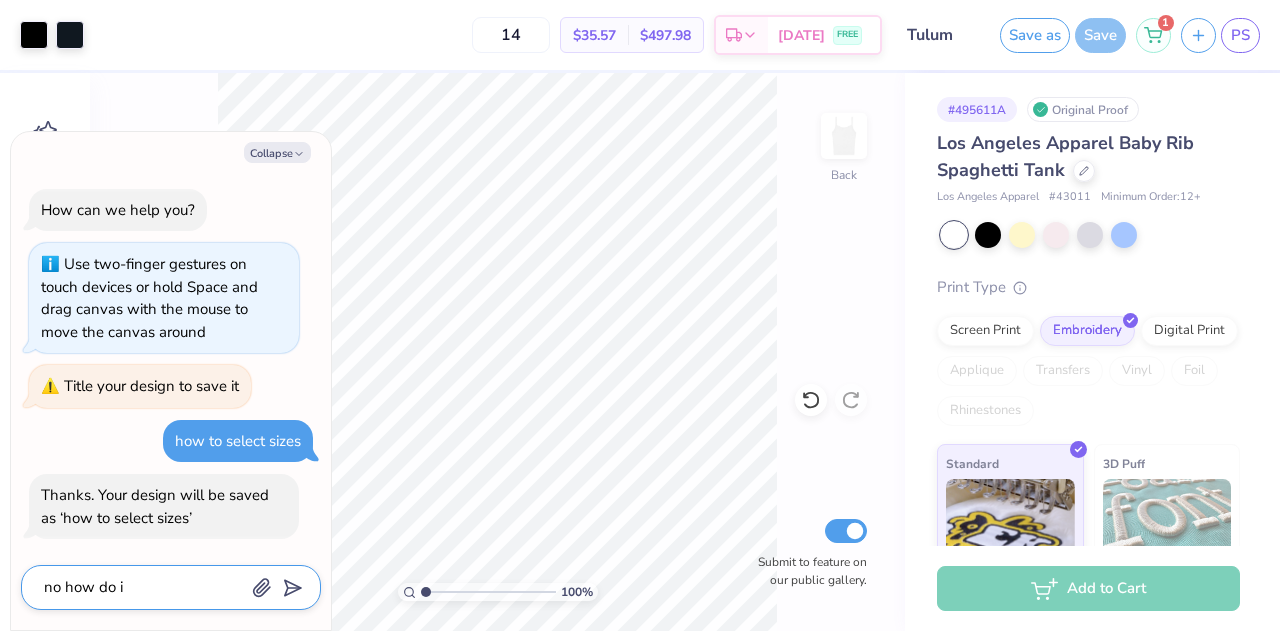 type on "no how do it" 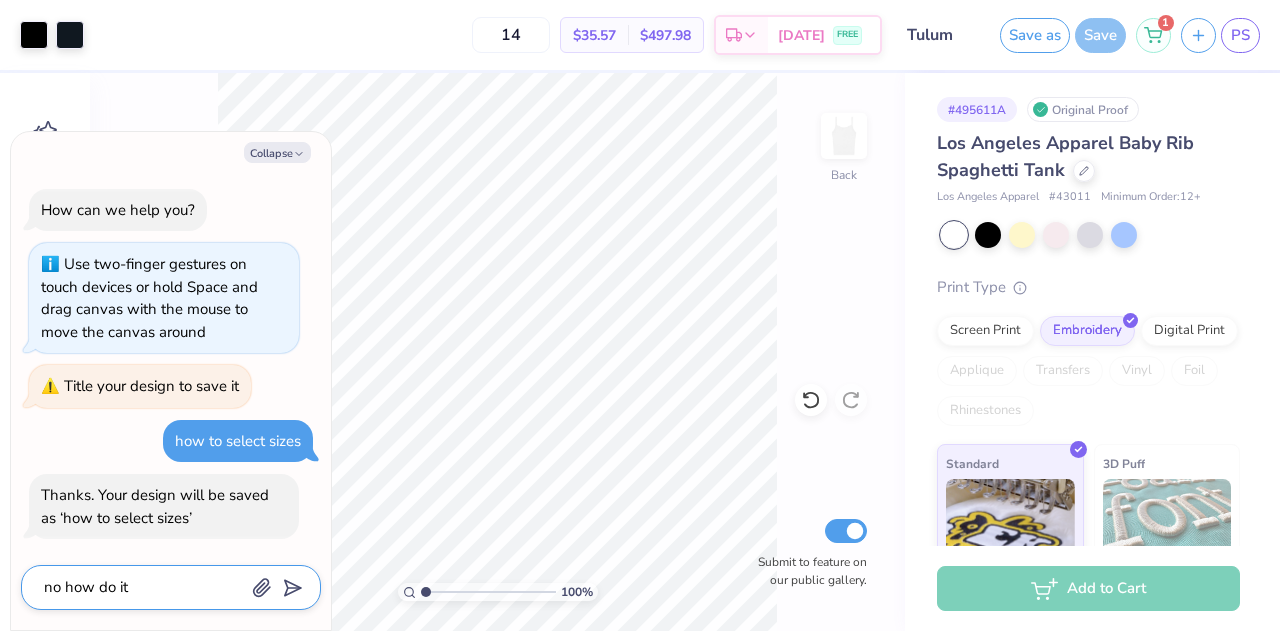 type on "x" 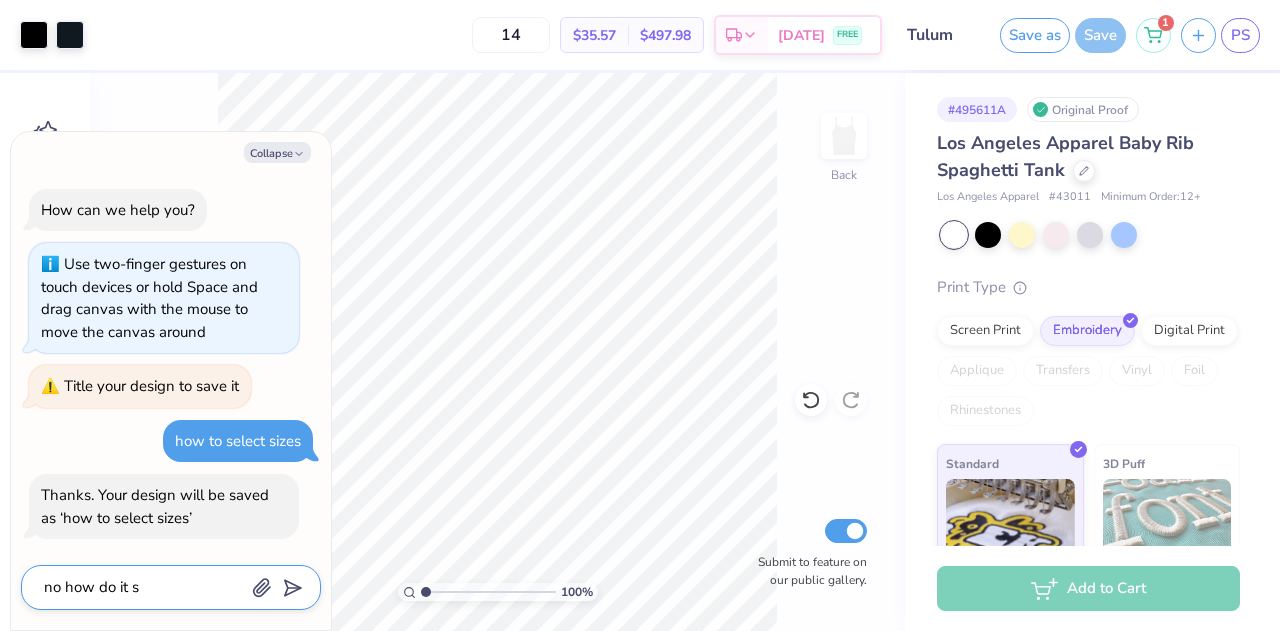 type on "x" 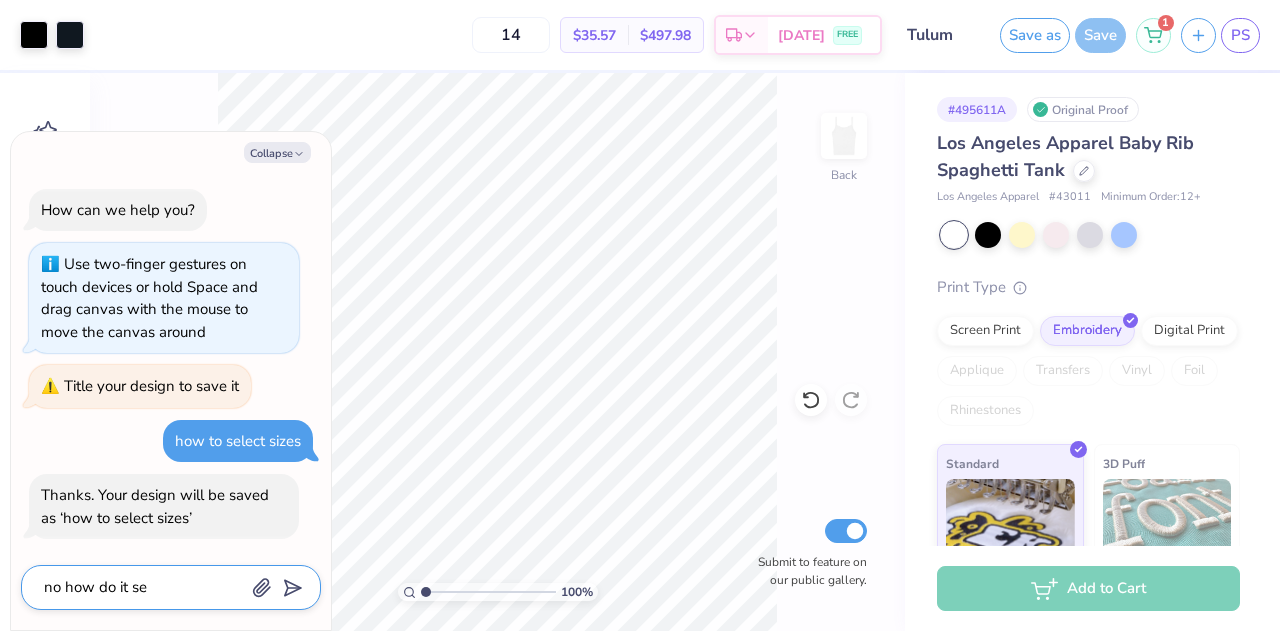 type on "no how do it sel" 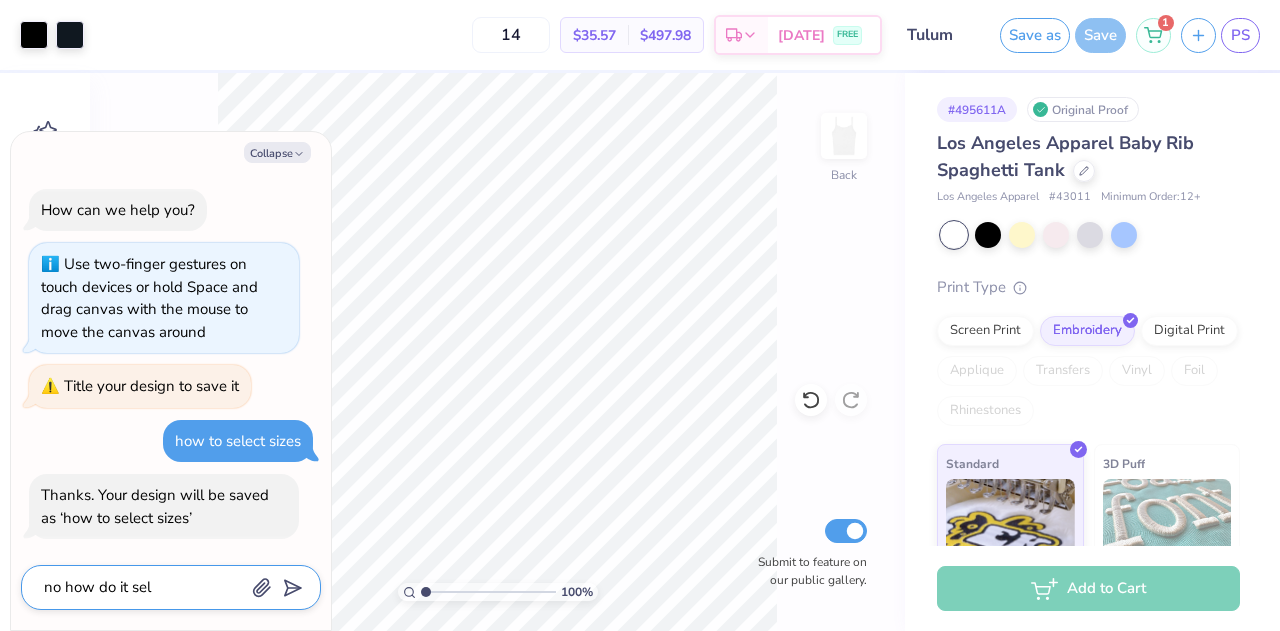 type on "x" 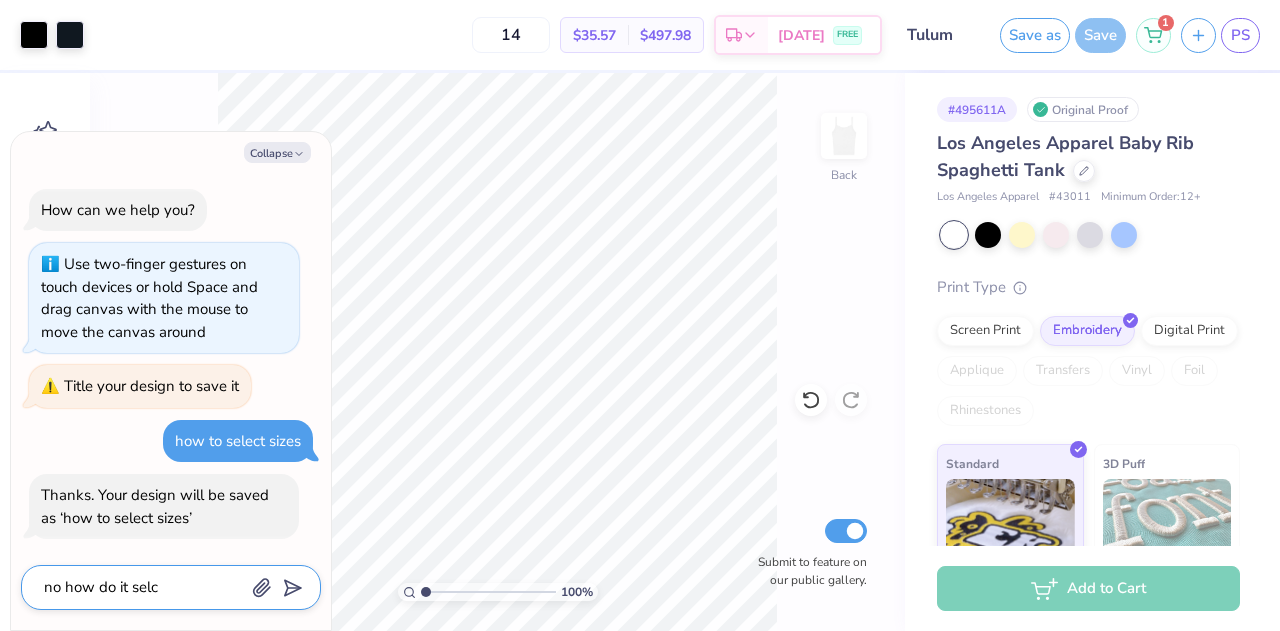type on "x" 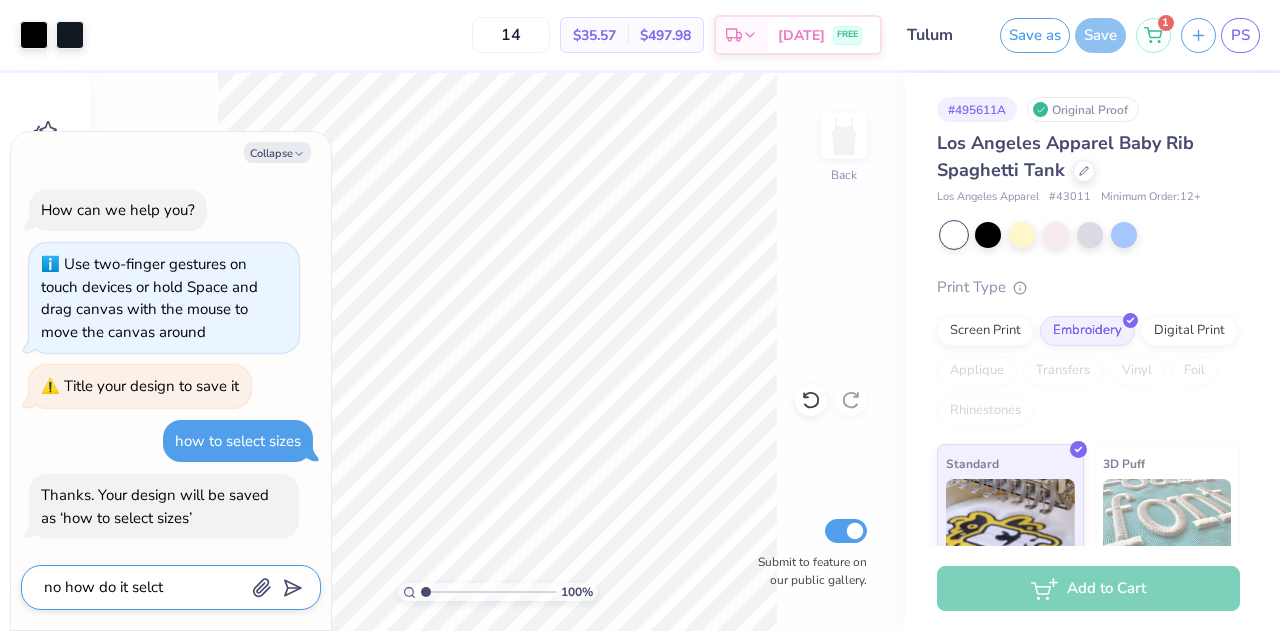 type on "x" 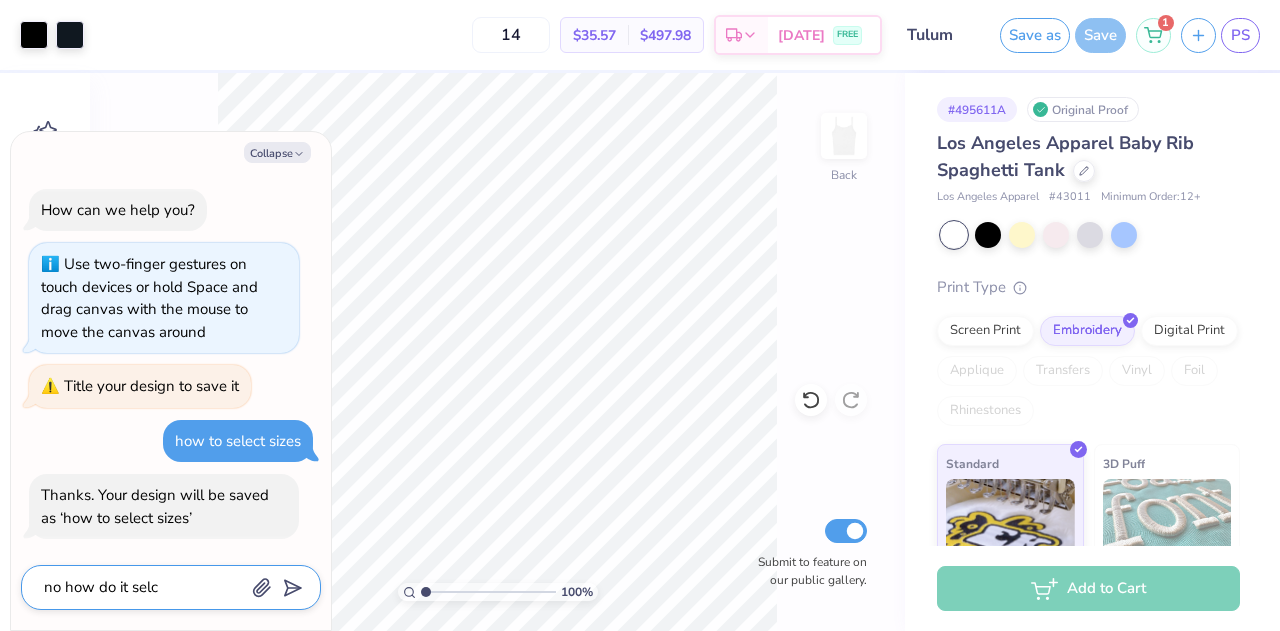 type on "x" 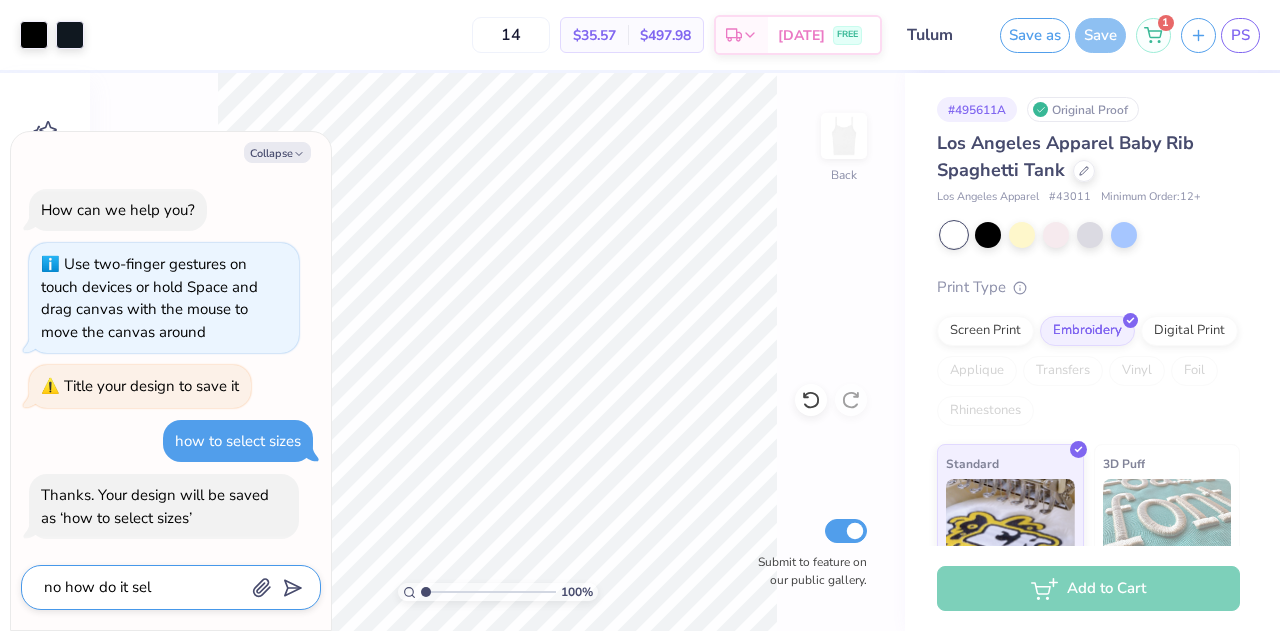 type on "x" 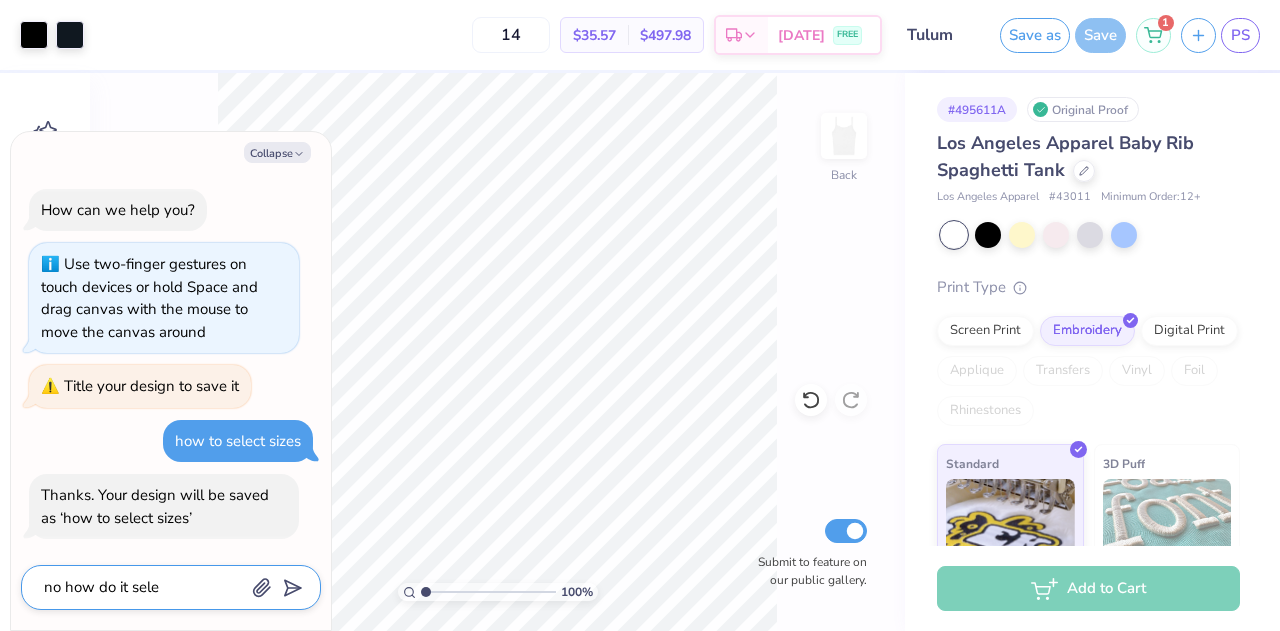 type on "x" 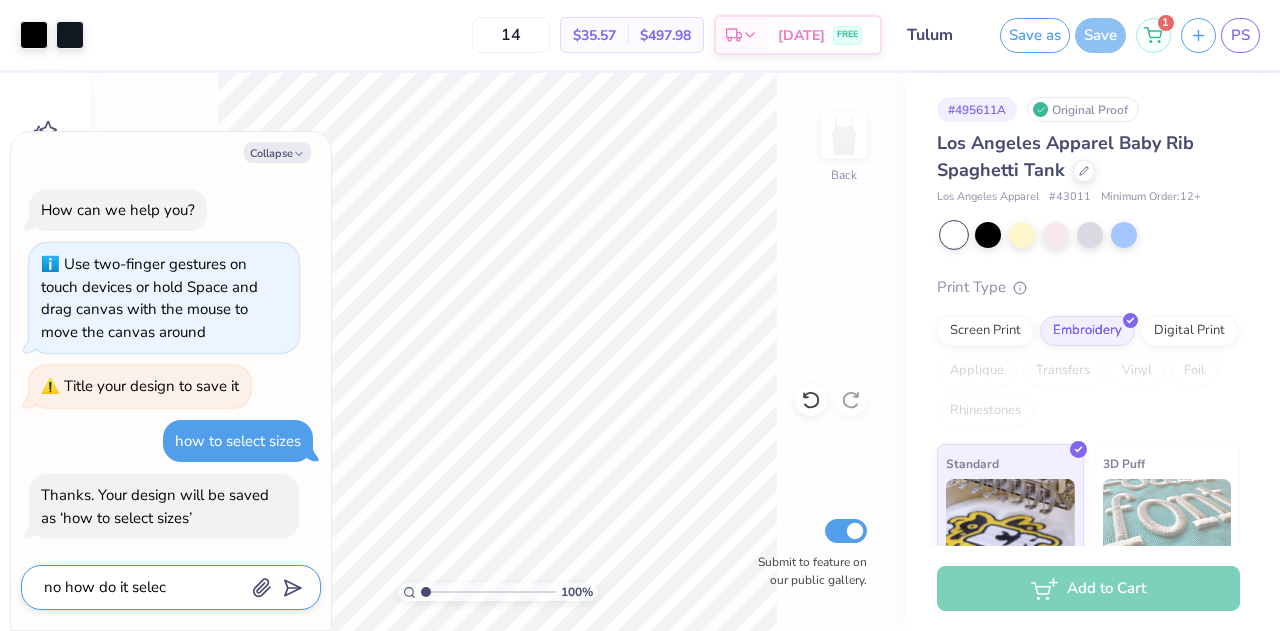 type on "x" 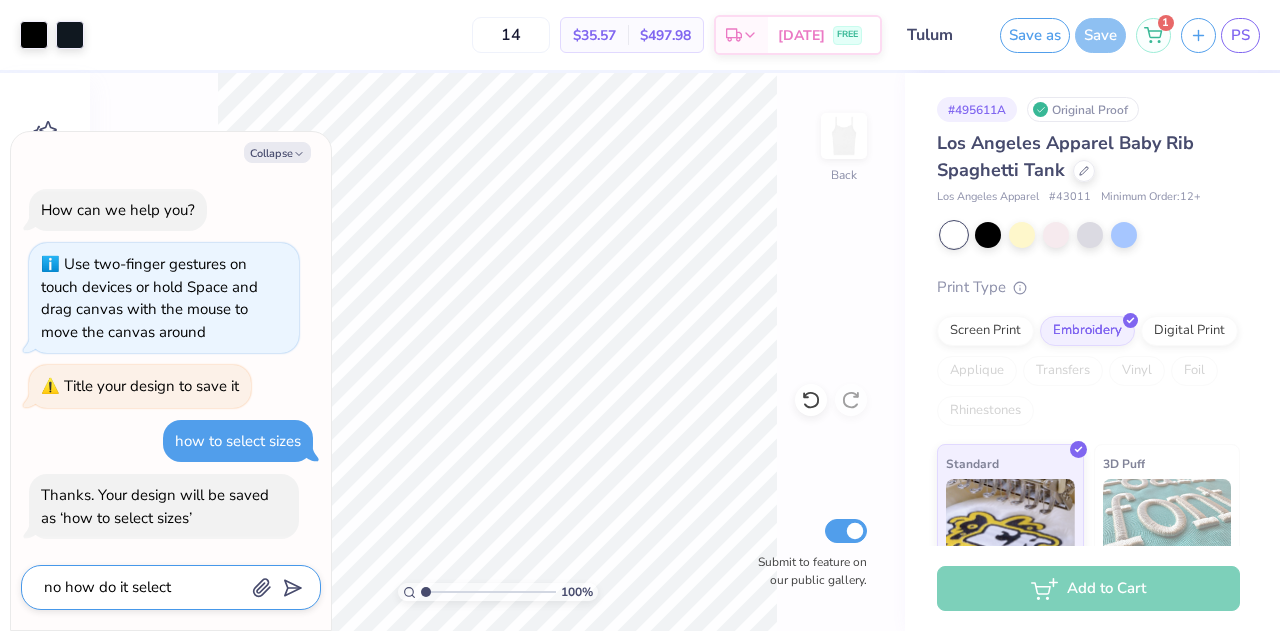 type on "x" 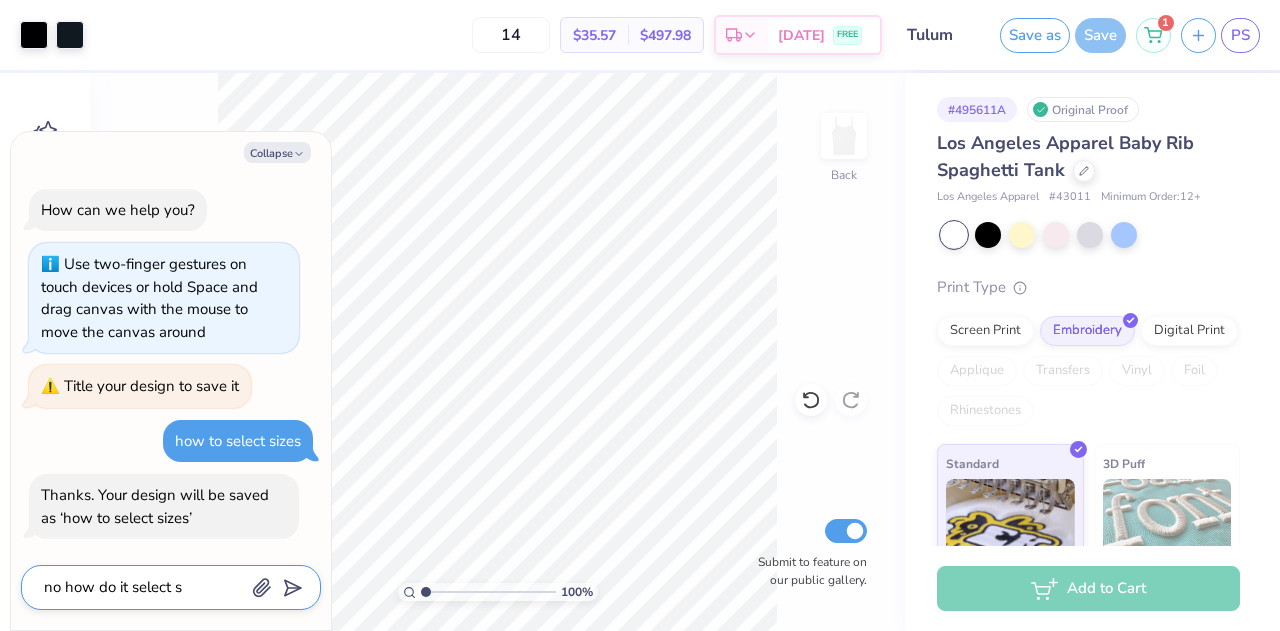 type on "no how do it select si" 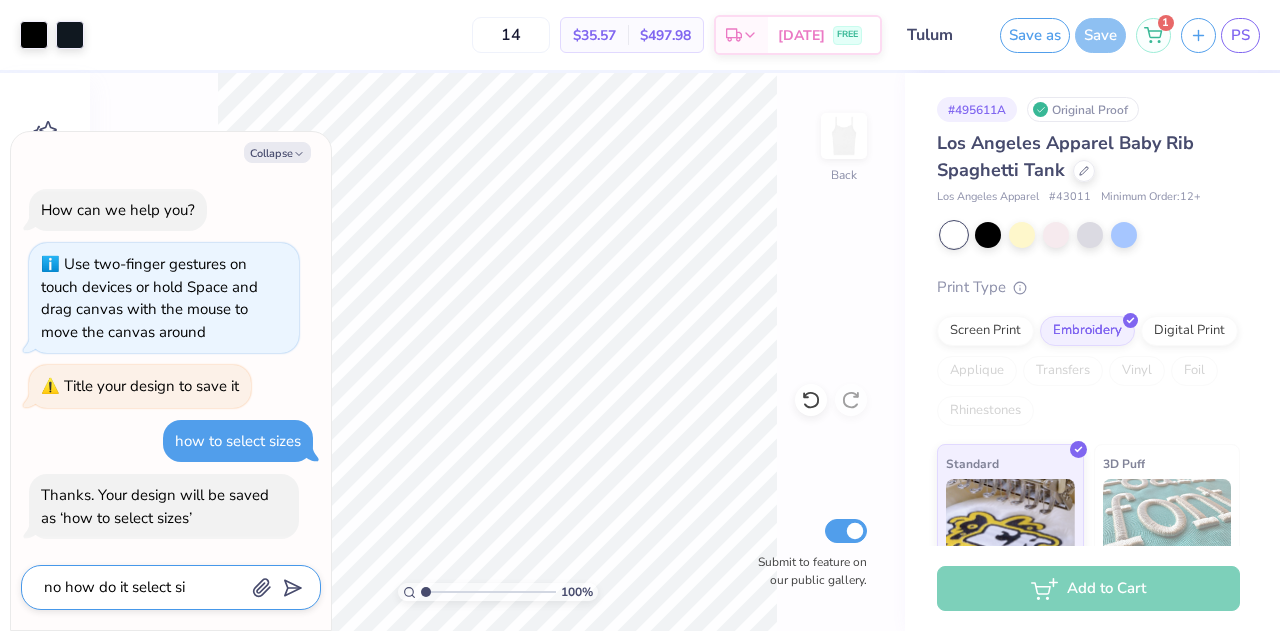 type on "x" 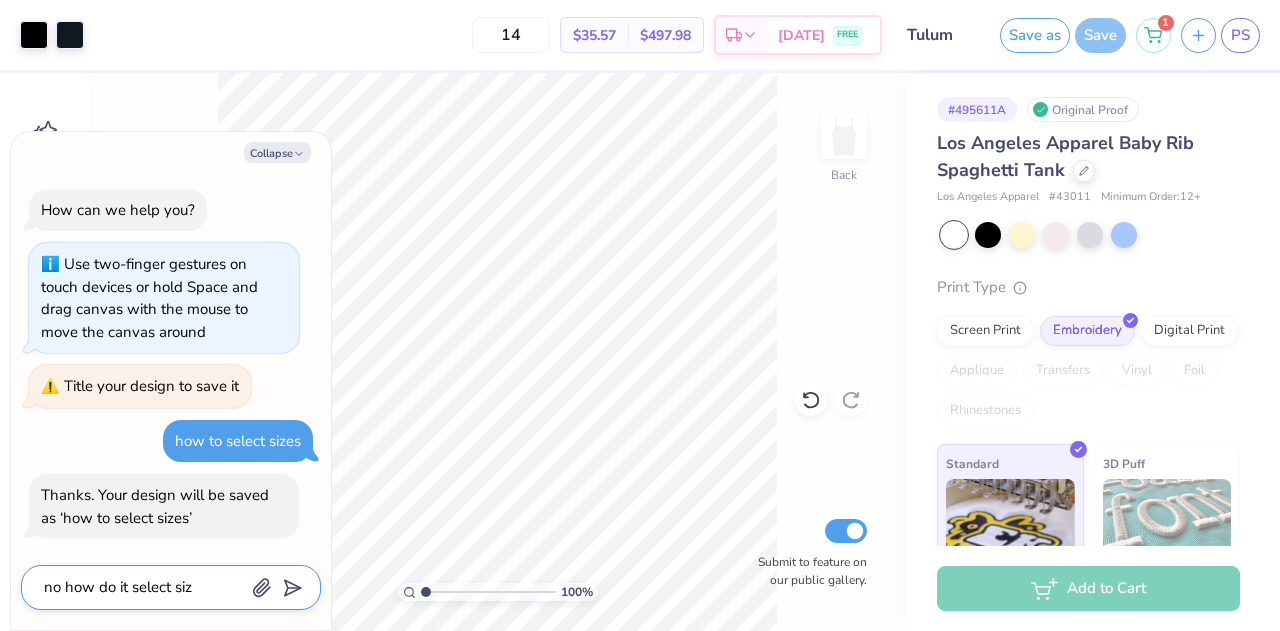 type on "no how do it select sizw" 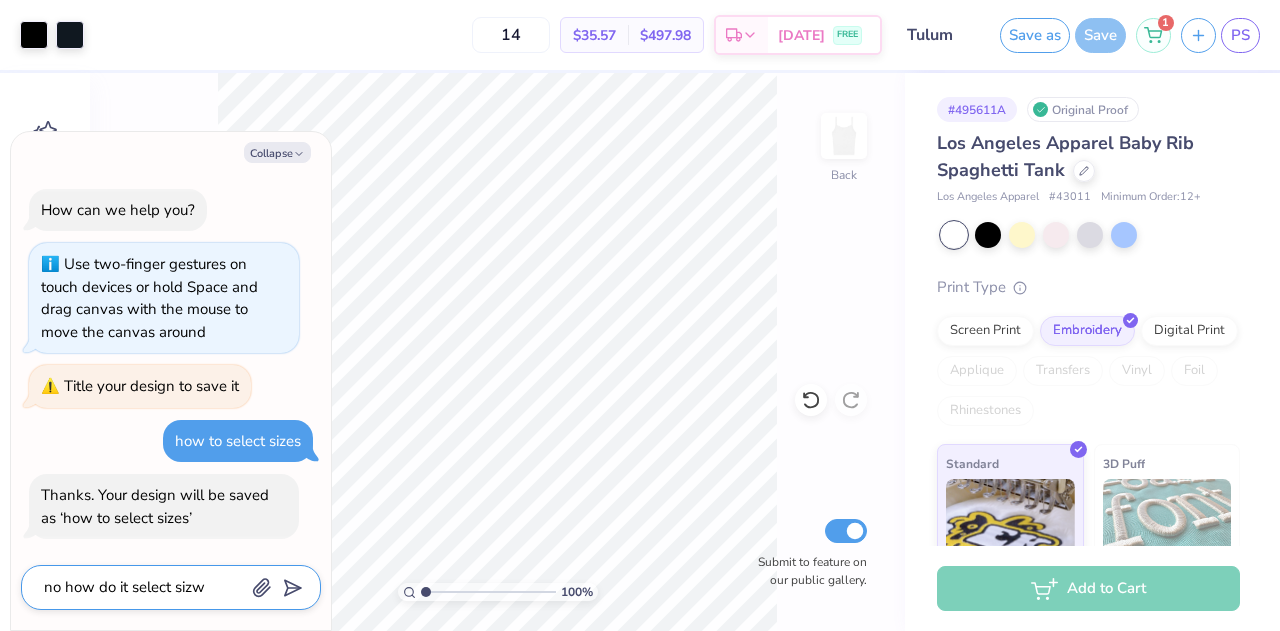 type on "x" 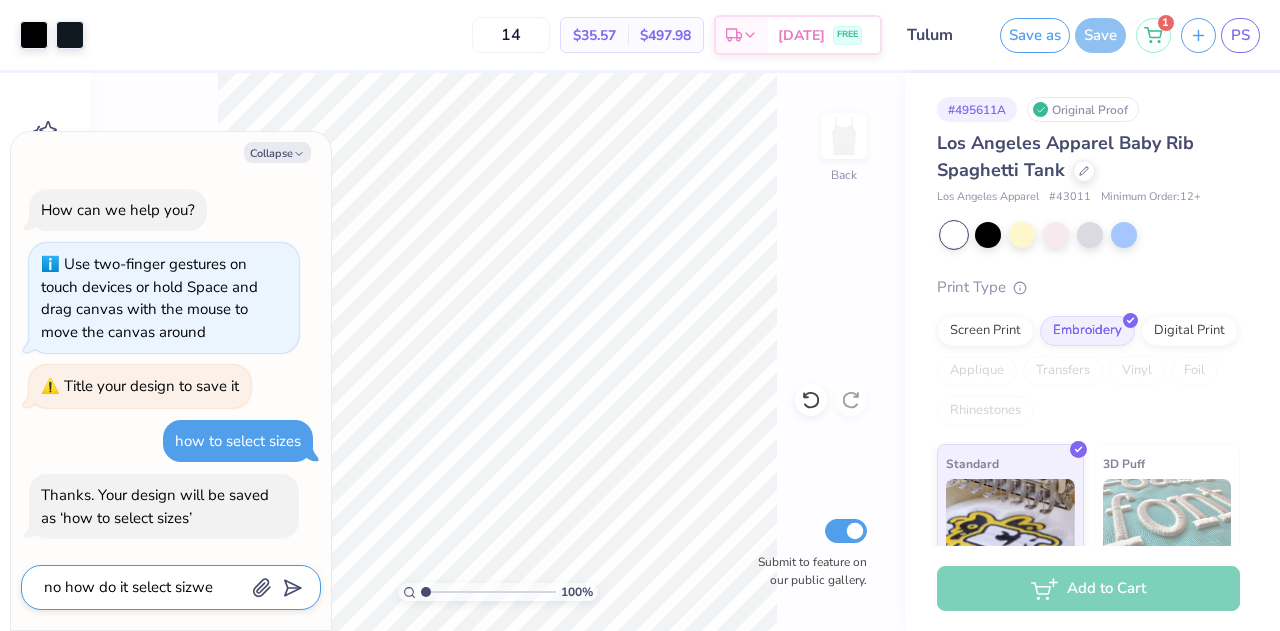 type on "x" 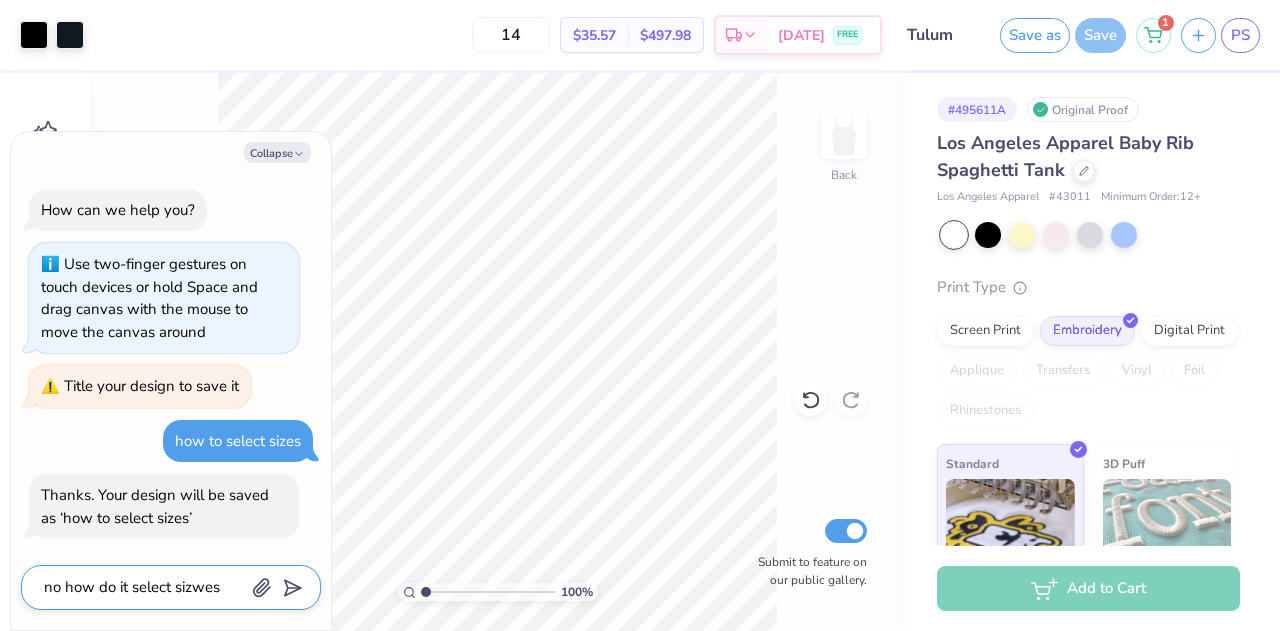 type on "x" 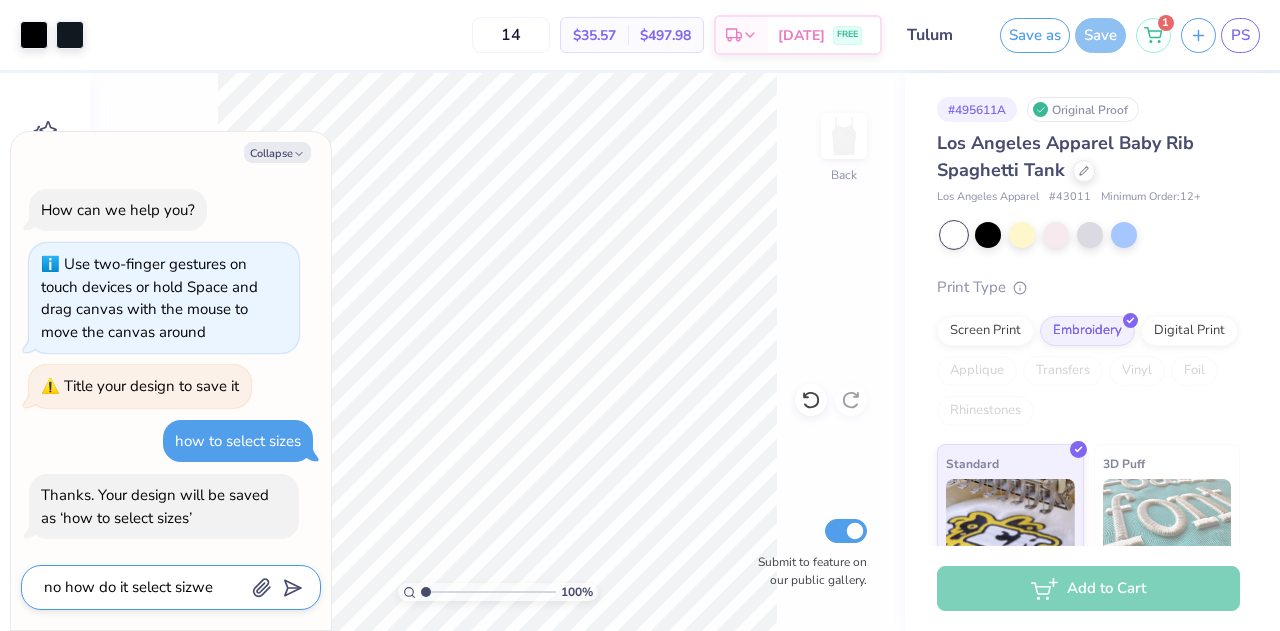 type on "x" 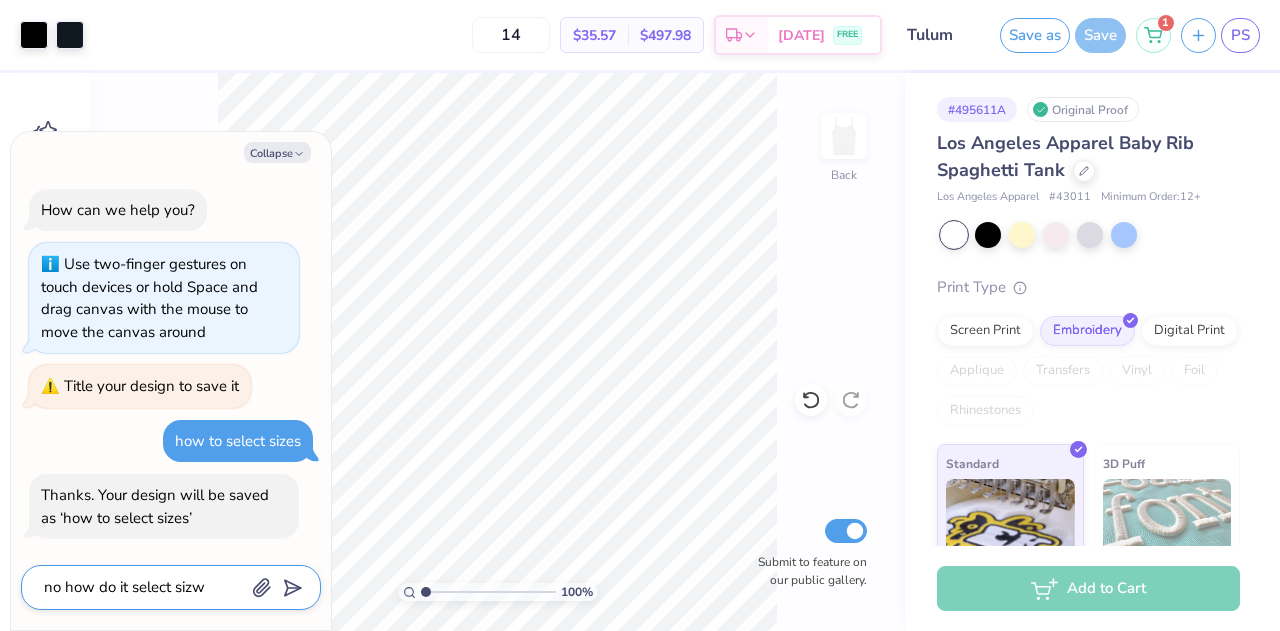 type on "x" 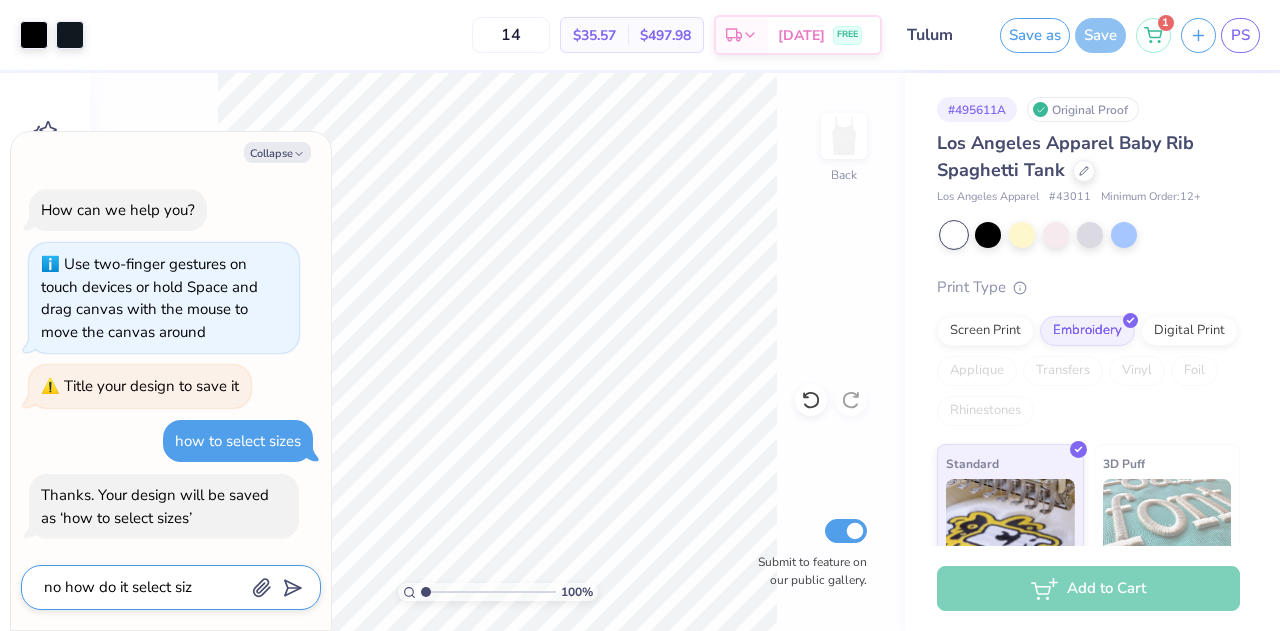 type on "x" 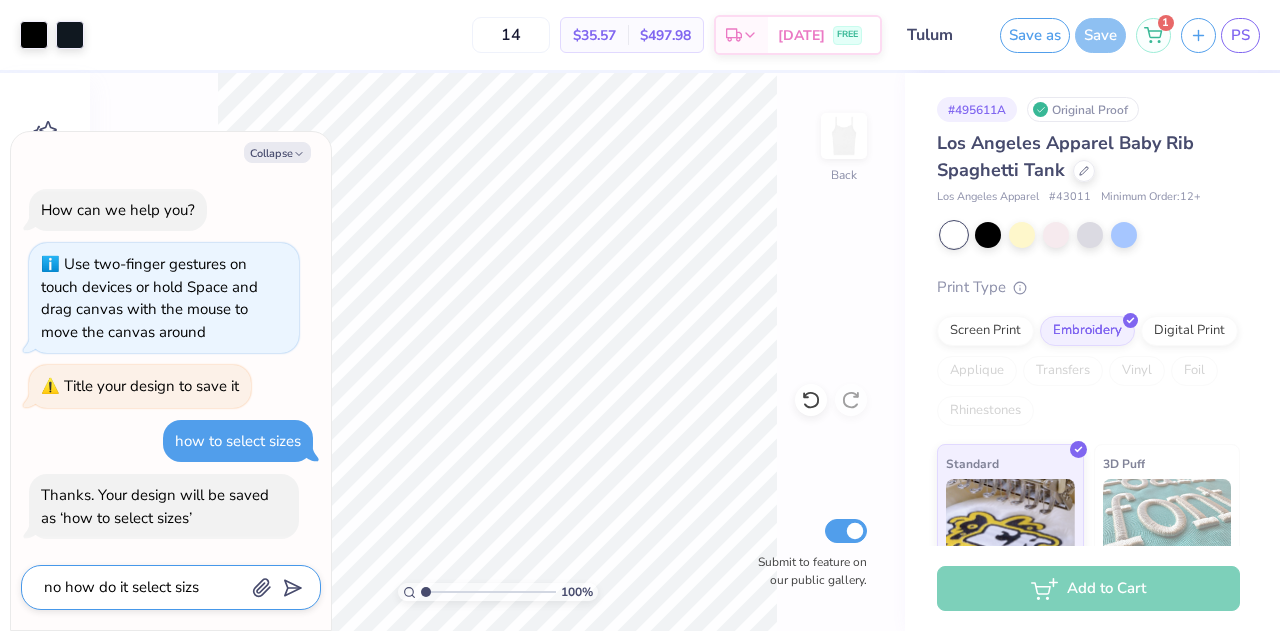 type on "x" 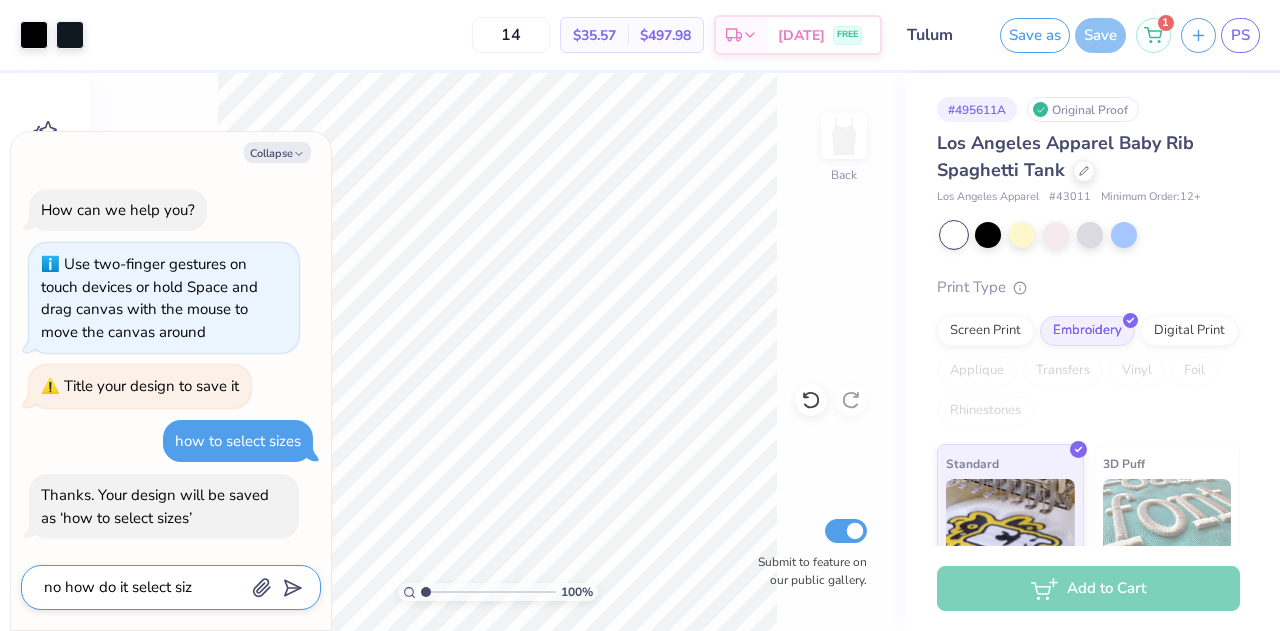 type on "no how do it select sizs" 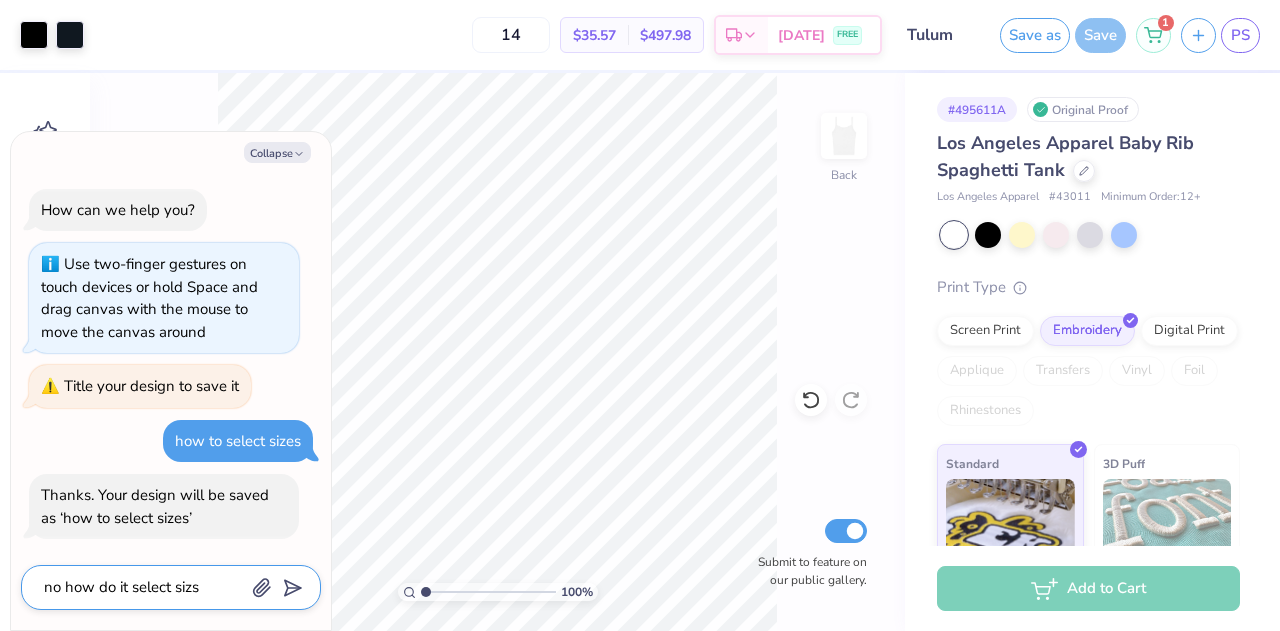 type on "x" 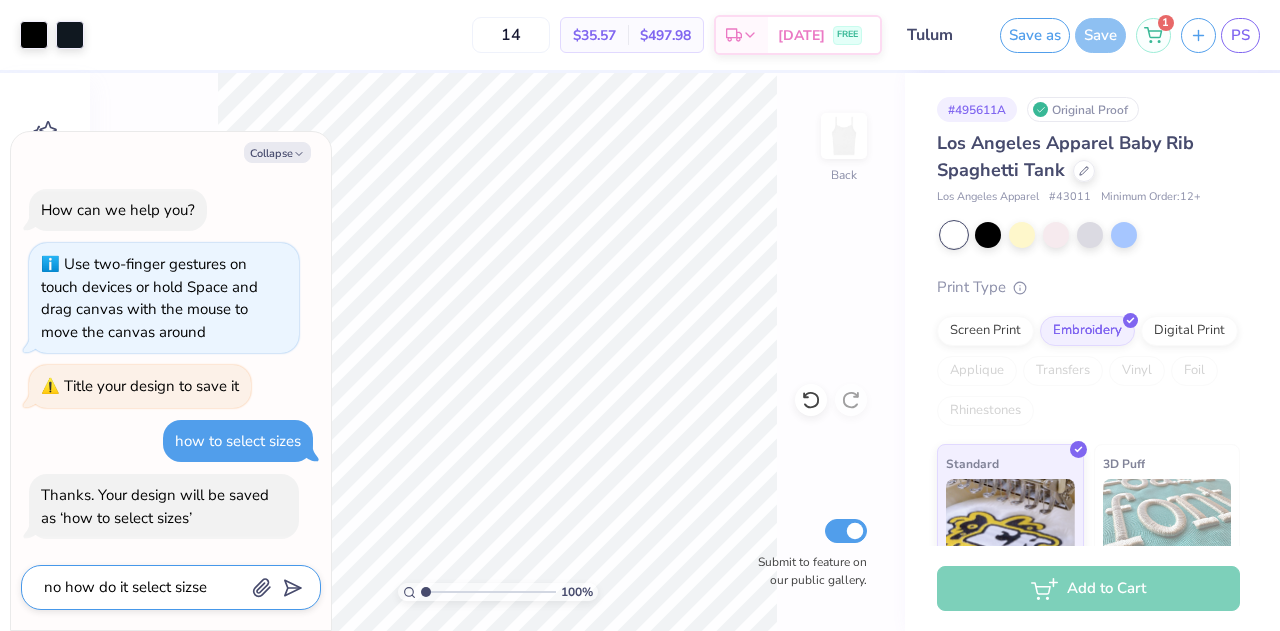 type on "x" 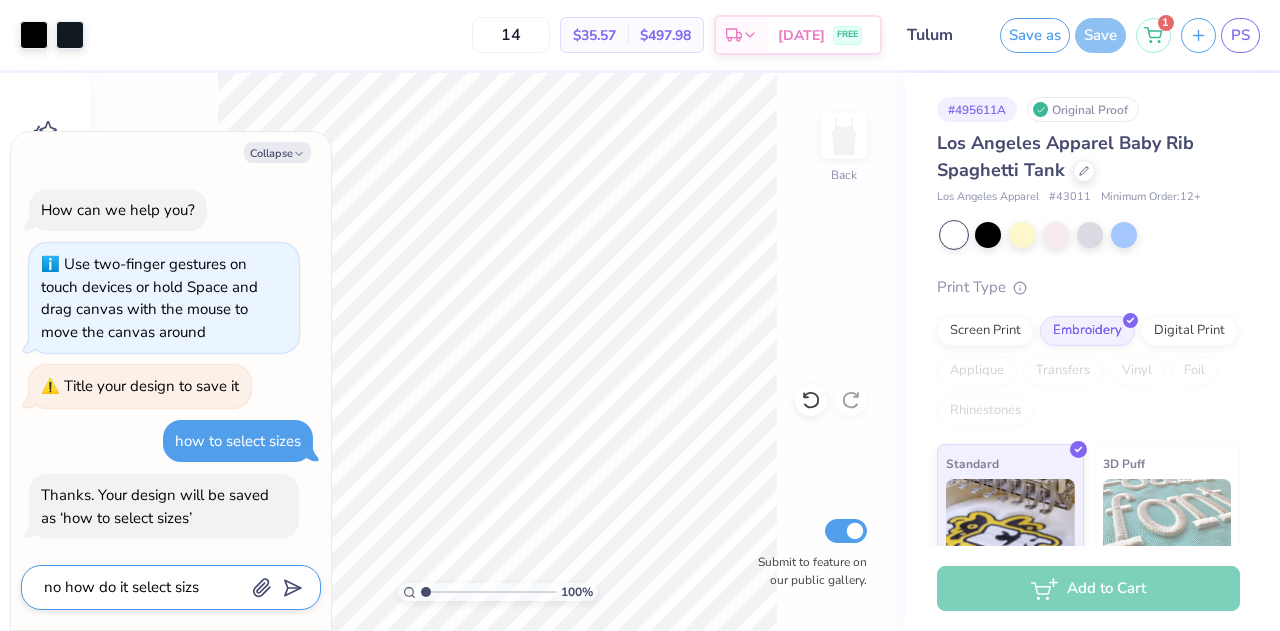 type on "x" 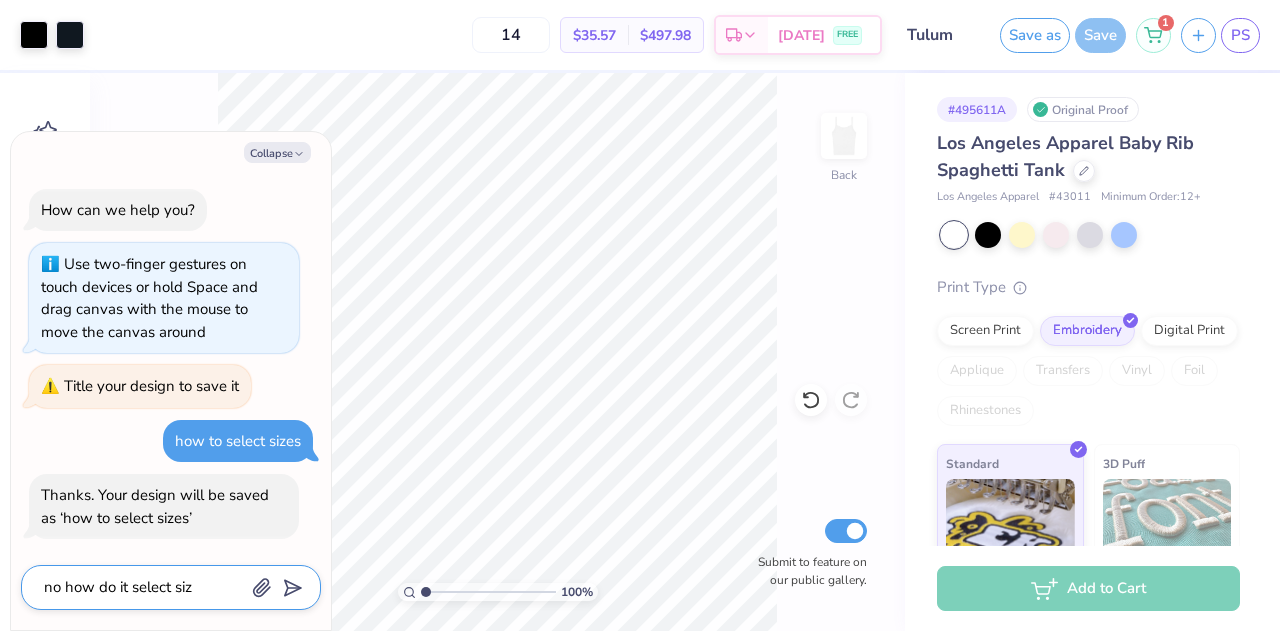 type on "x" 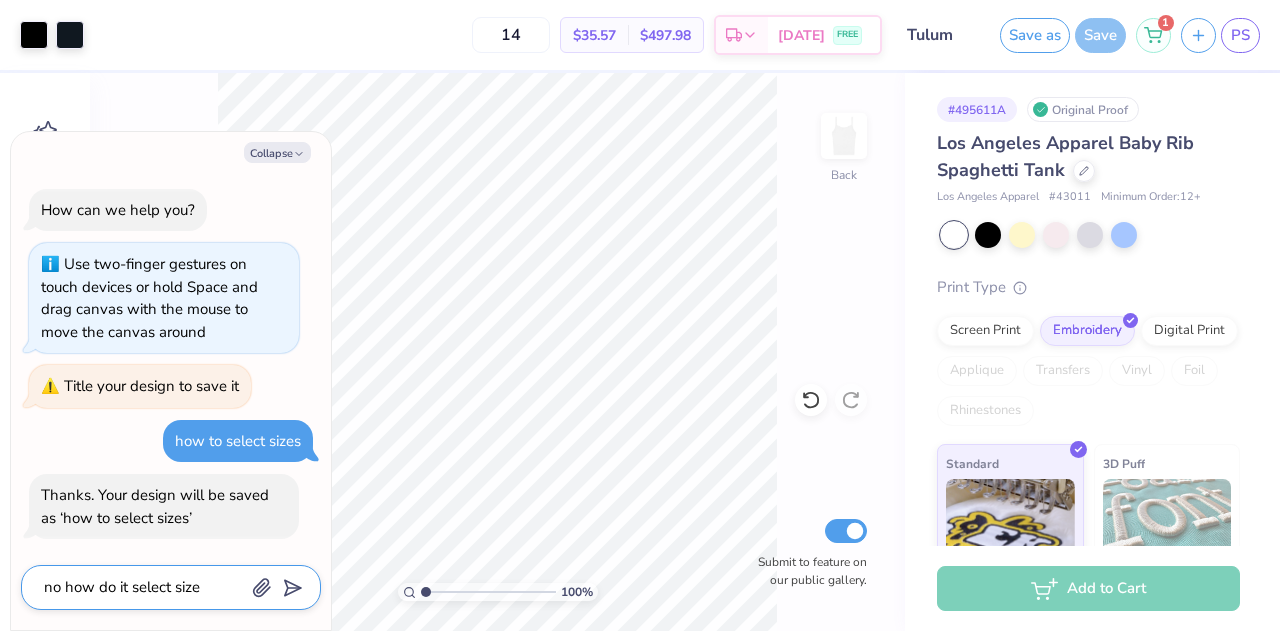 type on "x" 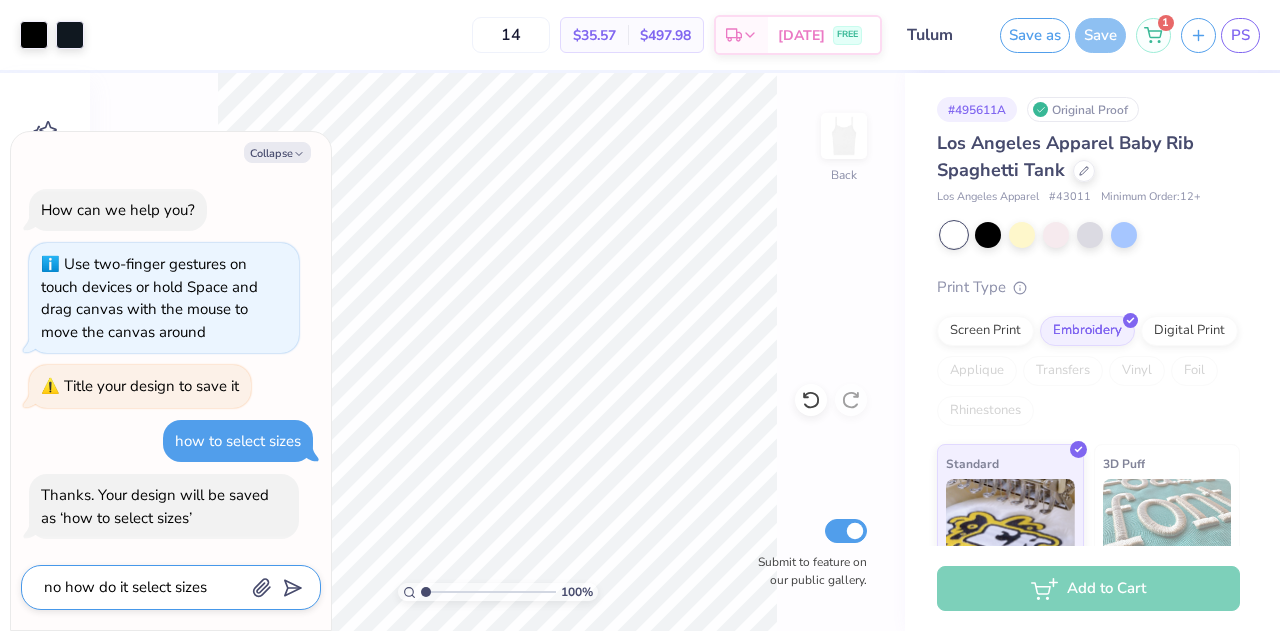 type on "x" 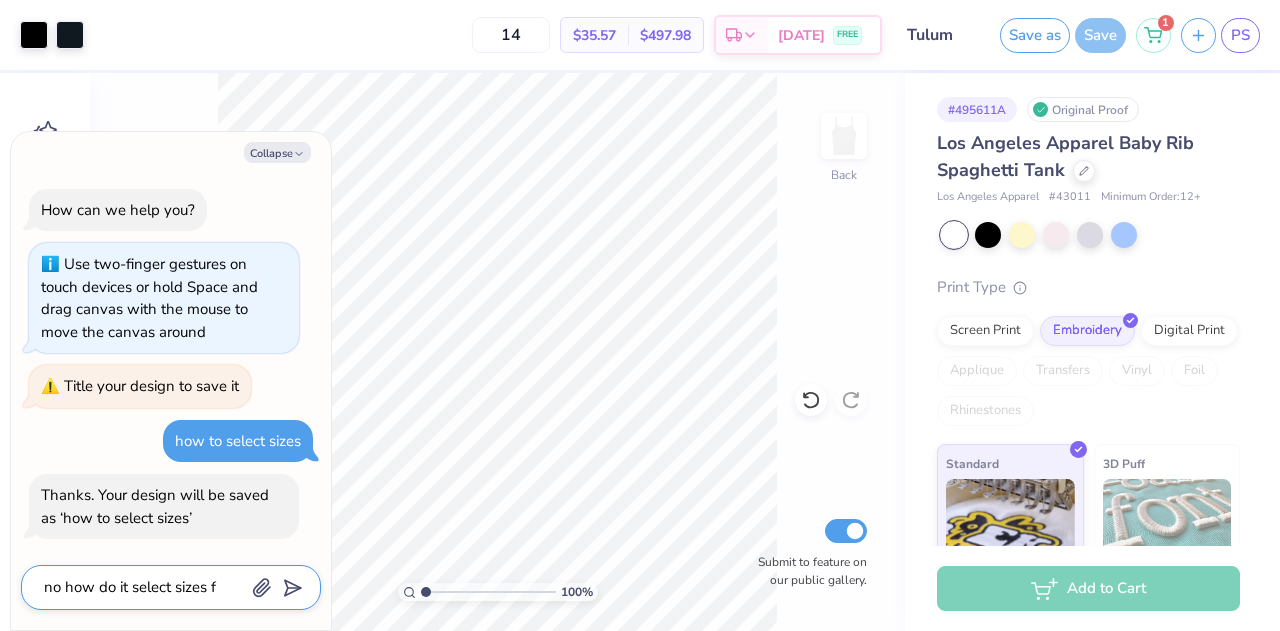 type on "x" 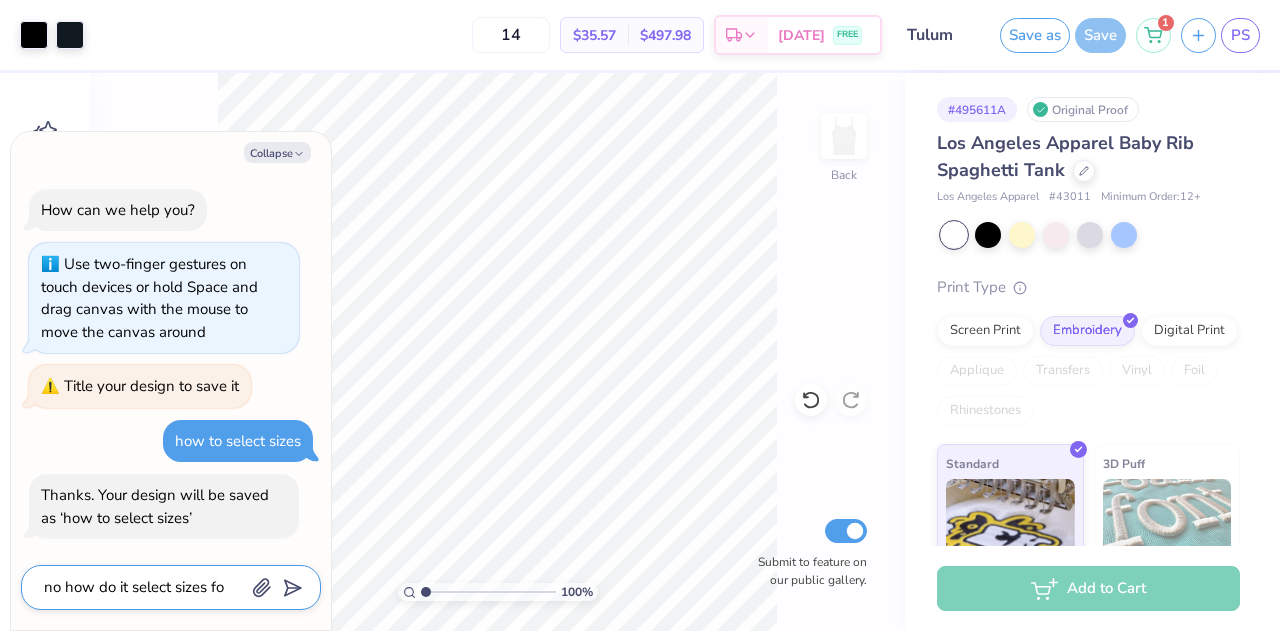 type on "x" 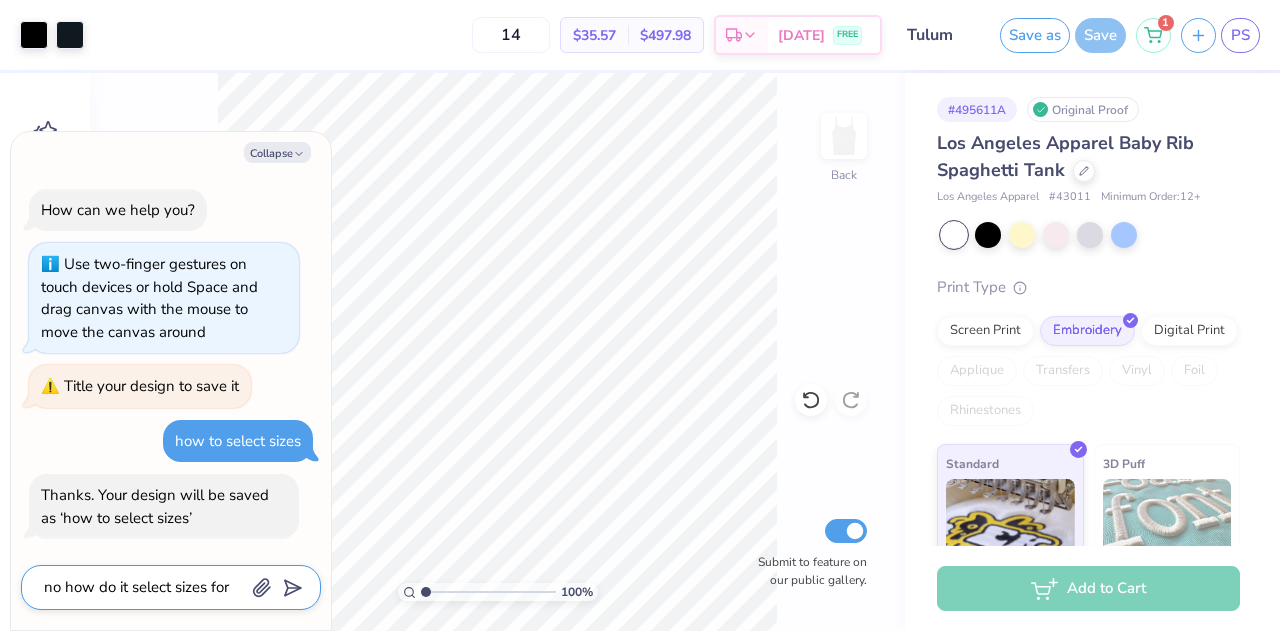 type on "x" 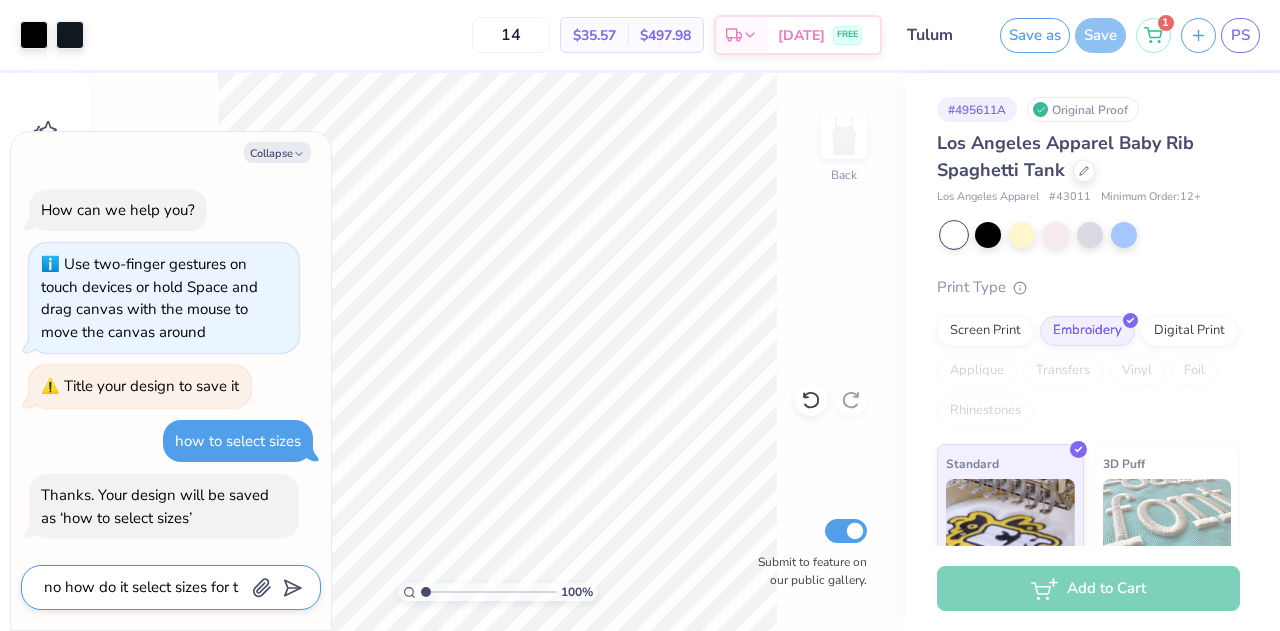 type on "no how do it select sizes for th" 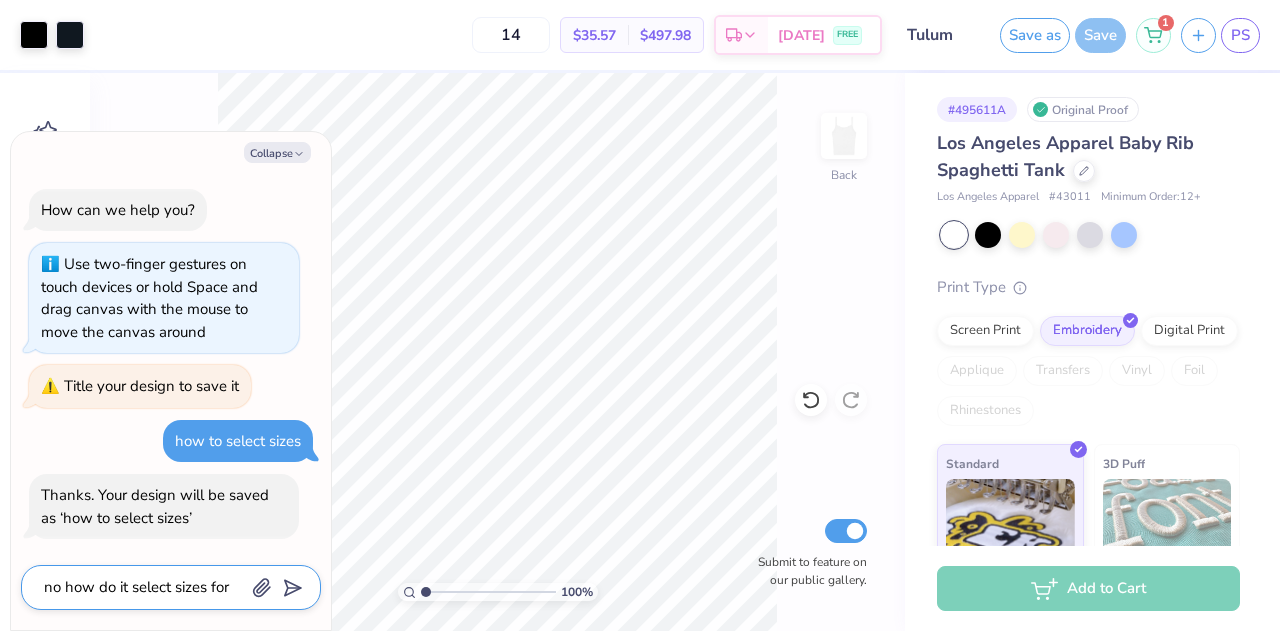 type on "x" 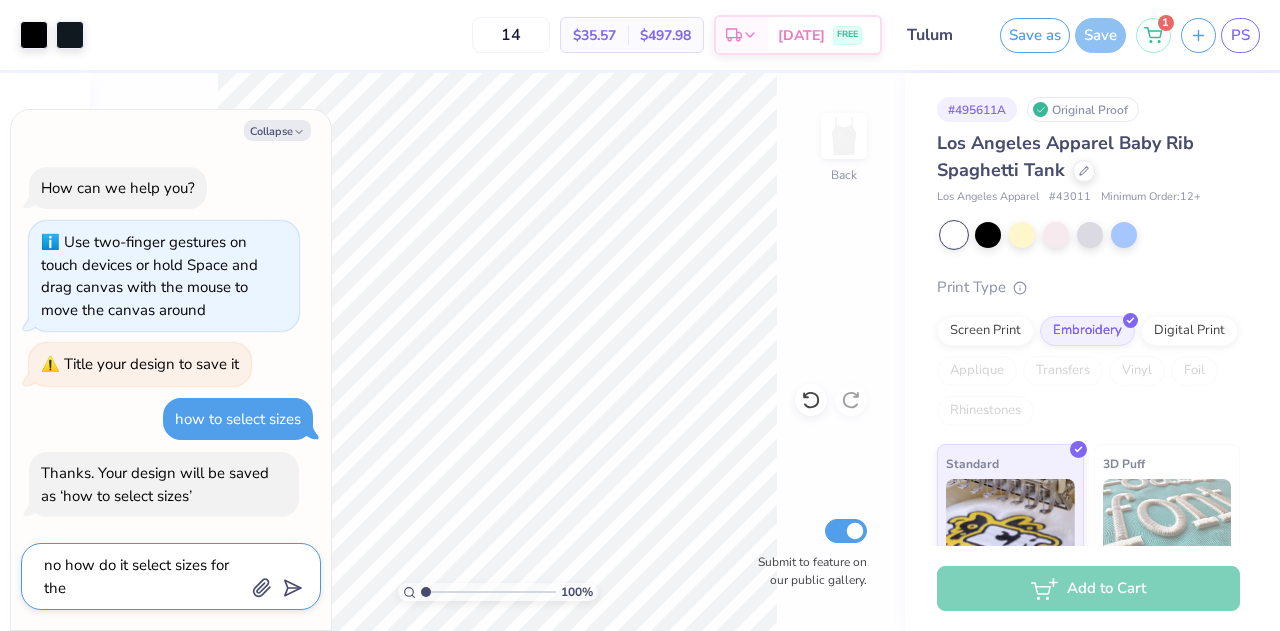type on "x" 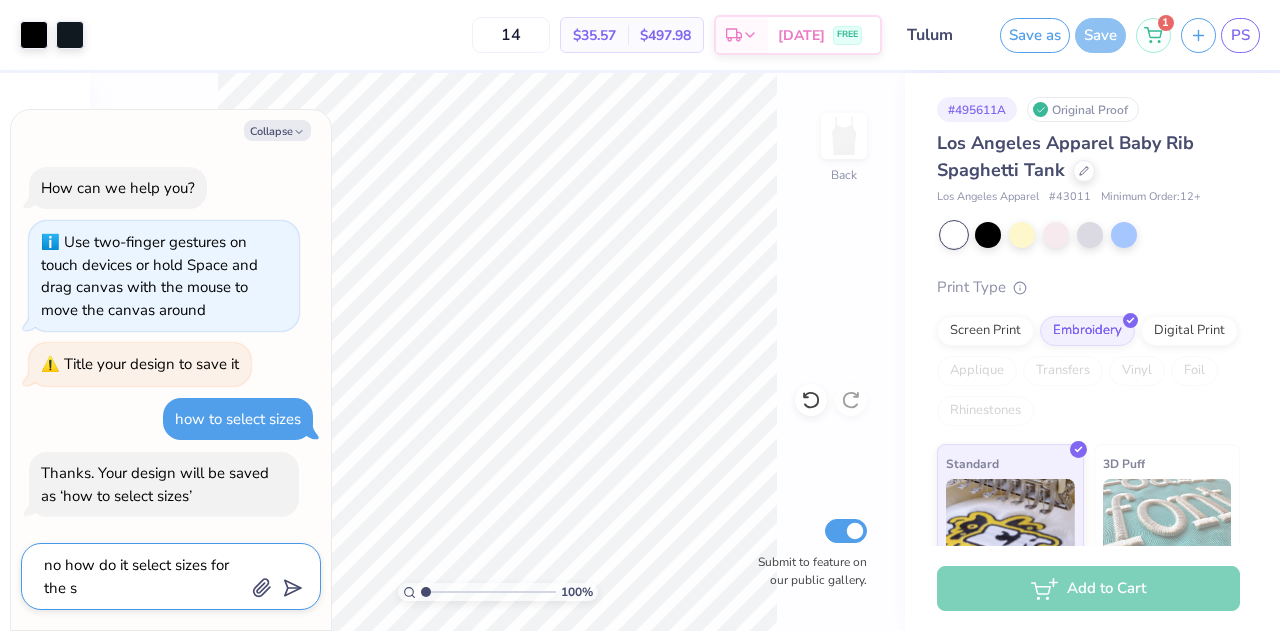 type on "x" 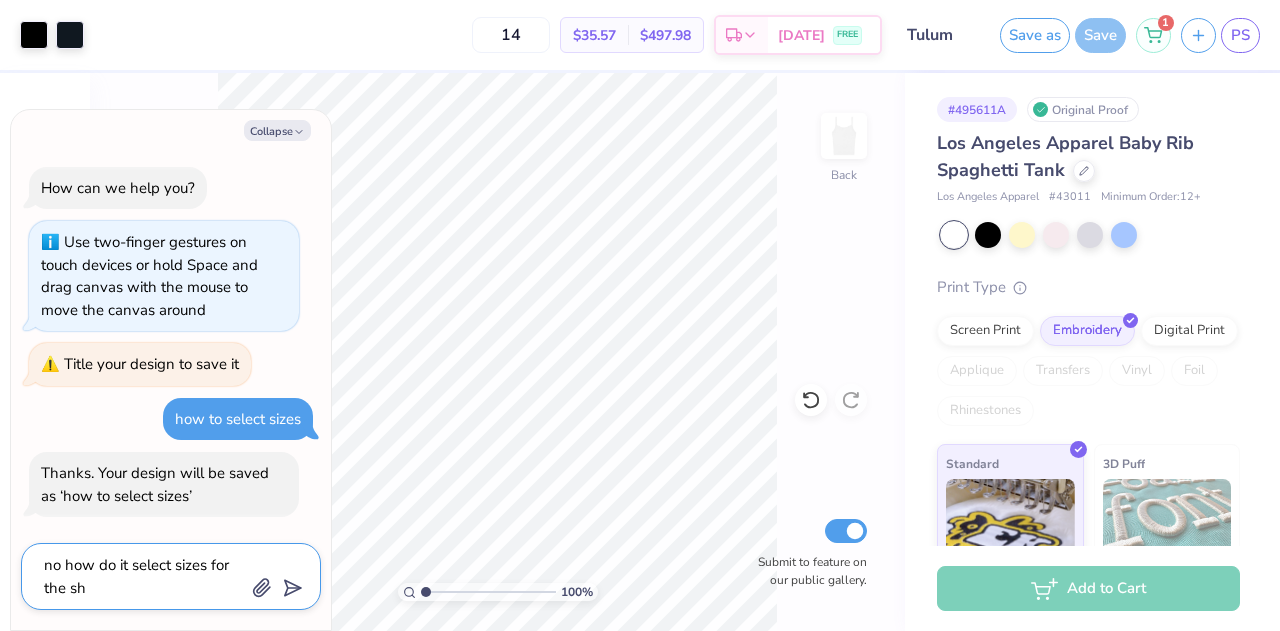 type on "x" 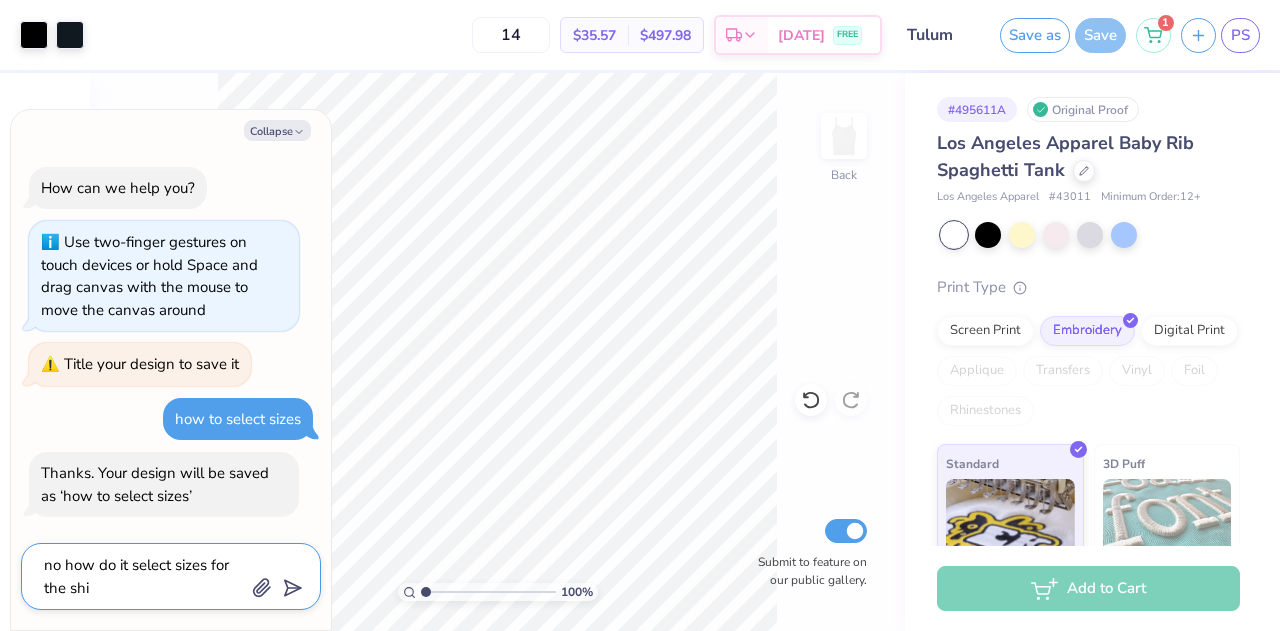 type on "x" 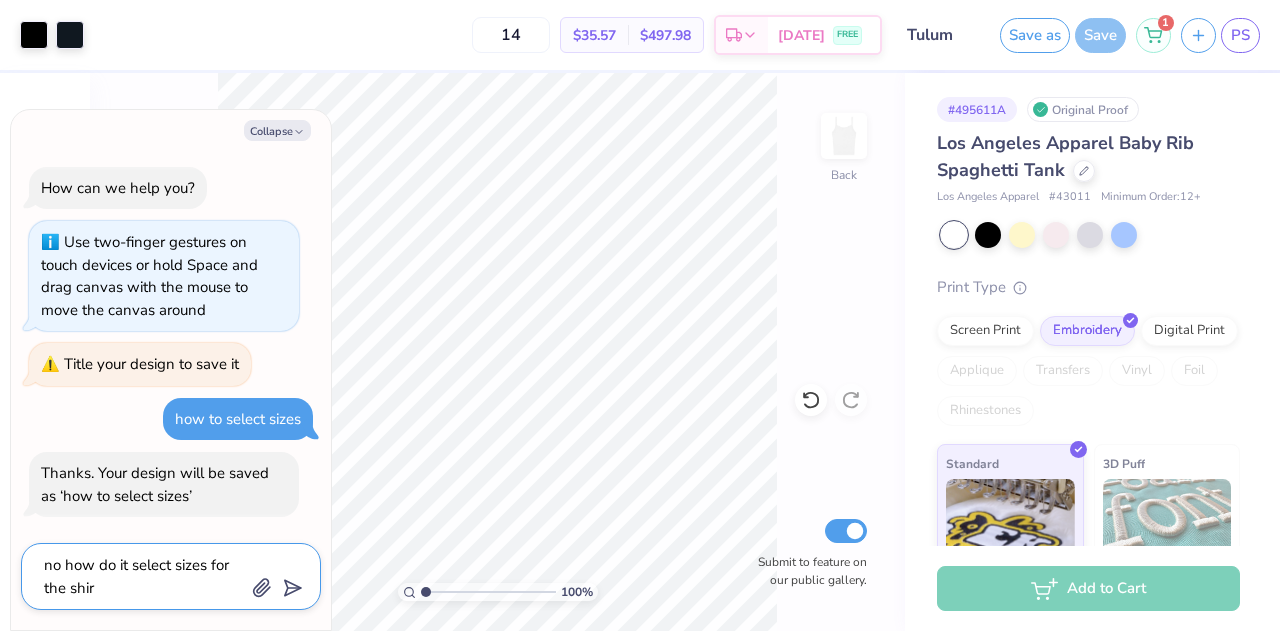 type on "x" 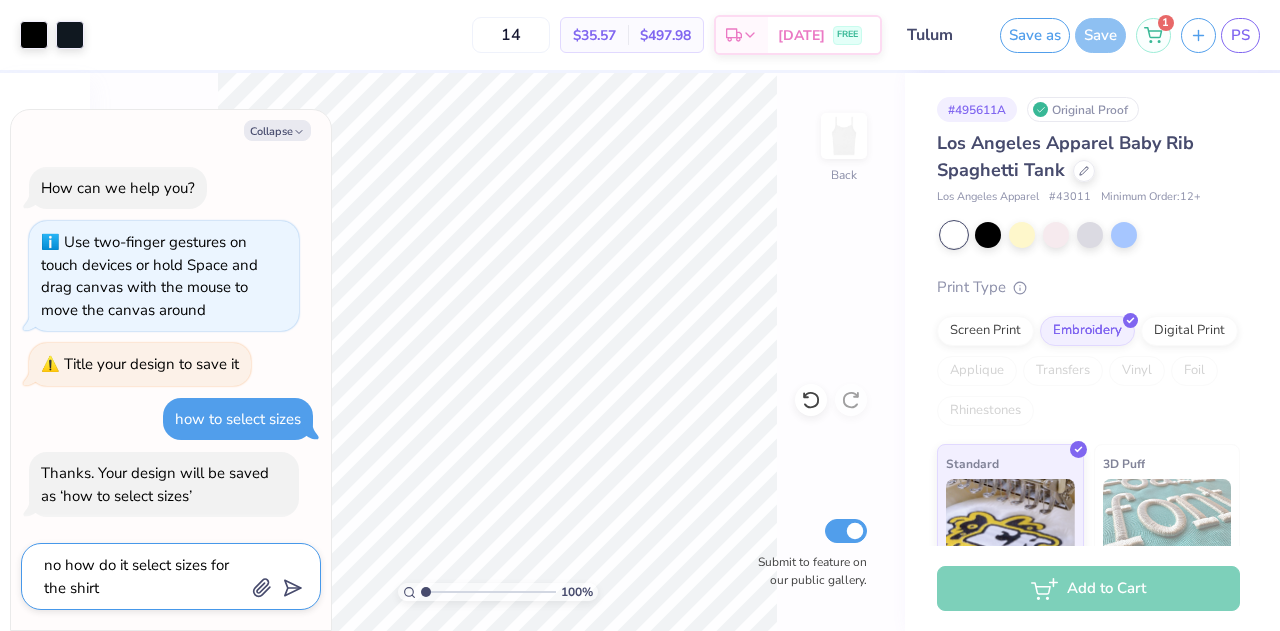 type on "x" 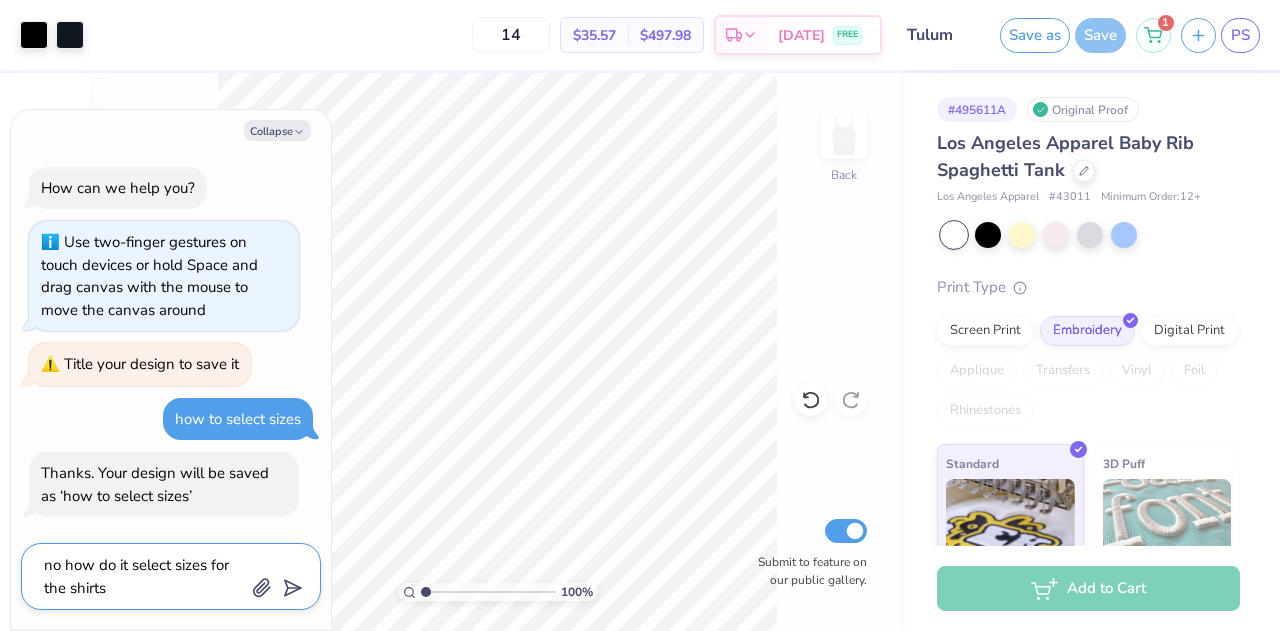type on "no how do it select sizes for the shirts" 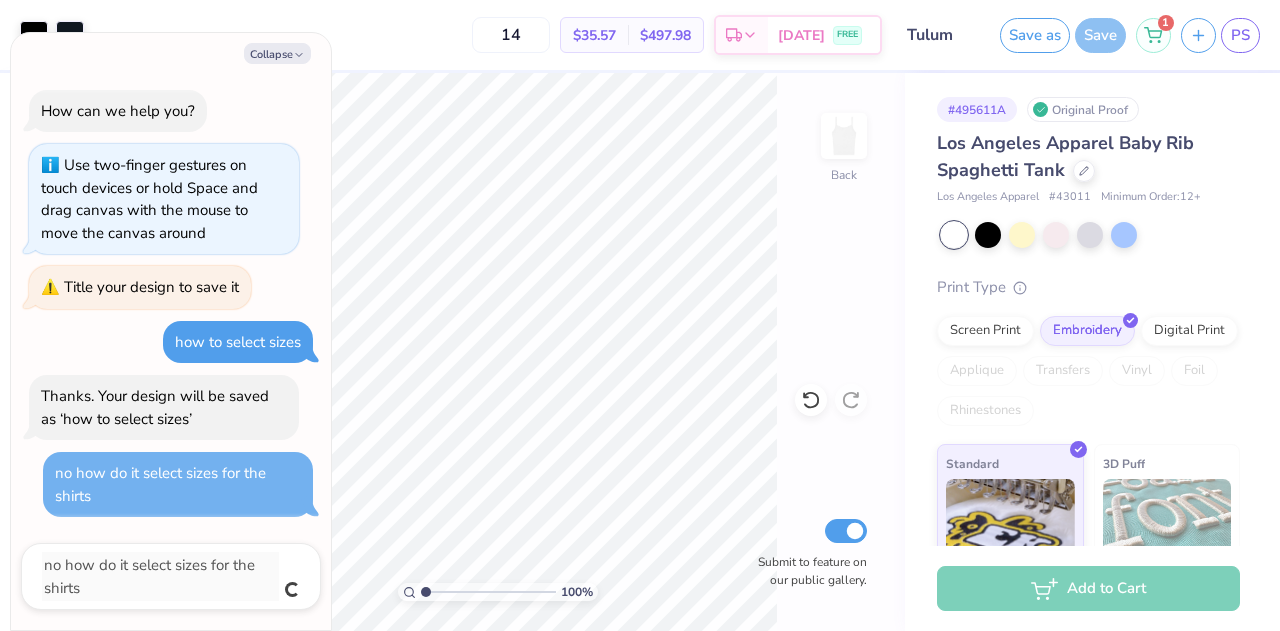type on "x" 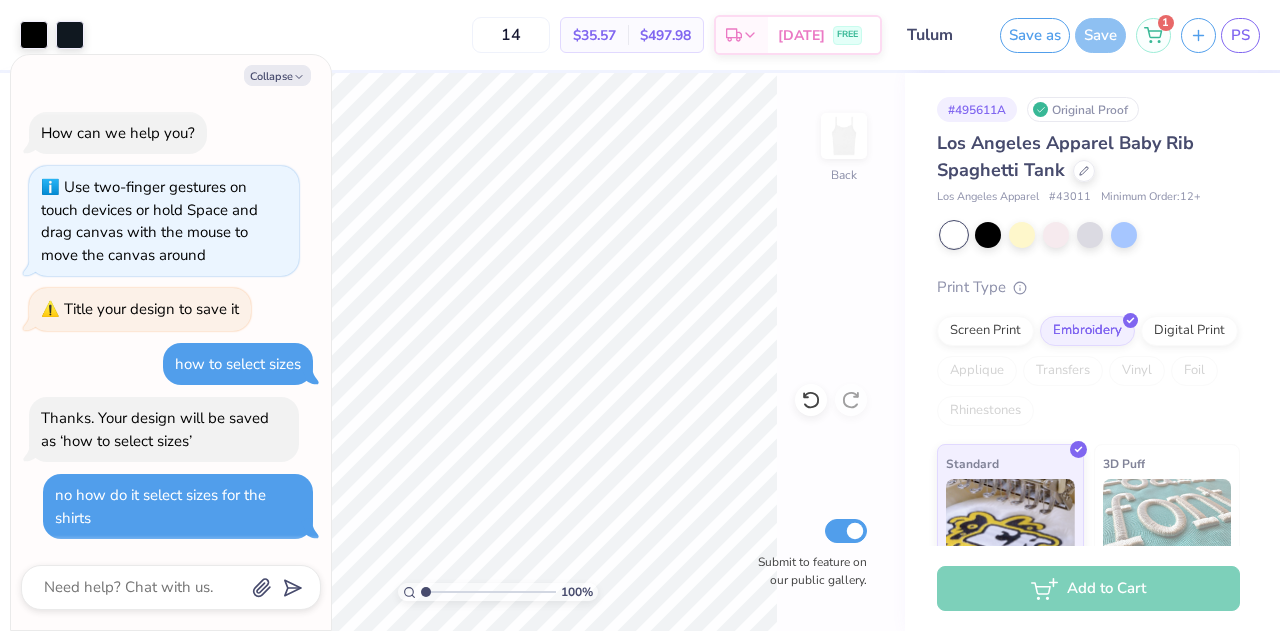 click on "Collapse How can we help you? Use two-finger gestures on touch devices or hold Space and drag canvas with the mouse to move the canvas around Title your design to save it how to select sizes Thanks. Your design will be saved as ‘how to select sizes’ no how do it select sizes for the shirts" at bounding box center (171, 343) 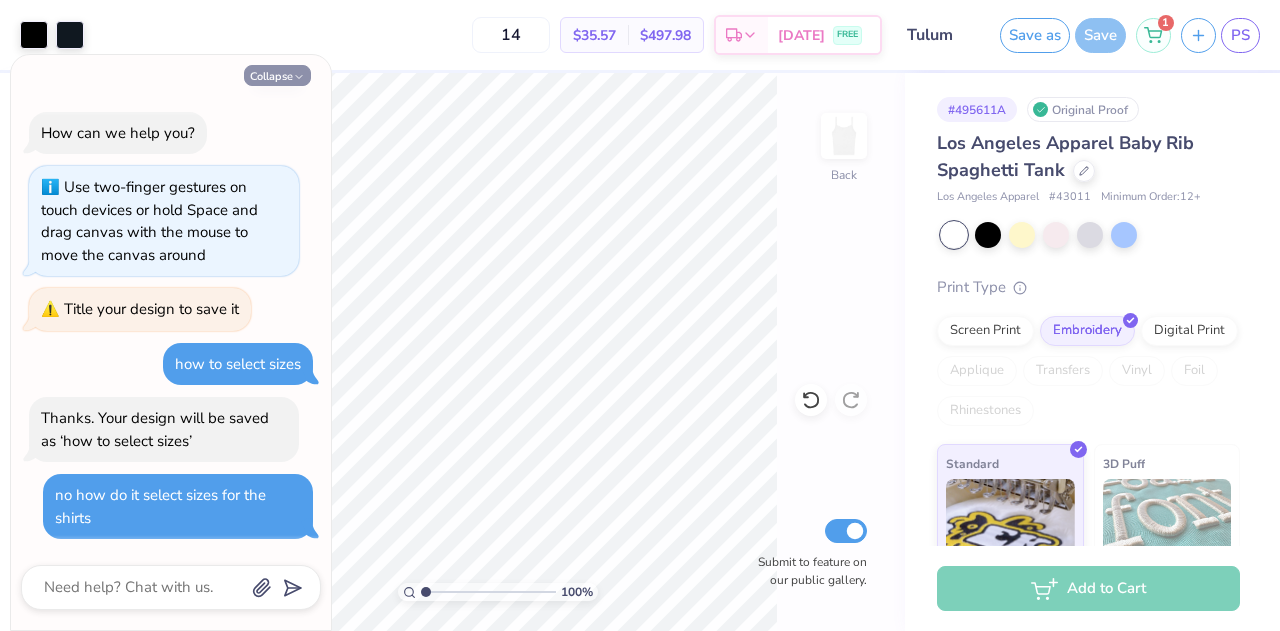 click 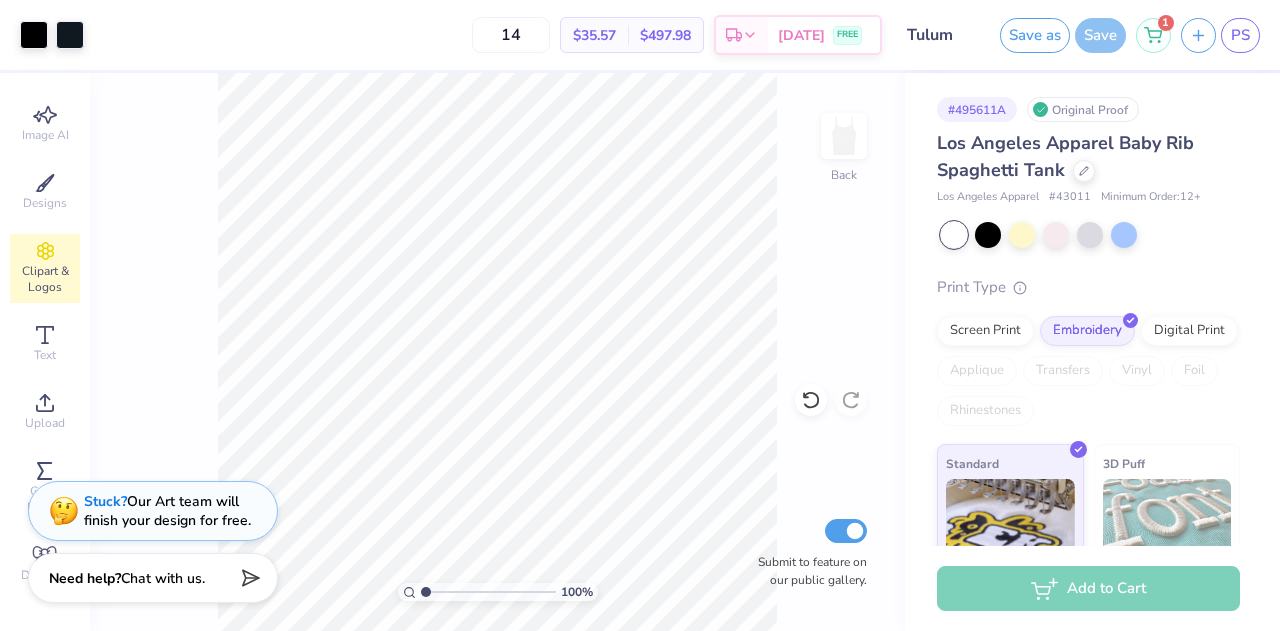 scroll, scrollTop: 0, scrollLeft: 0, axis: both 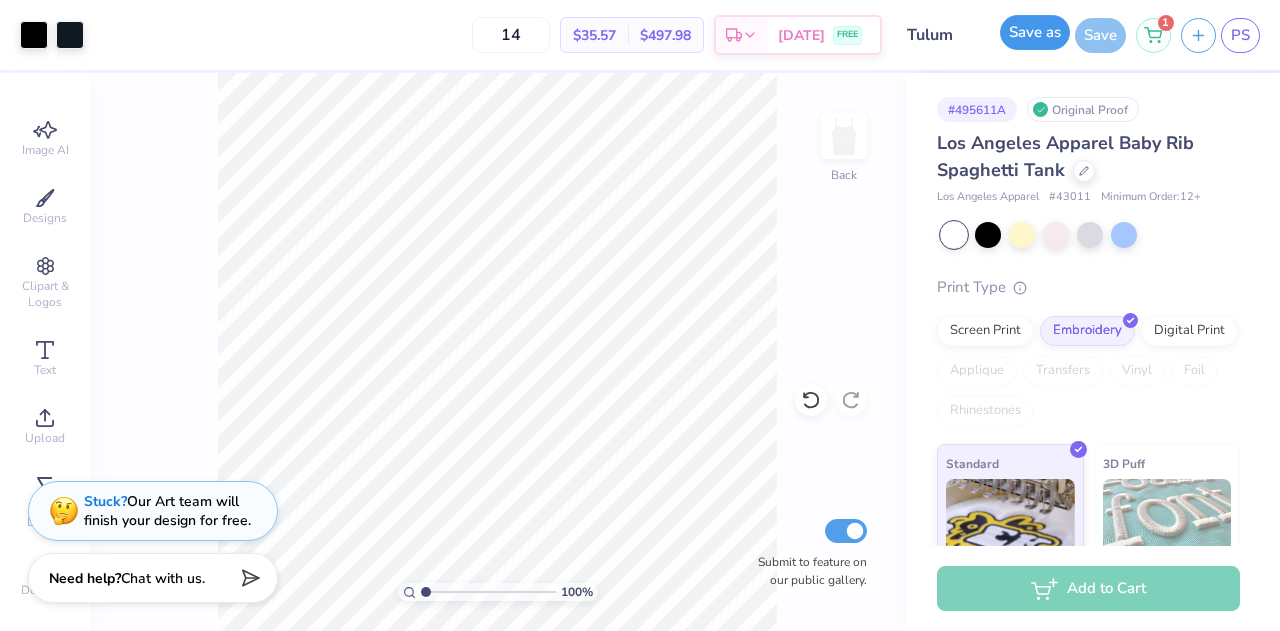 click on "Save as" at bounding box center (1035, 32) 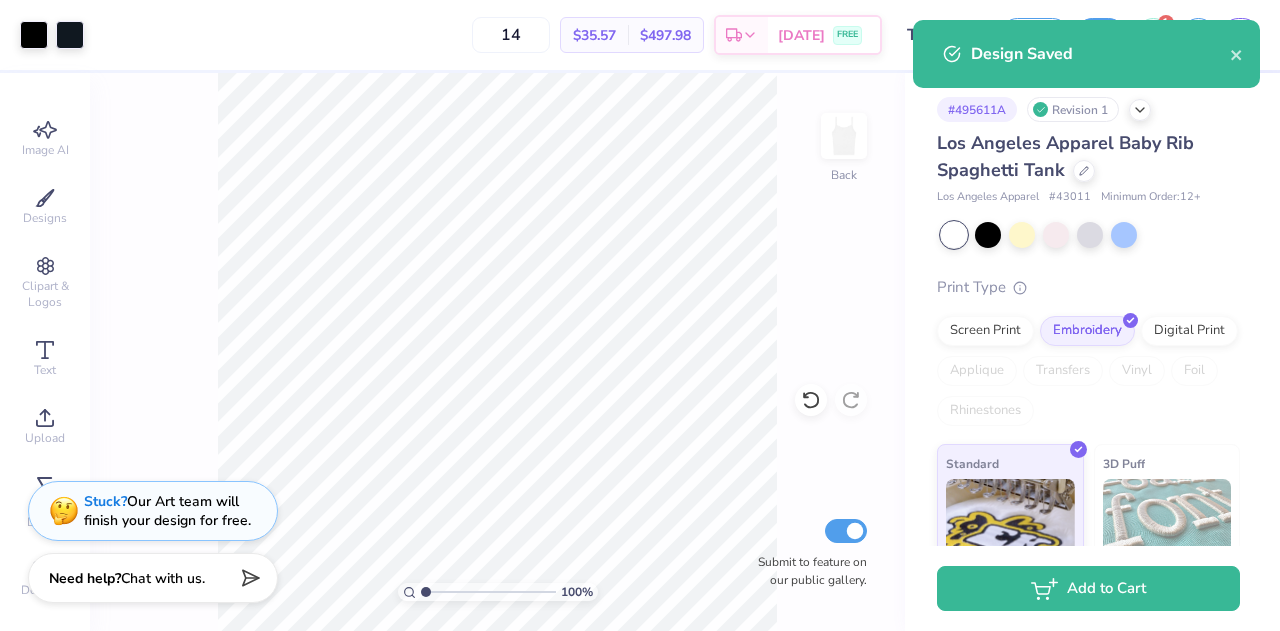 scroll, scrollTop: 195, scrollLeft: 0, axis: vertical 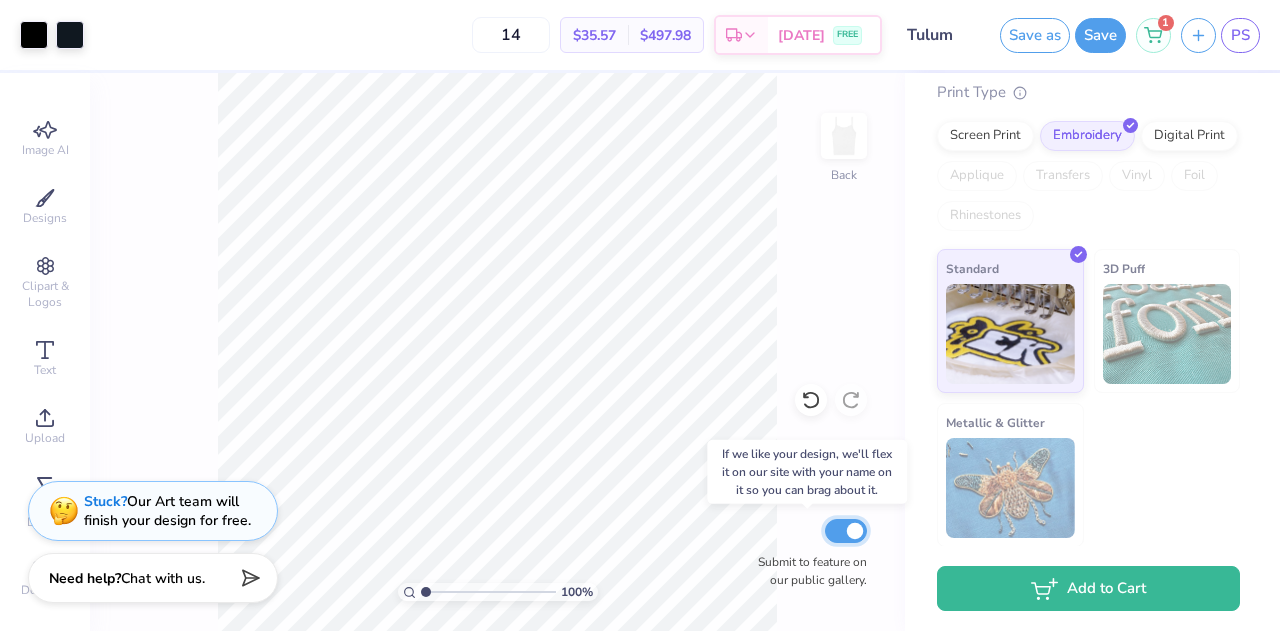 click on "Submit to feature on our public gallery." at bounding box center (846, 531) 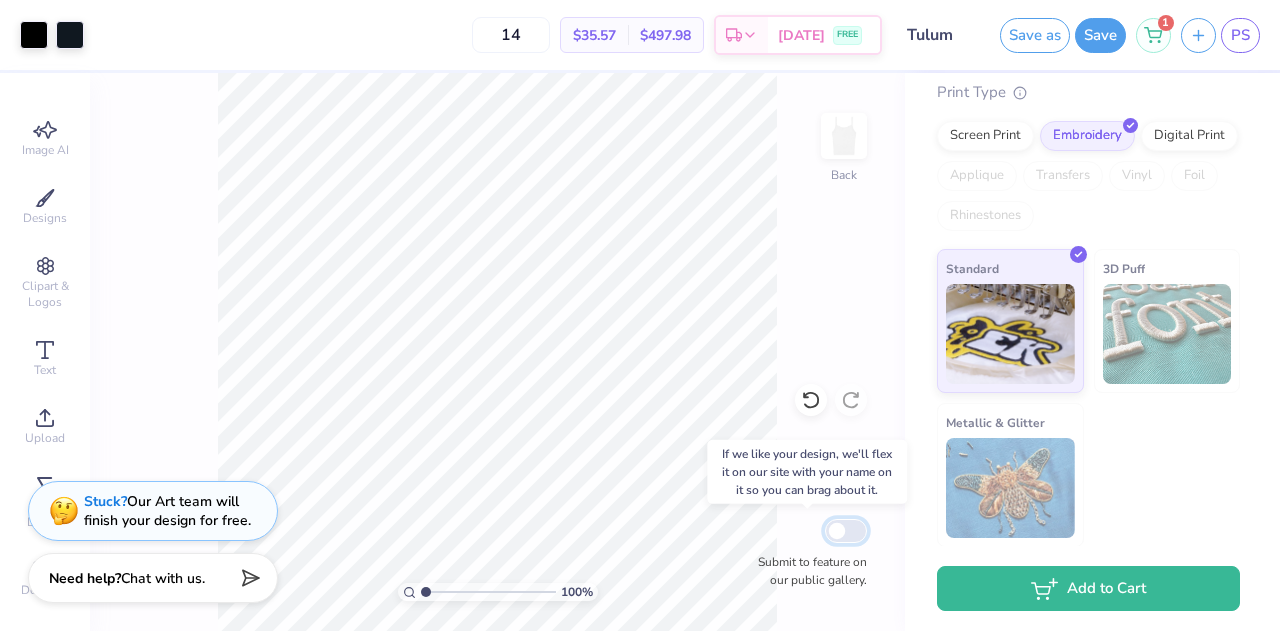 checkbox on "false" 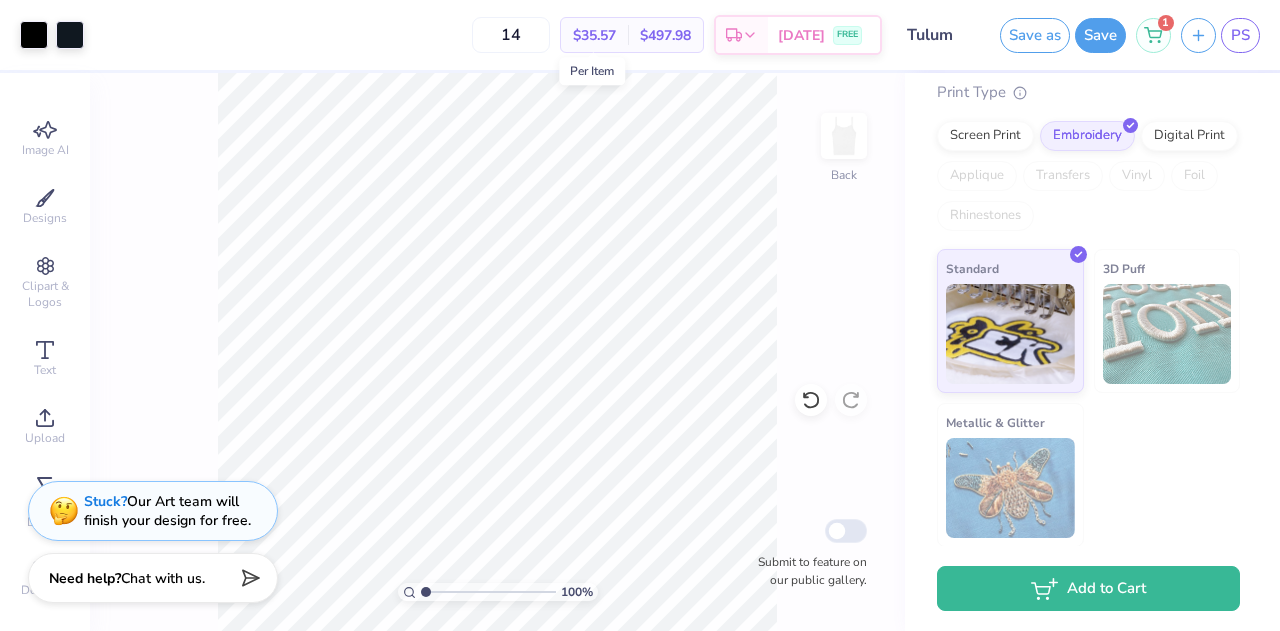 click on "$35.57" at bounding box center [594, 35] 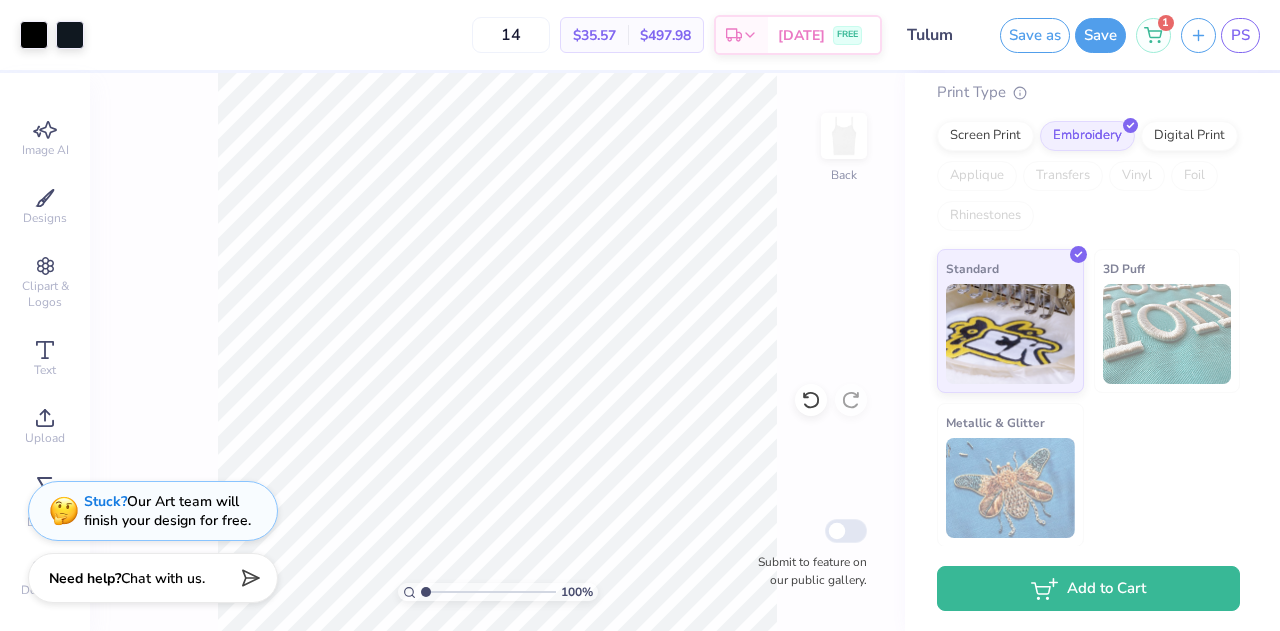 click on "$497.98" at bounding box center (665, 35) 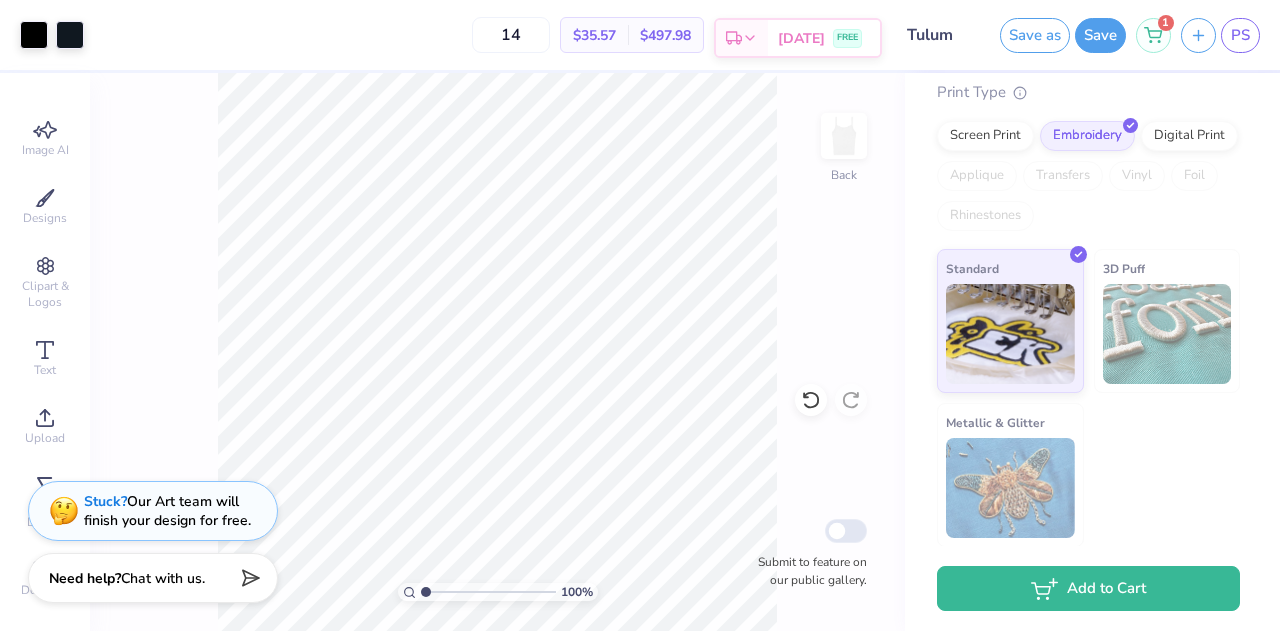 click on "[DATE]" at bounding box center (801, 38) 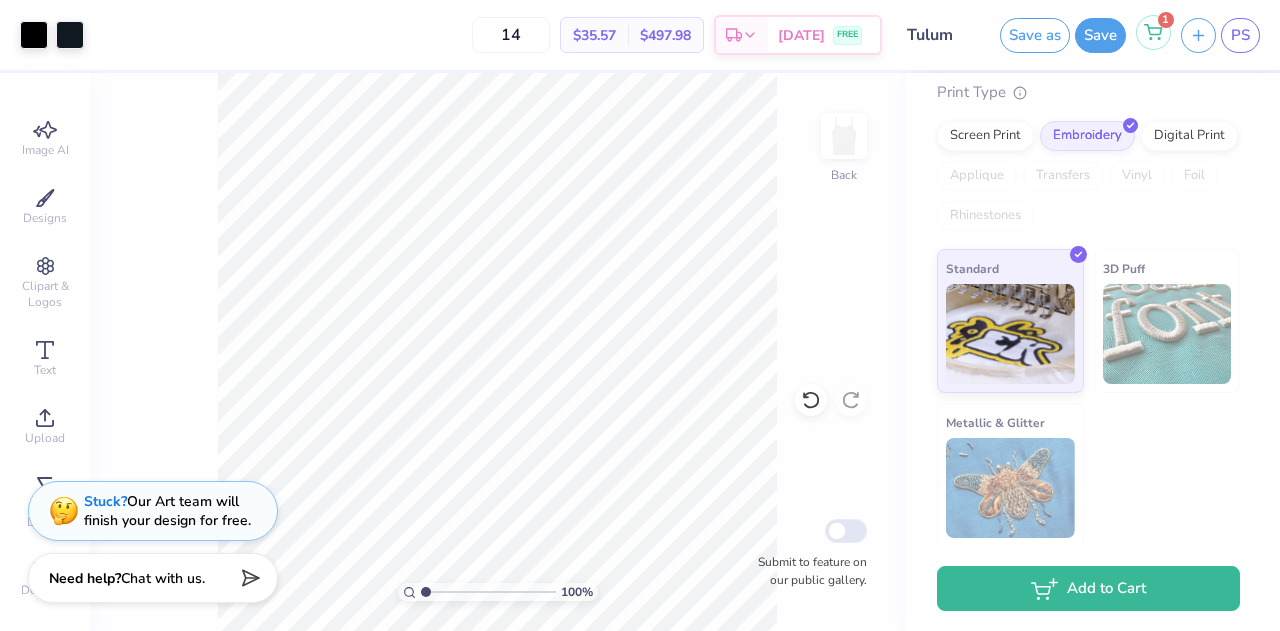click 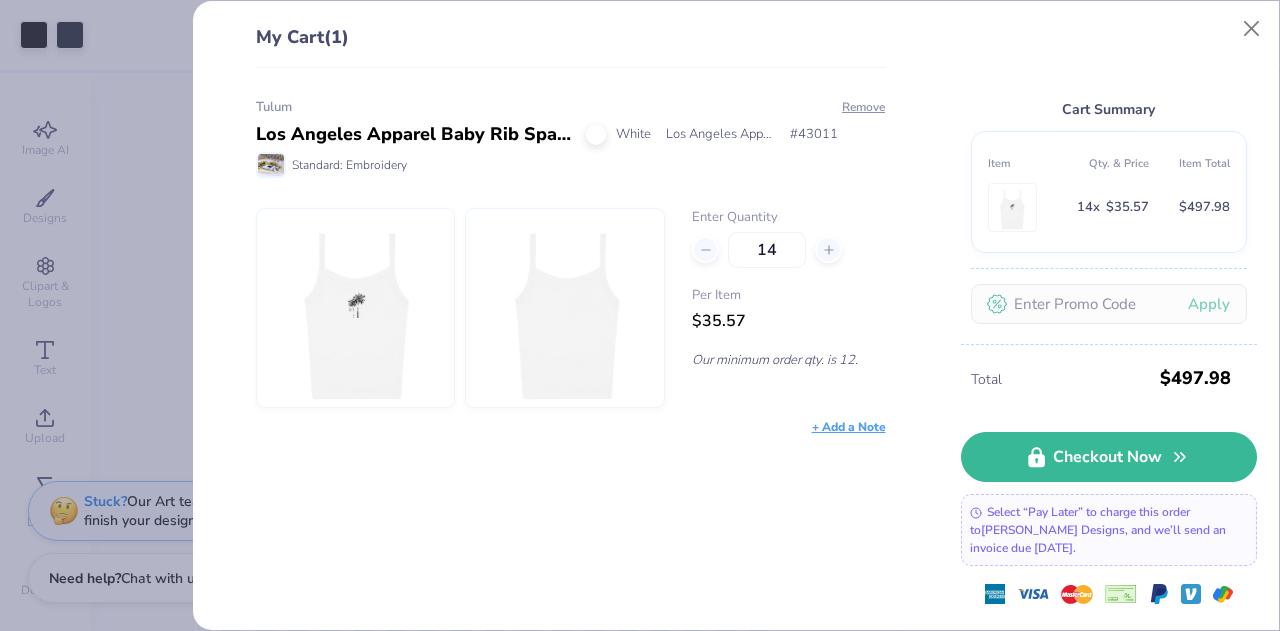 click at bounding box center [596, 135] 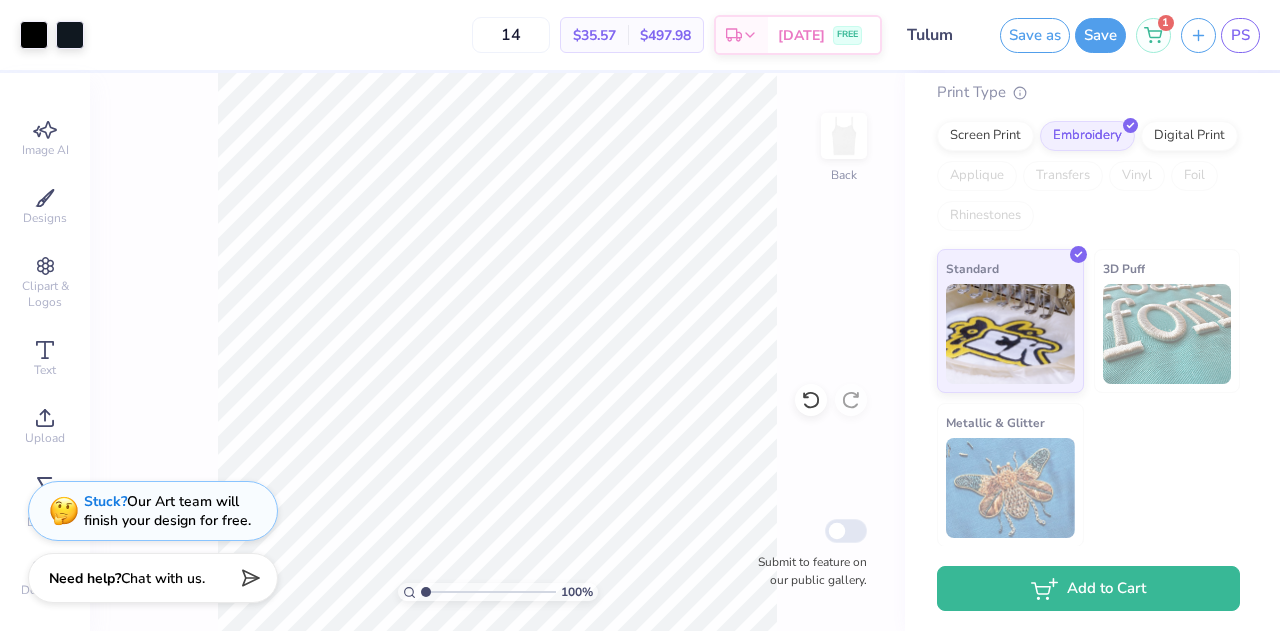 scroll, scrollTop: 0, scrollLeft: 0, axis: both 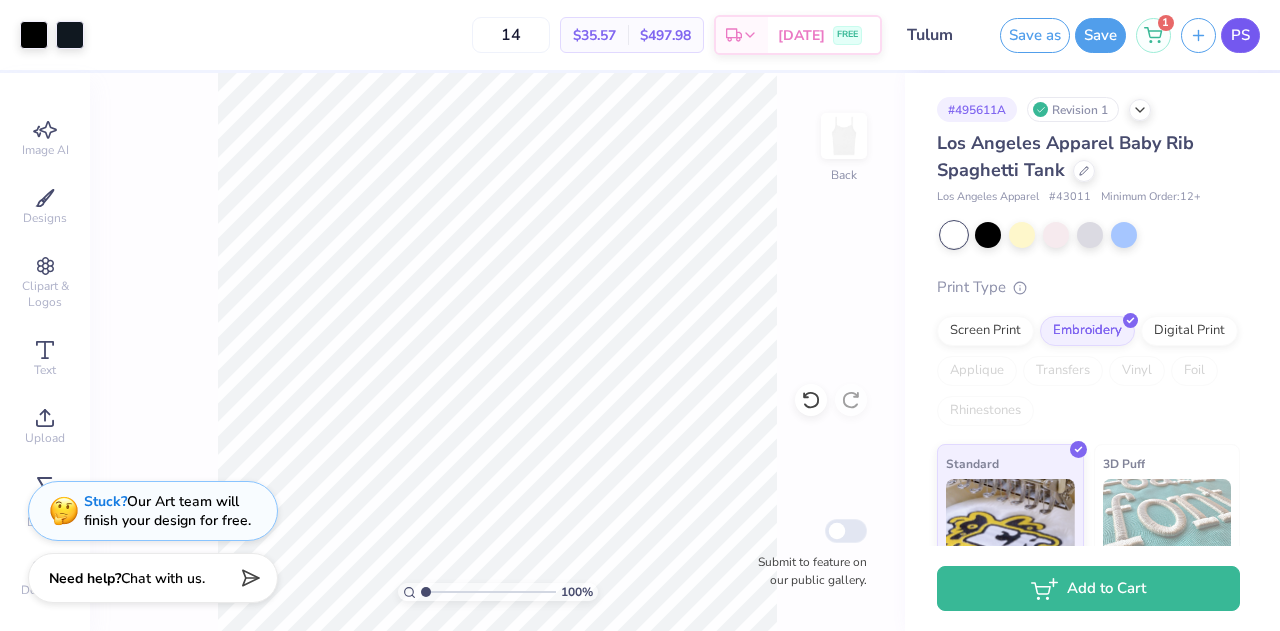 click on "PS" at bounding box center (1240, 35) 